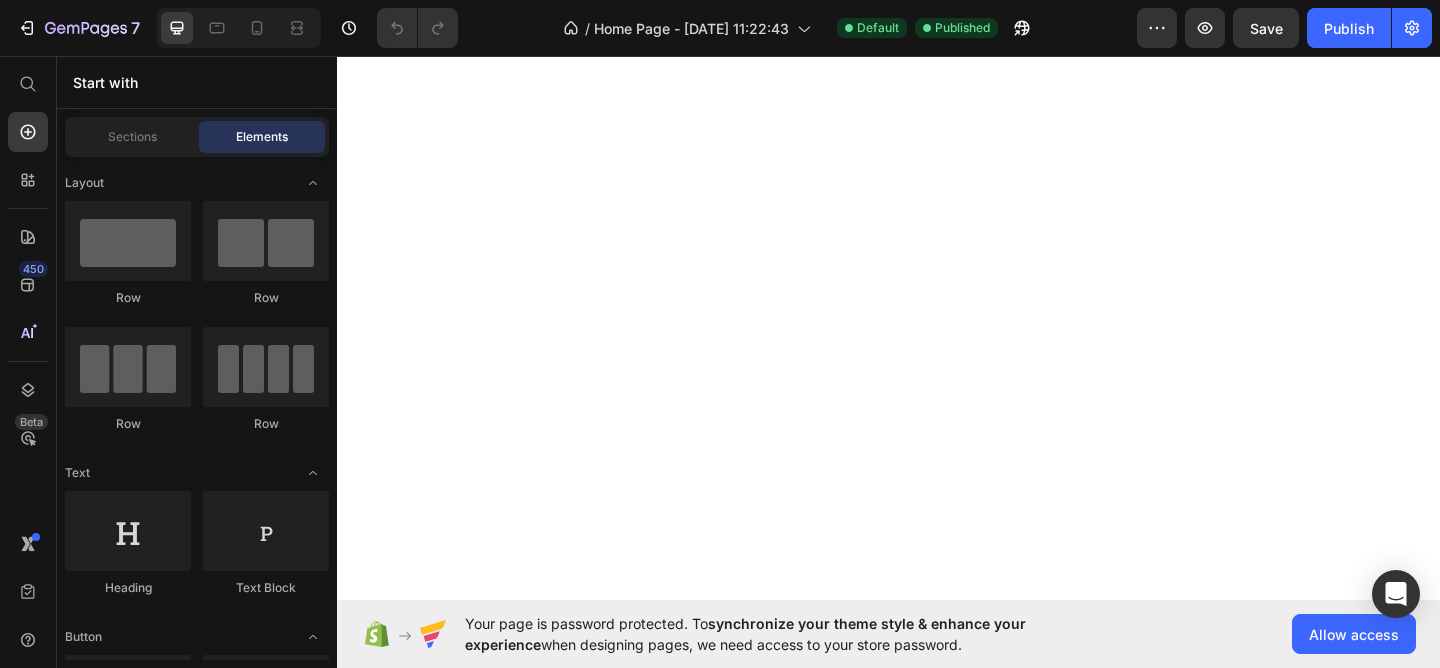 scroll, scrollTop: 0, scrollLeft: 0, axis: both 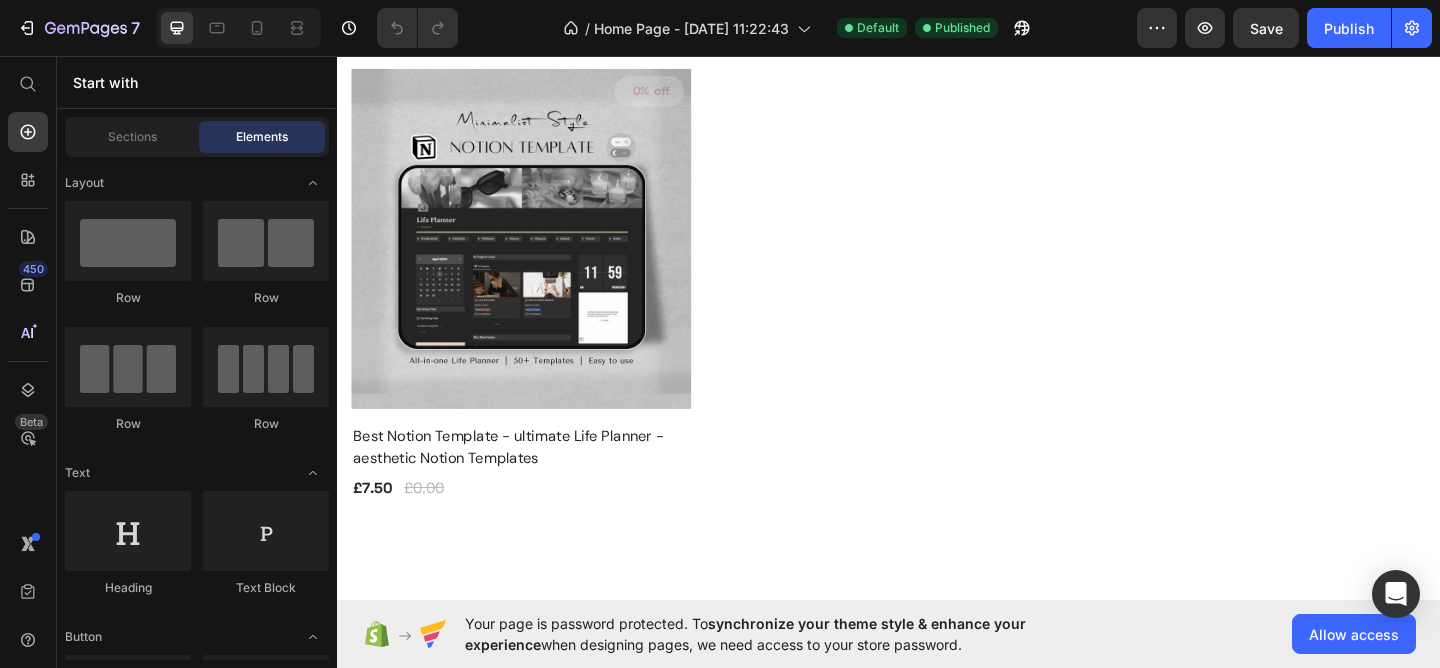 click on "Start a freelance business Heading 3 item Text block Image Row" at bounding box center [1337, -200] 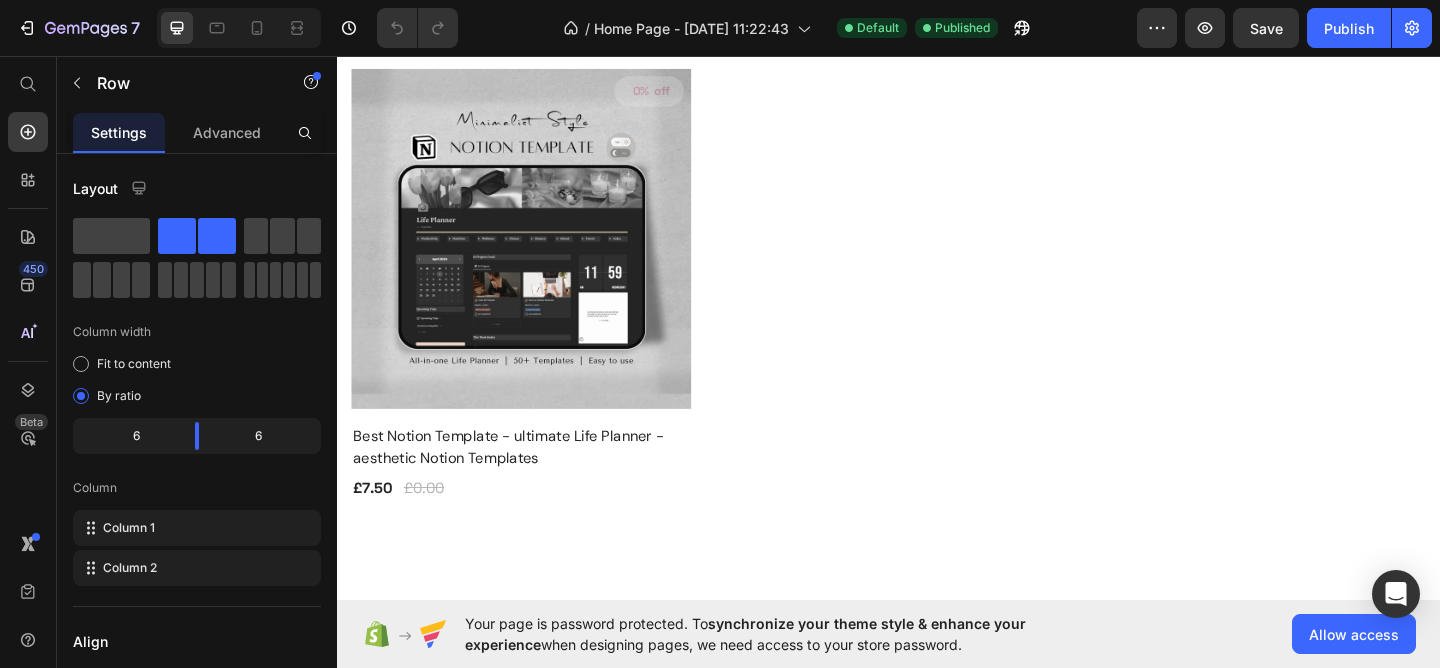 drag, startPoint x: 1338, startPoint y: 321, endPoint x: 1325, endPoint y: 266, distance: 56.515484 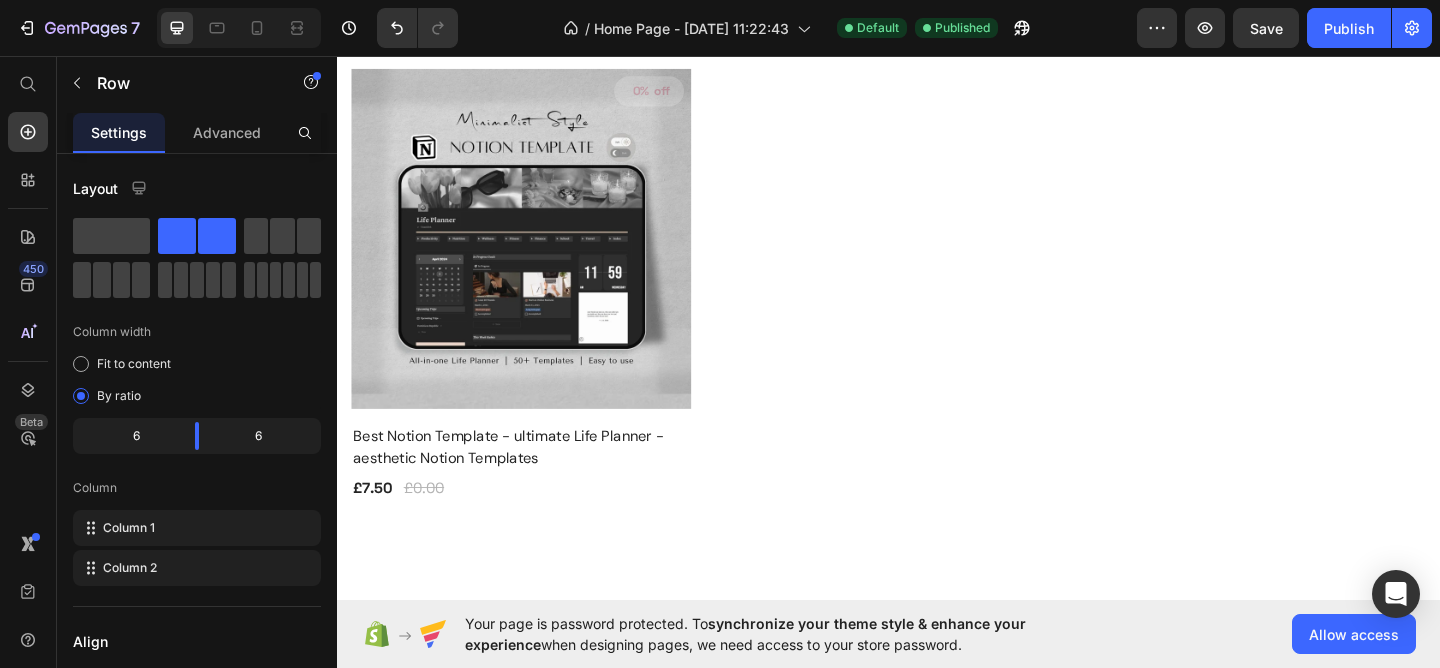 drag, startPoint x: 1337, startPoint y: 317, endPoint x: 1313, endPoint y: 250, distance: 71.168816 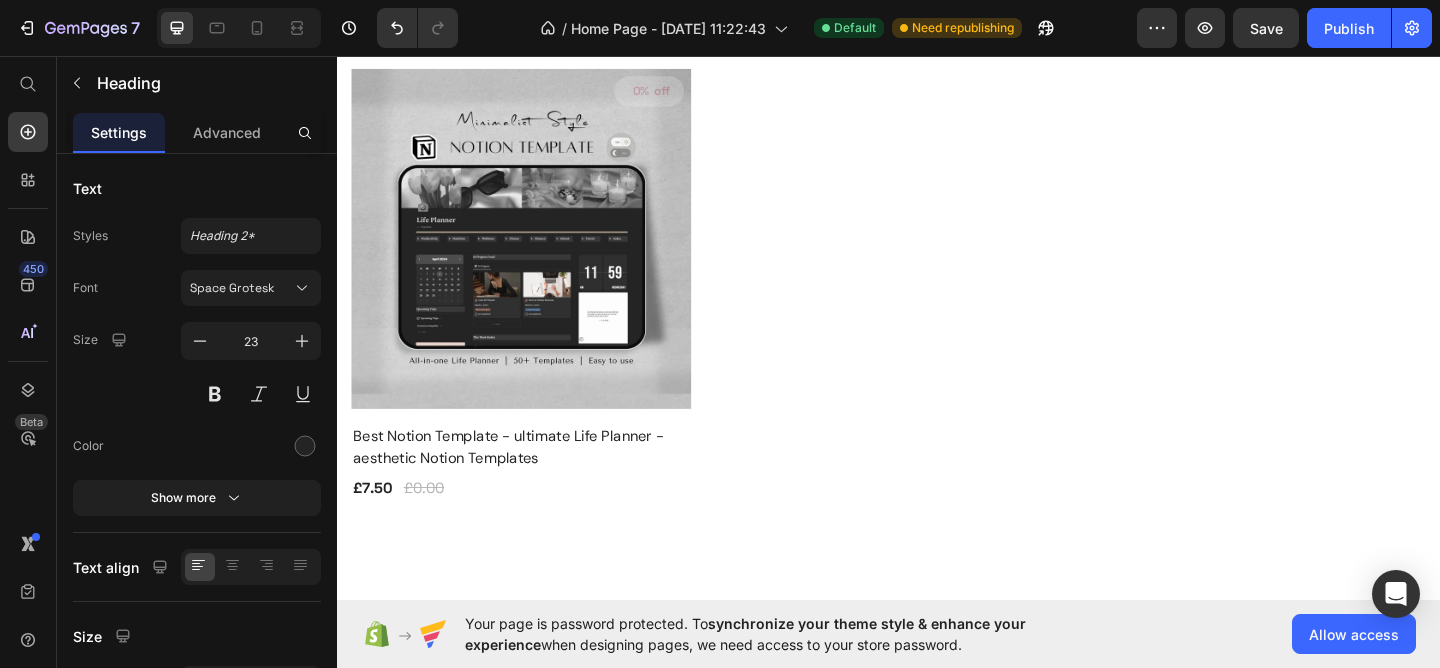 click on "Start a freelance business" at bounding box center [1230, -214] 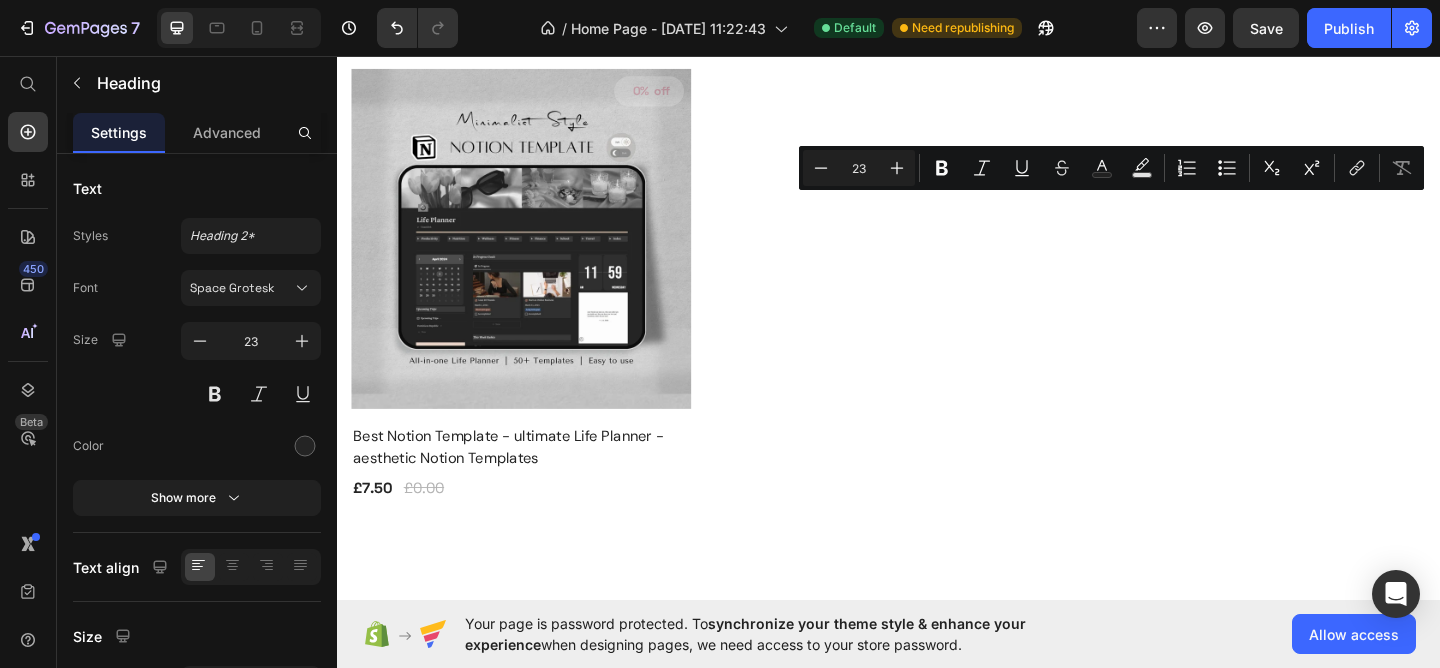 click on "Start a freelance business" at bounding box center (1250, -213) 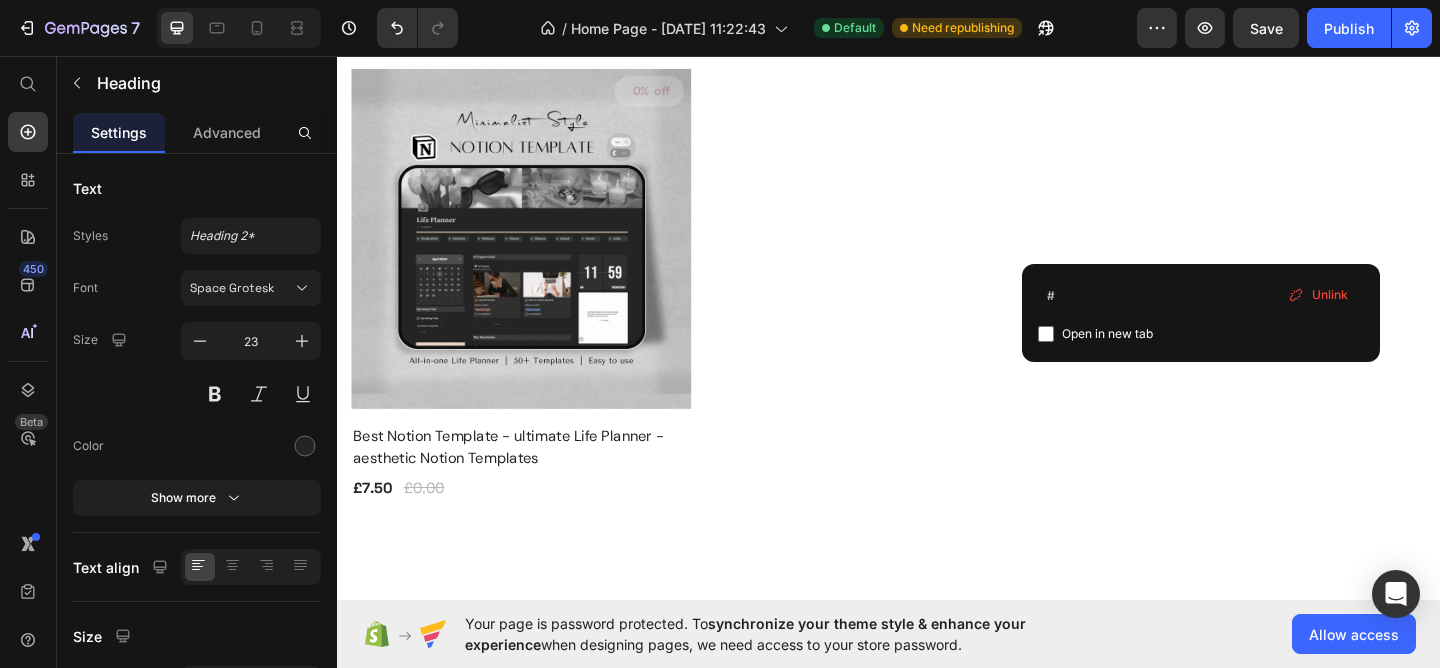 click on "Start a freelance business#" at bounding box center [1250, -213] 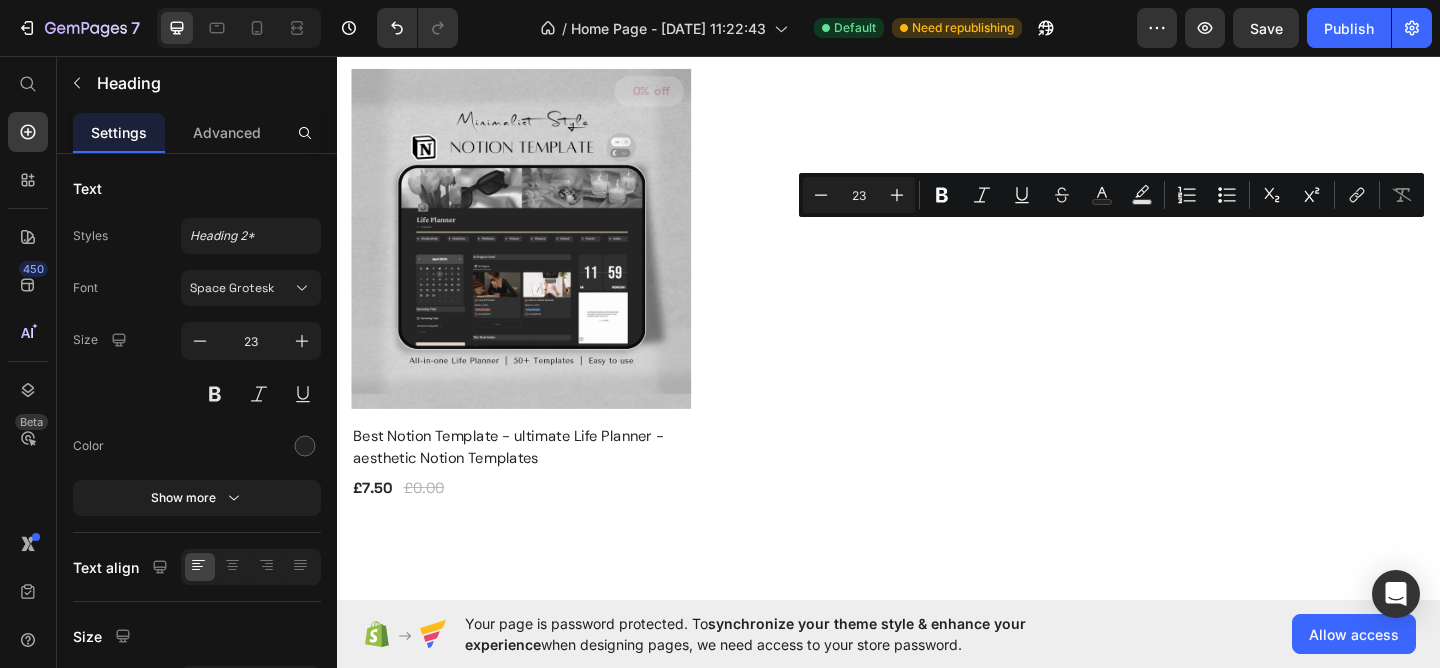 click on "Start a freelance business#" at bounding box center (1250, -213) 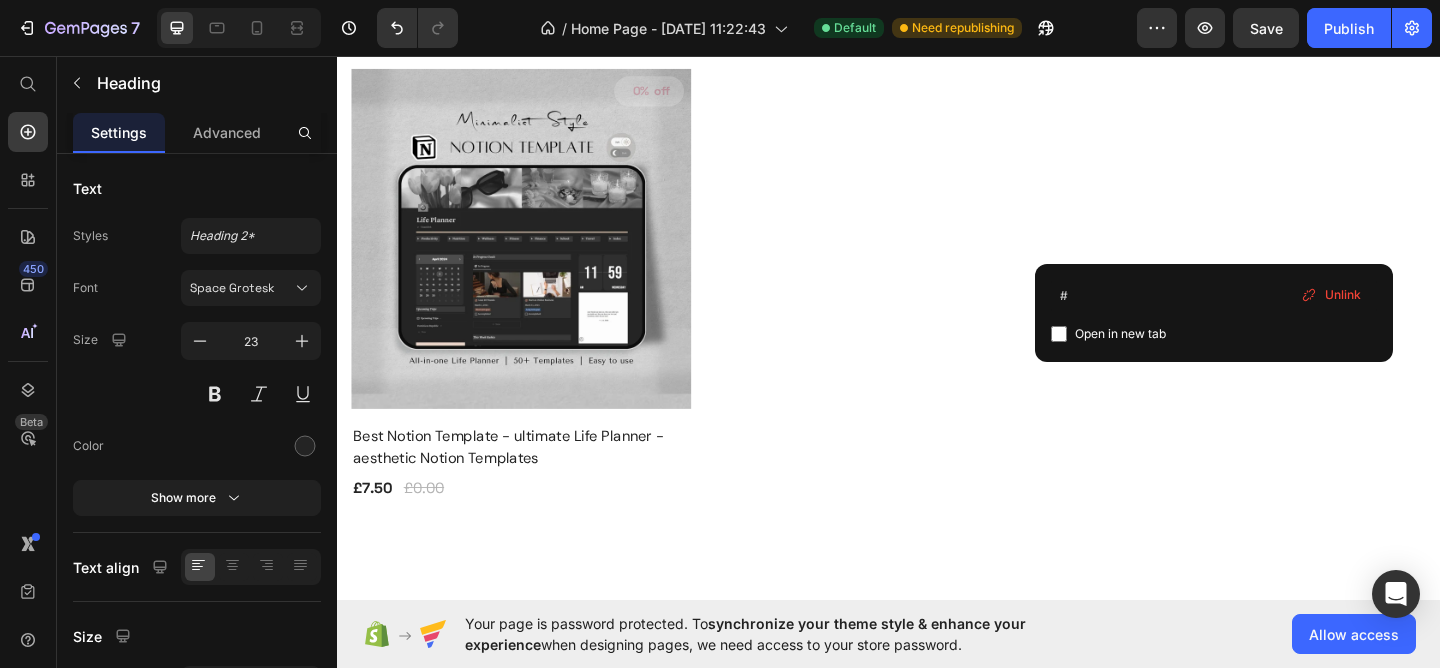 click on "Start a freelance business#" at bounding box center (1234, -214) 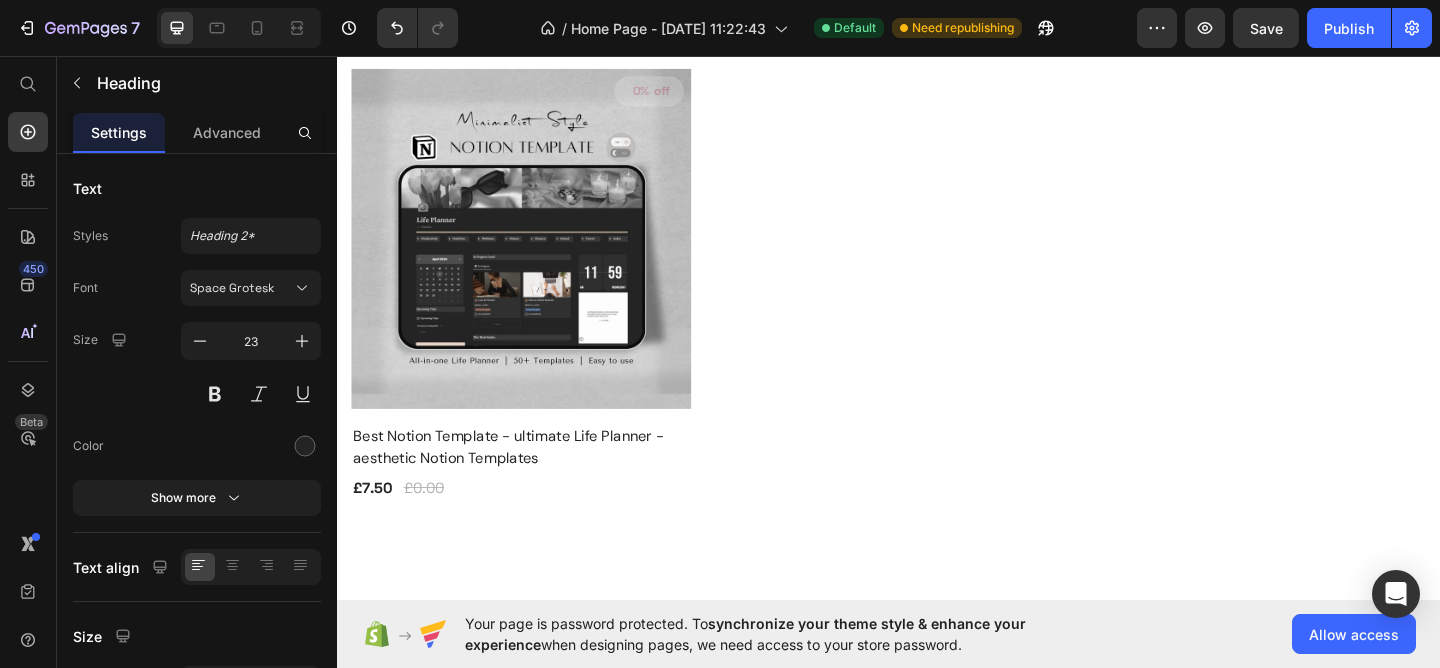 click on "Start a freelance business##" at bounding box center [1242, -214] 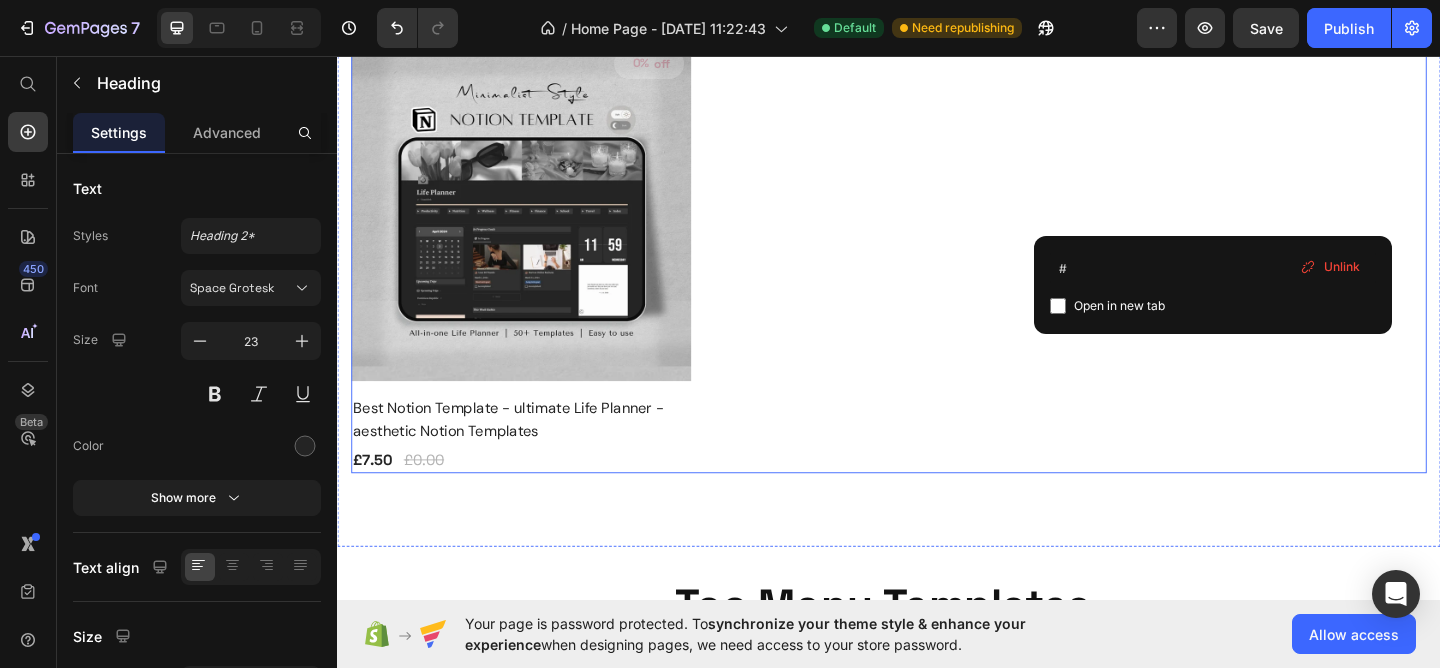 click on "Our Best-Seller Heading 0% off Product Tag Product Images Row Best Notion Template - ultimate Life Planner - aesthetic Notion Templates Product Title £7.50 Product Price £0.00 Product Price Row Row Product List" at bounding box center (937, 223) 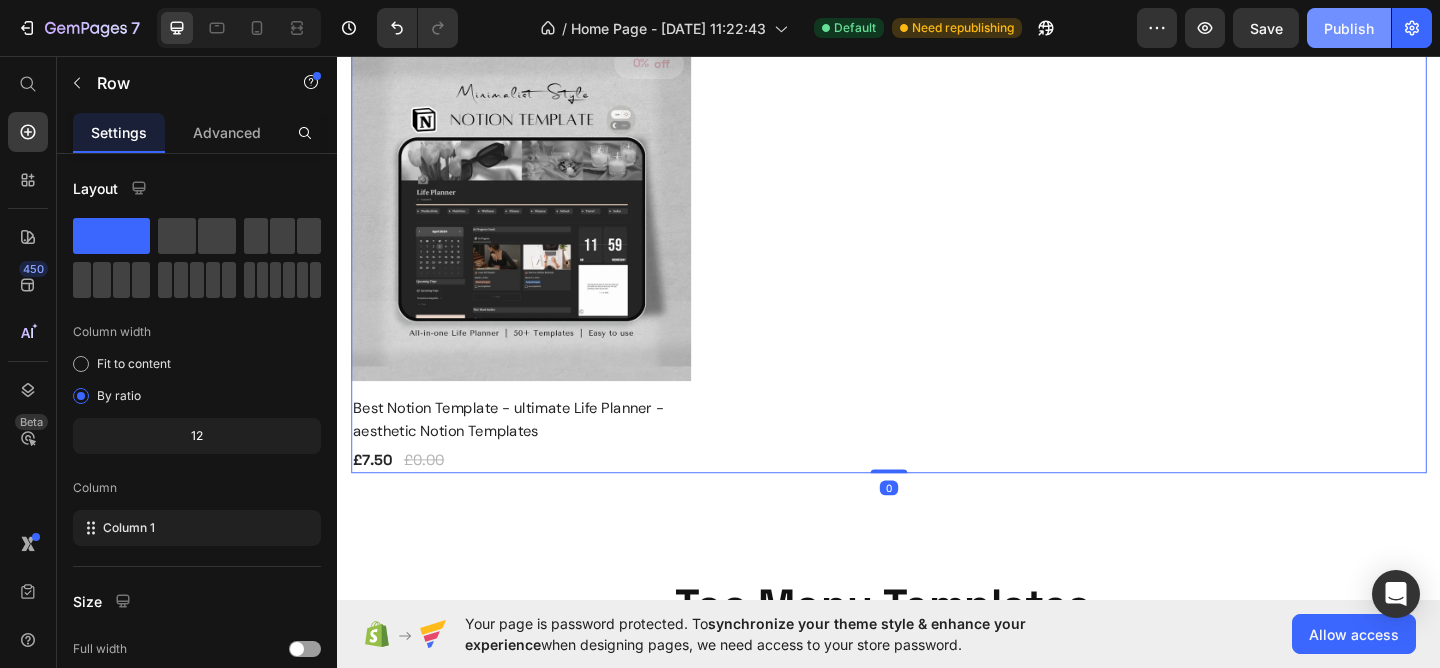 click on "Publish" at bounding box center (1349, 28) 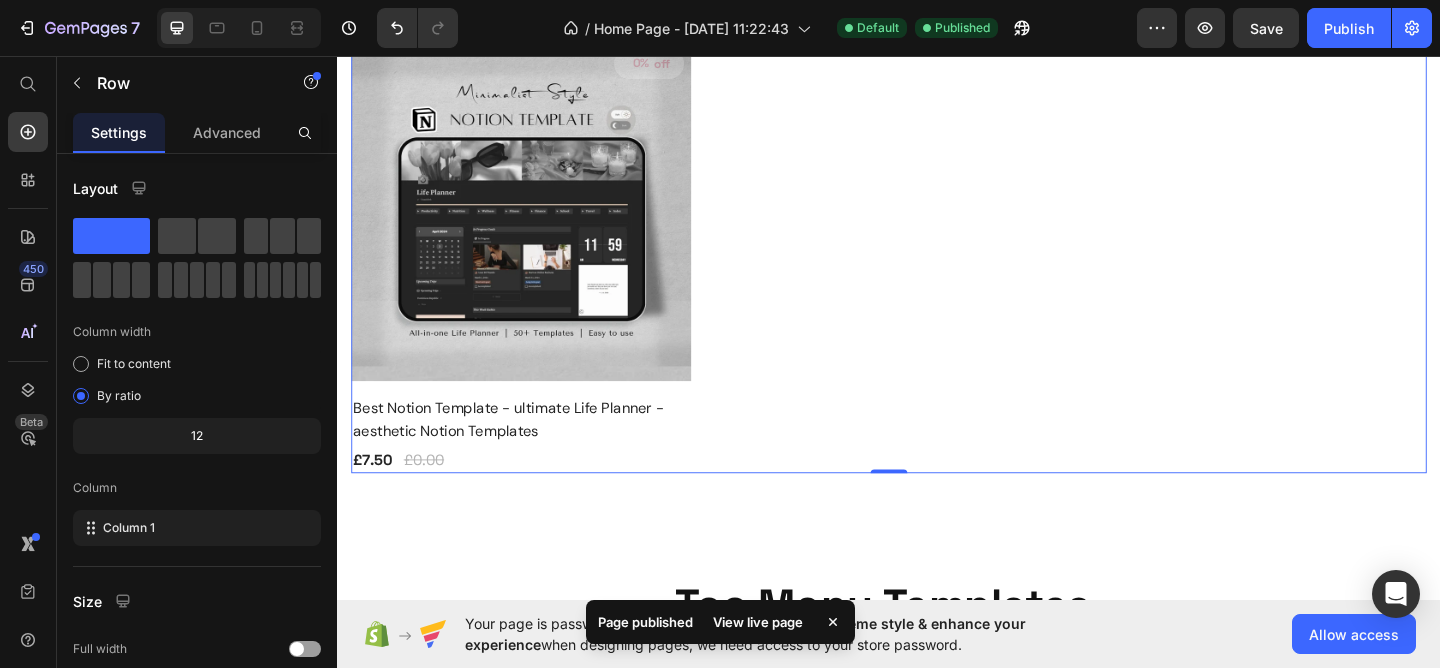 click on "Start a freelance ##" at bounding box center [1248, -229] 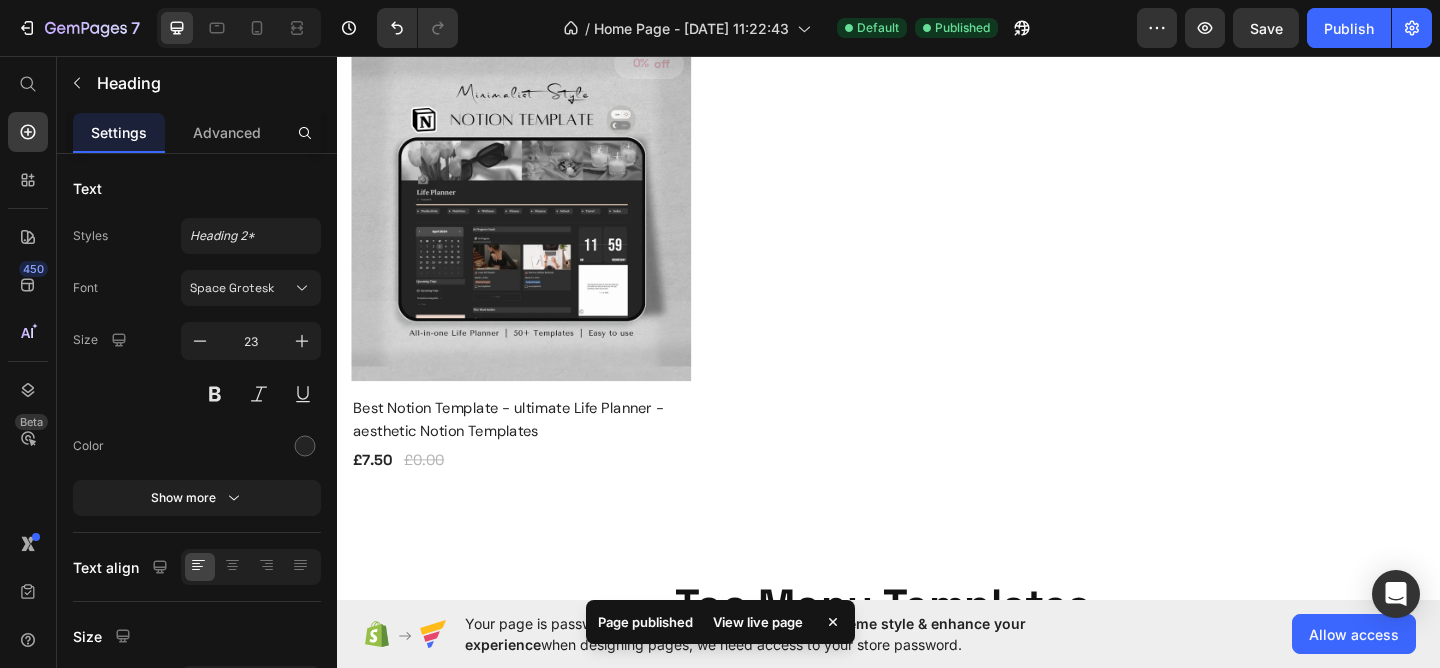 click on "Start a freelance ##" at bounding box center (1248, -229) 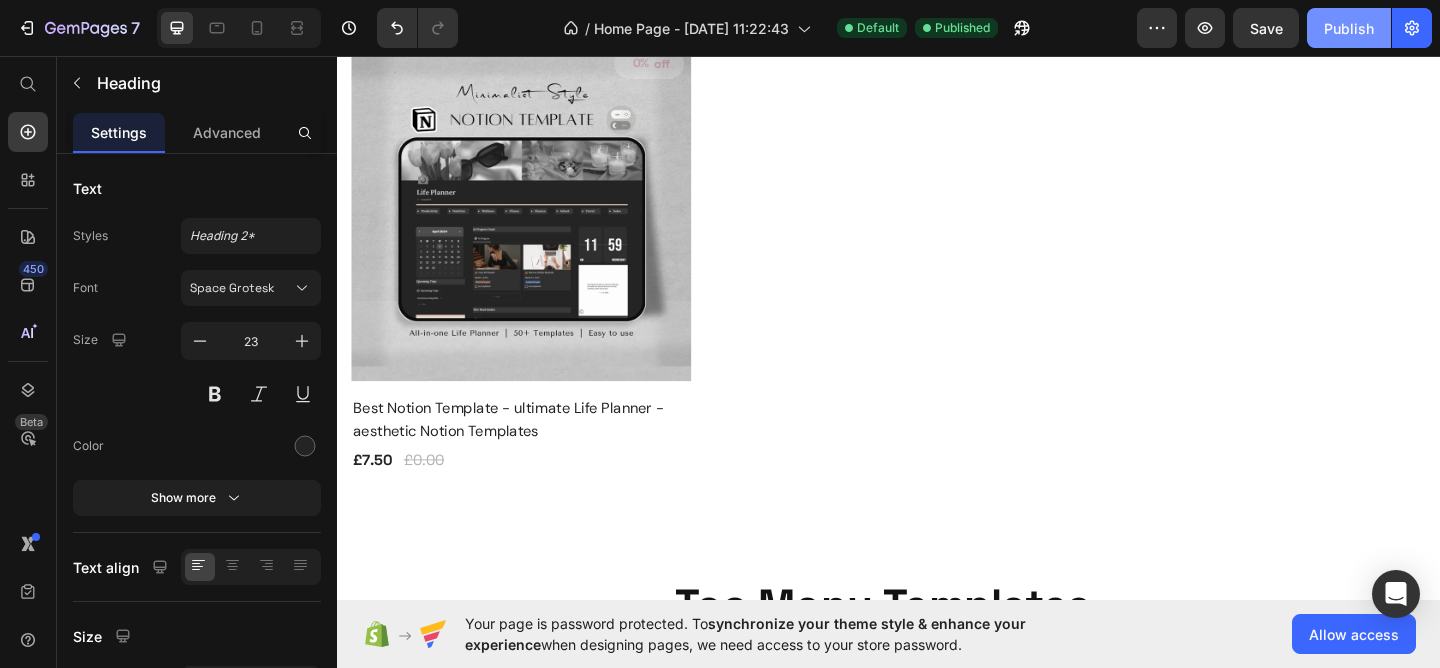 click on "Publish" at bounding box center (1349, 28) 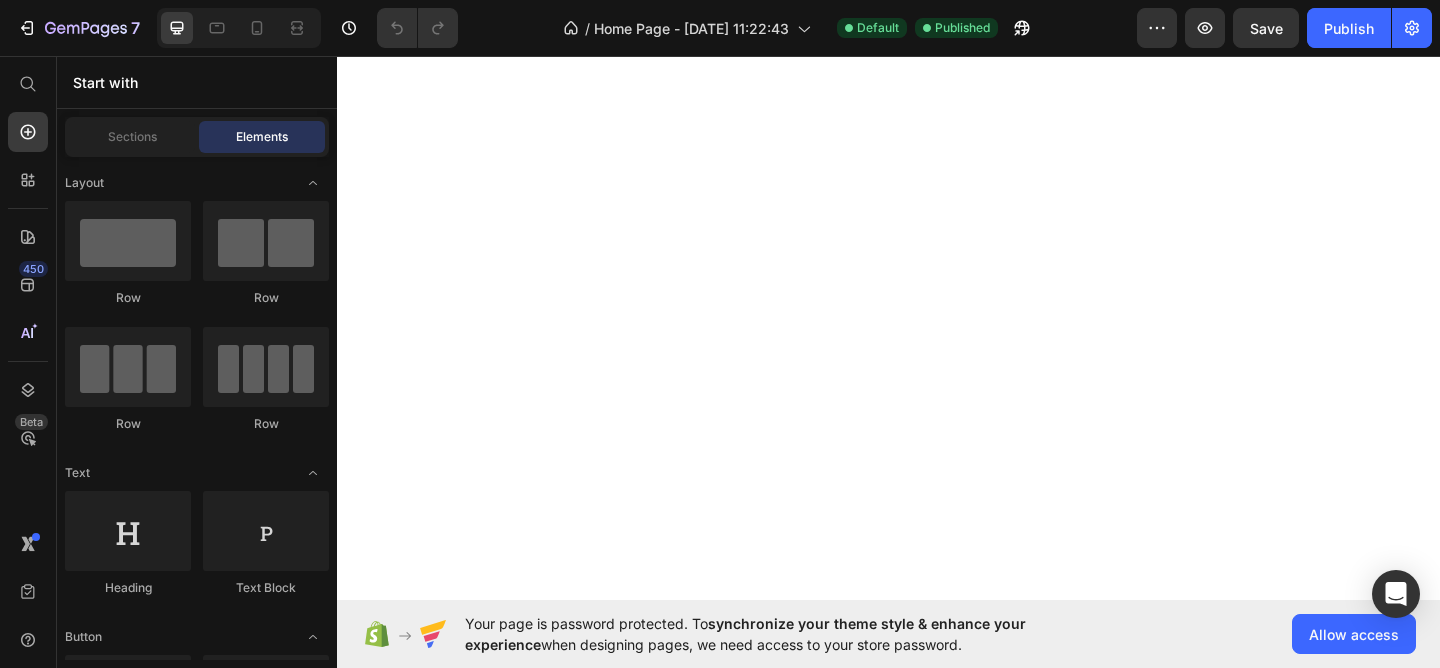 scroll, scrollTop: 0, scrollLeft: 0, axis: both 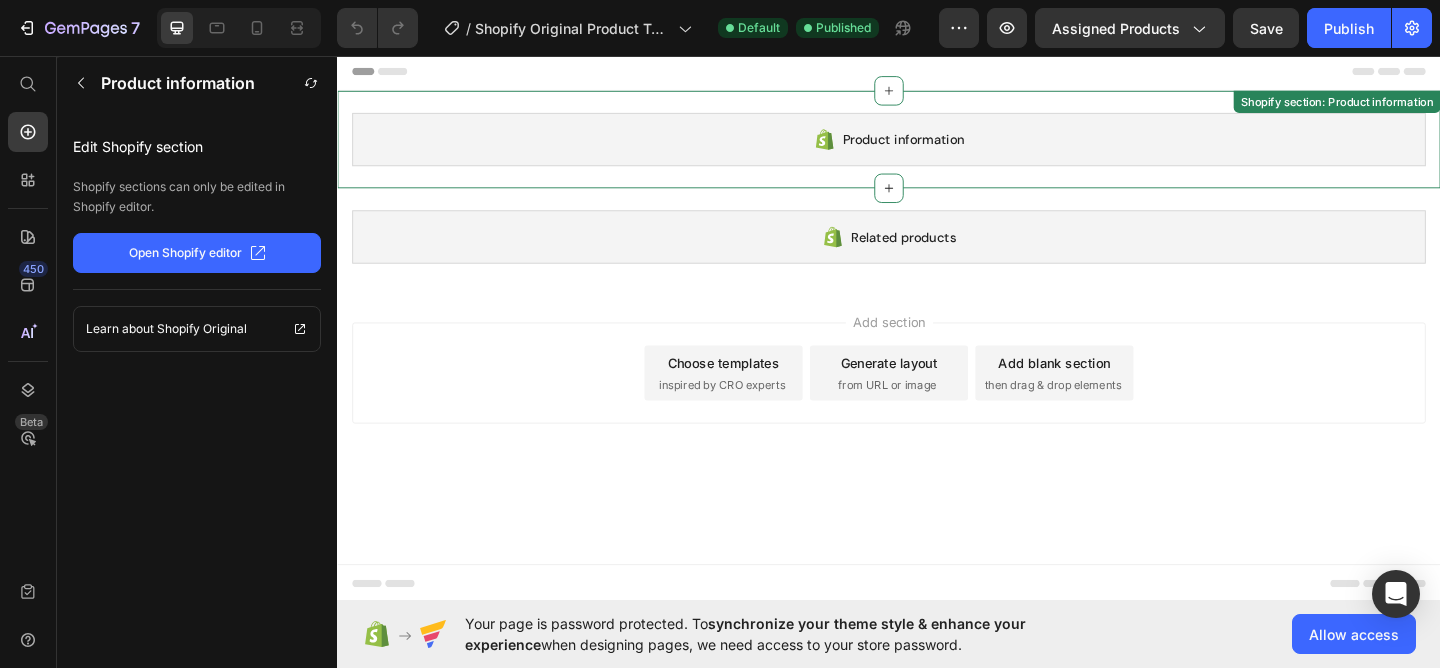click on "Product information" at bounding box center (953, 147) 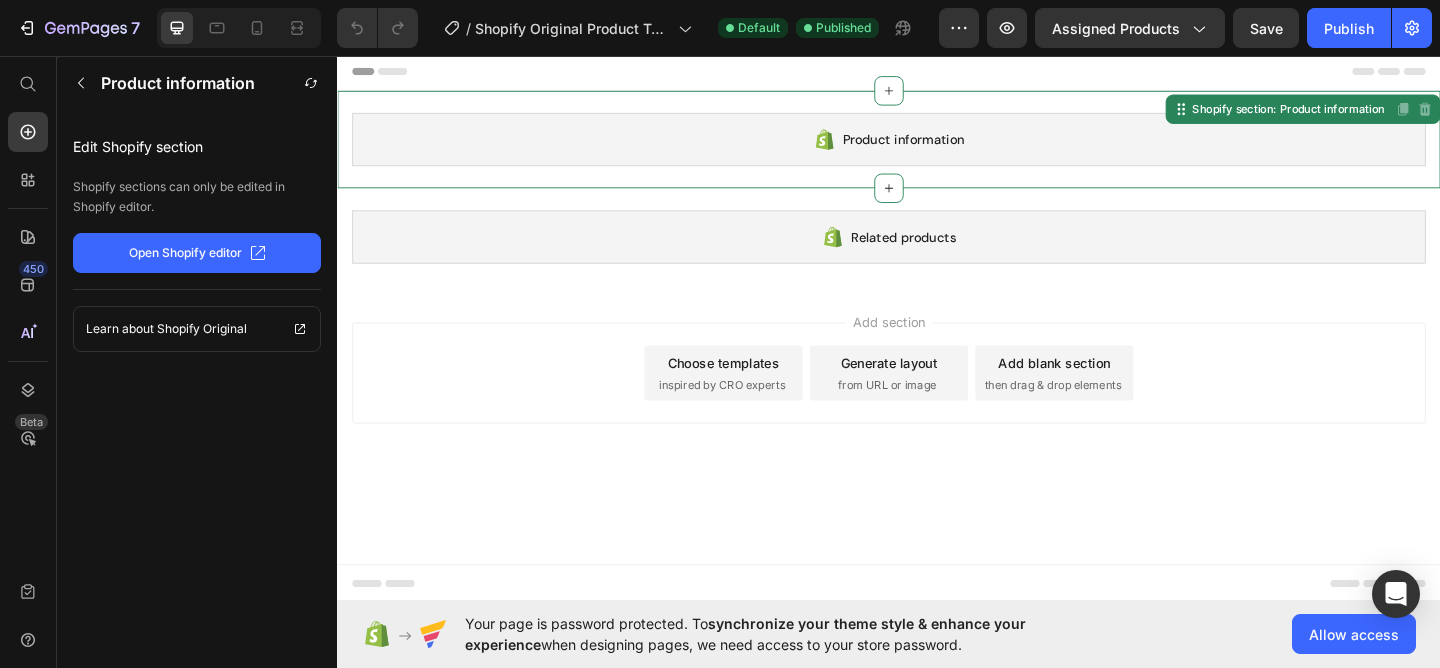 click on "Open Shopify editor" 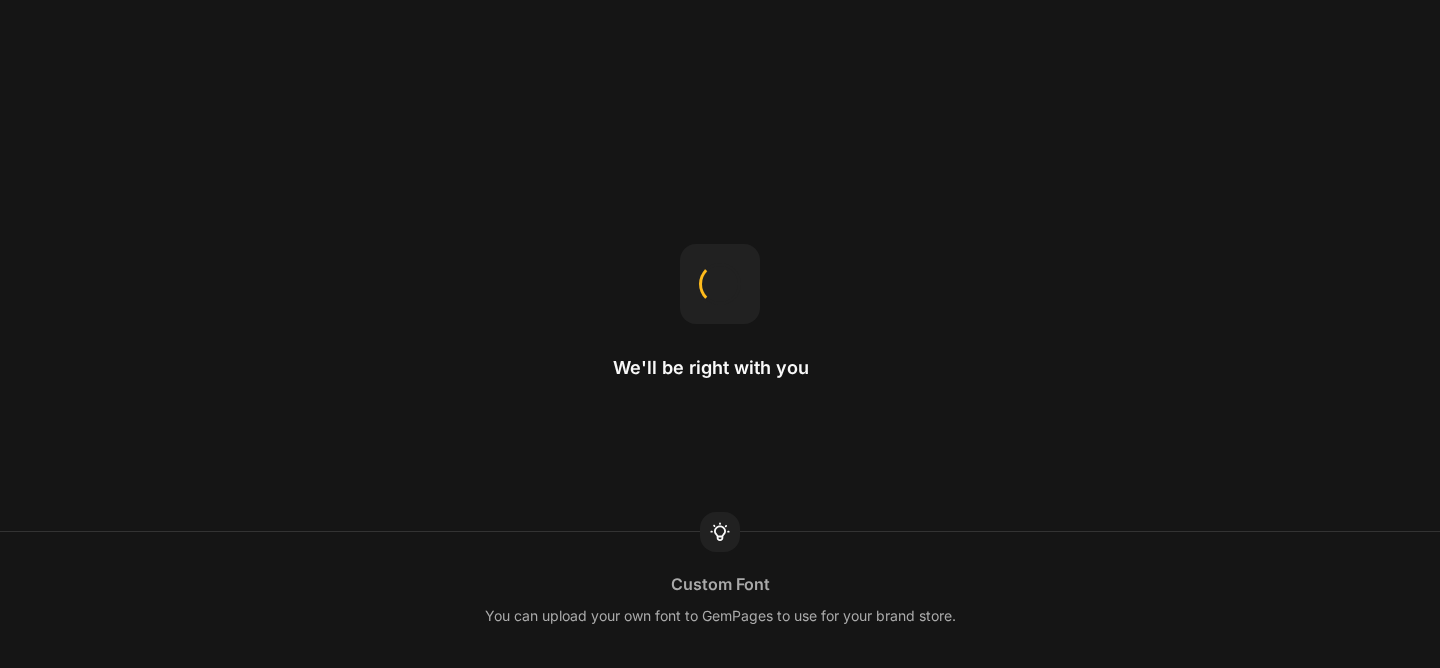 scroll, scrollTop: 0, scrollLeft: 0, axis: both 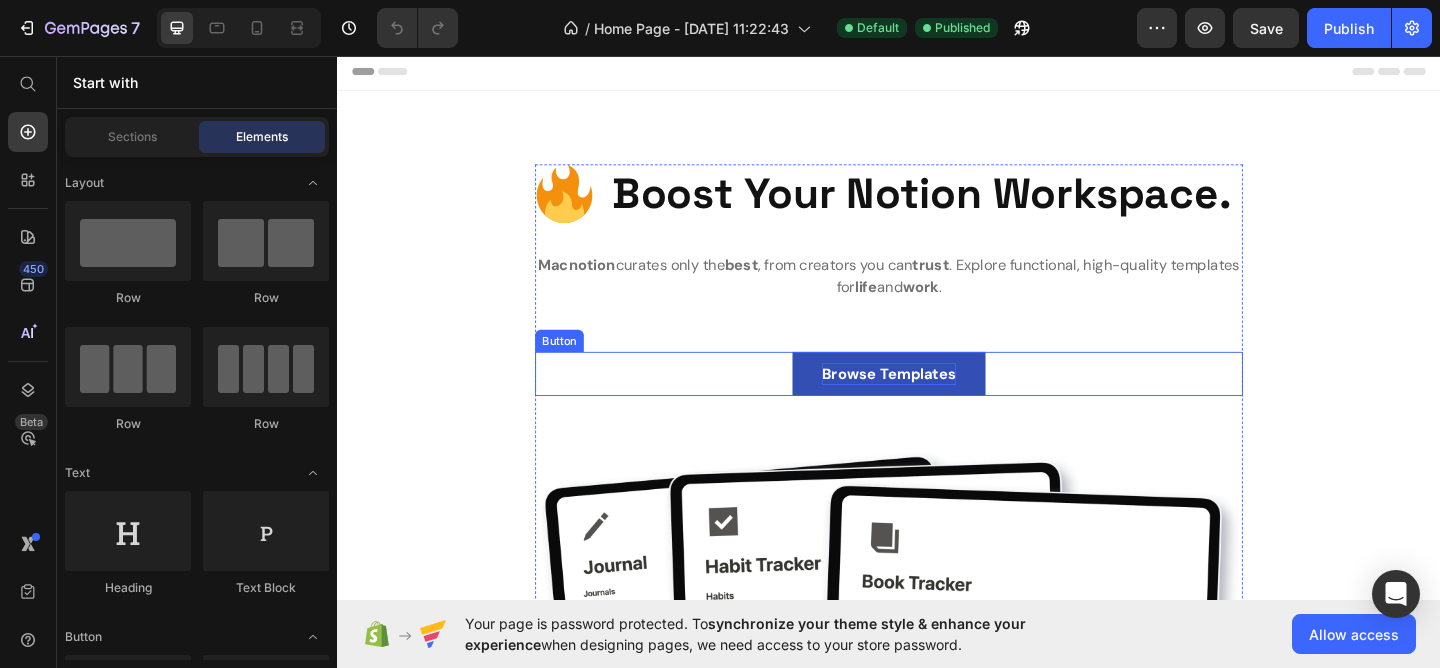 click on "browse templates" at bounding box center [937, 402] 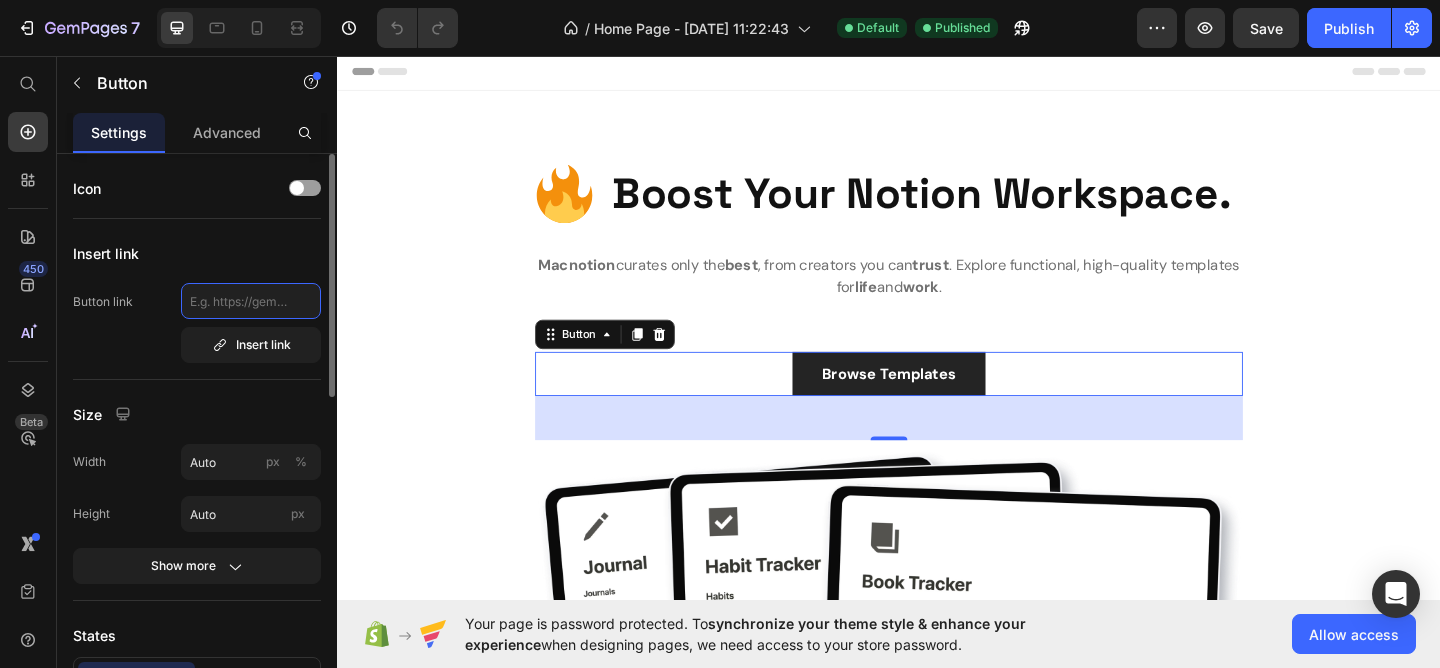 click 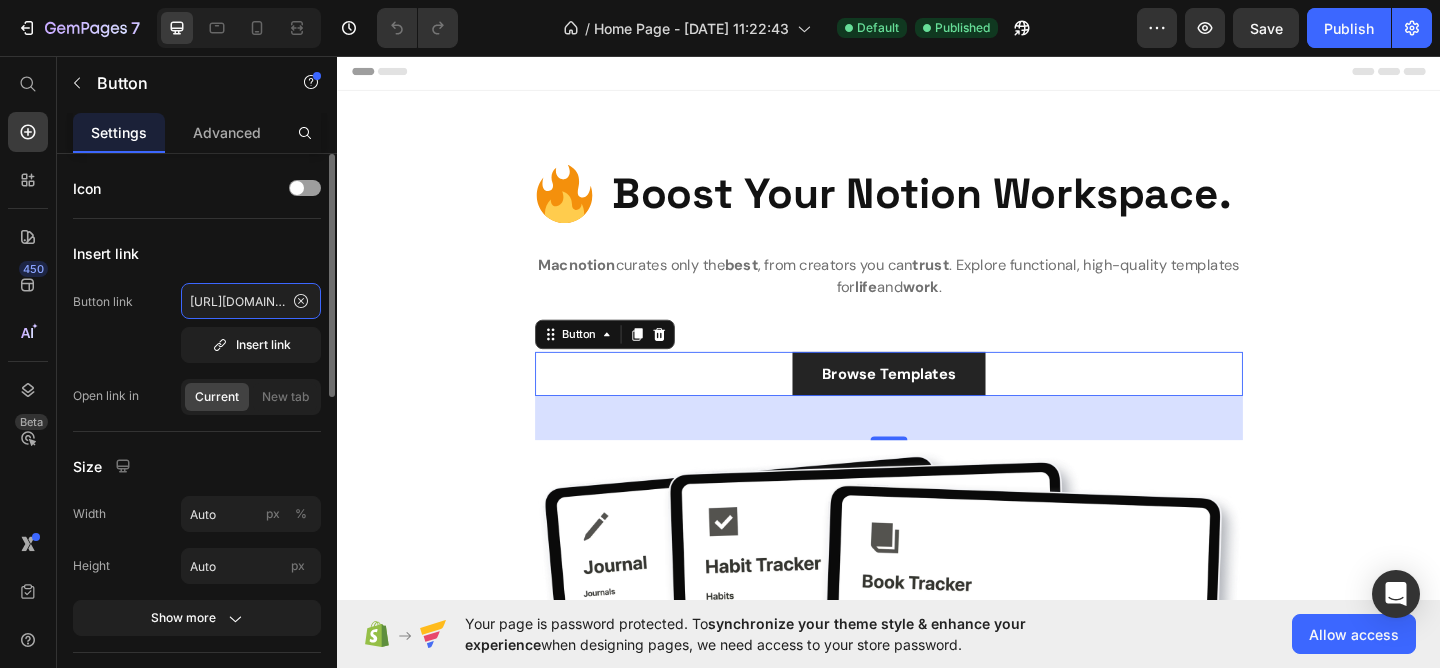 scroll, scrollTop: 0, scrollLeft: 144, axis: horizontal 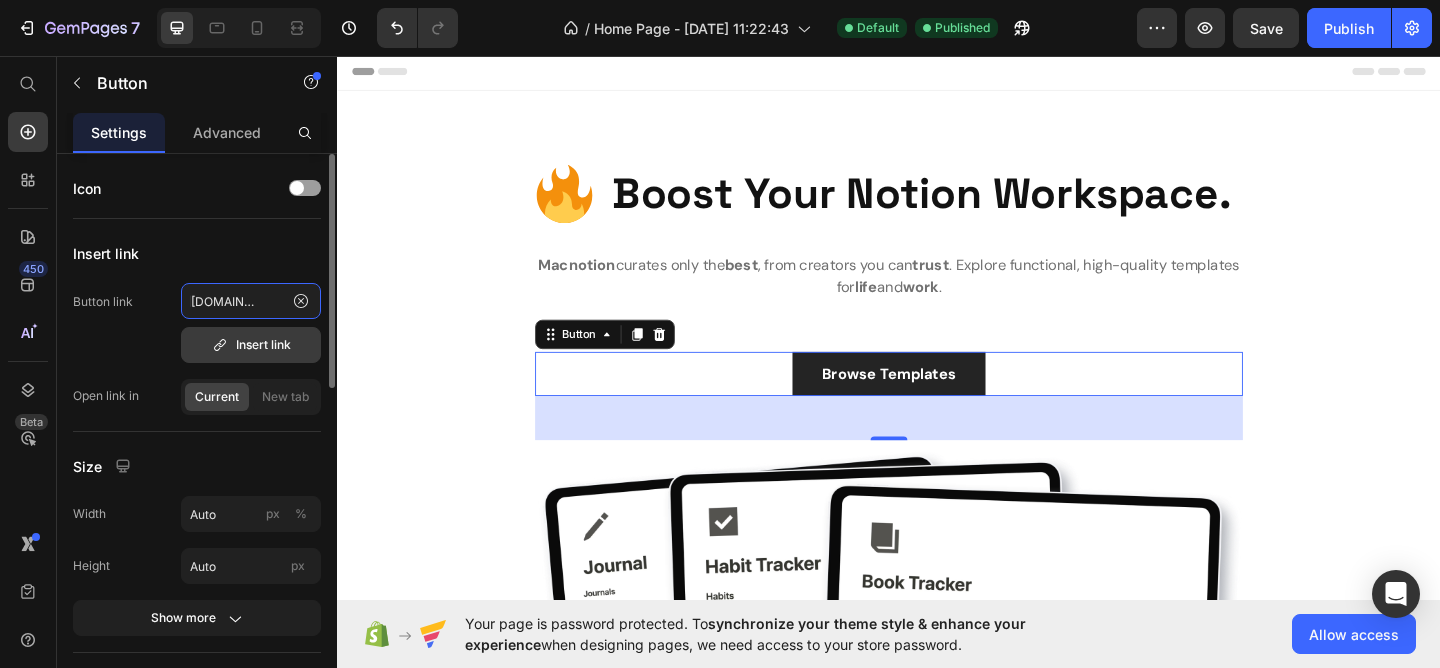 type on "https://www.macnotion.com/collections/all" 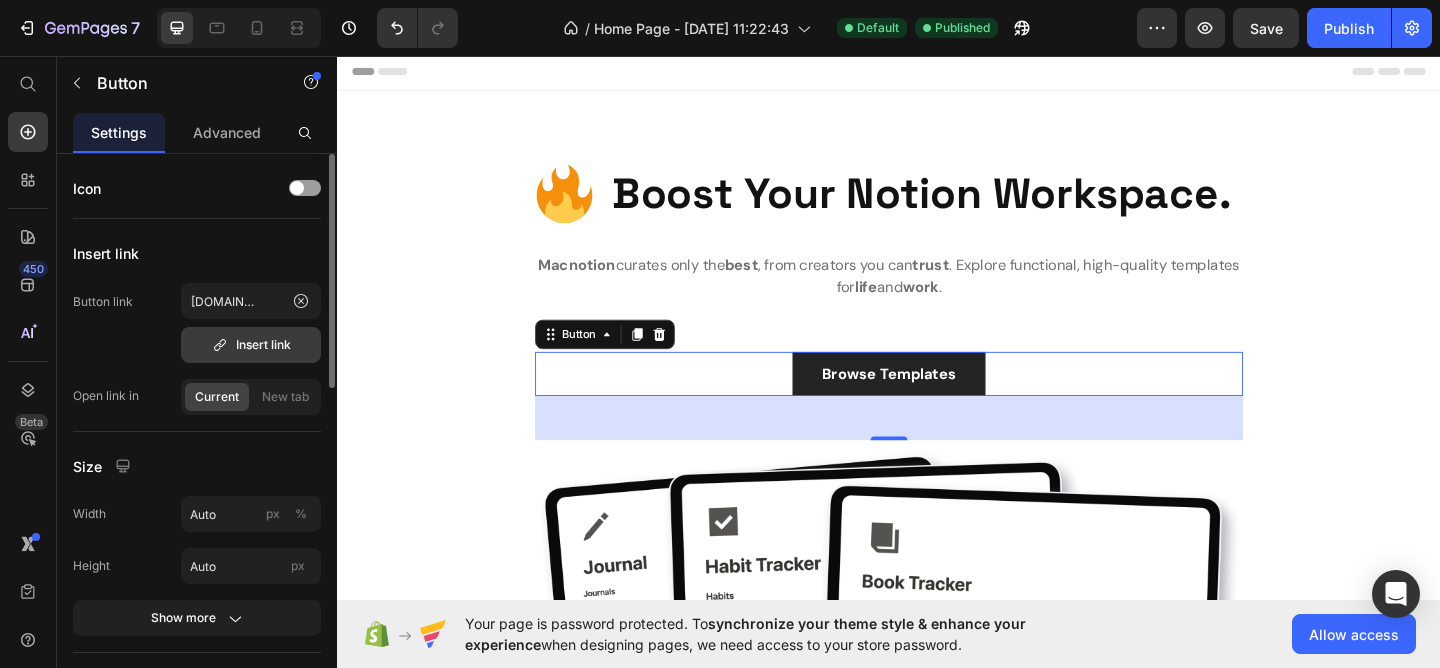 click on "Insert link" at bounding box center [251, 345] 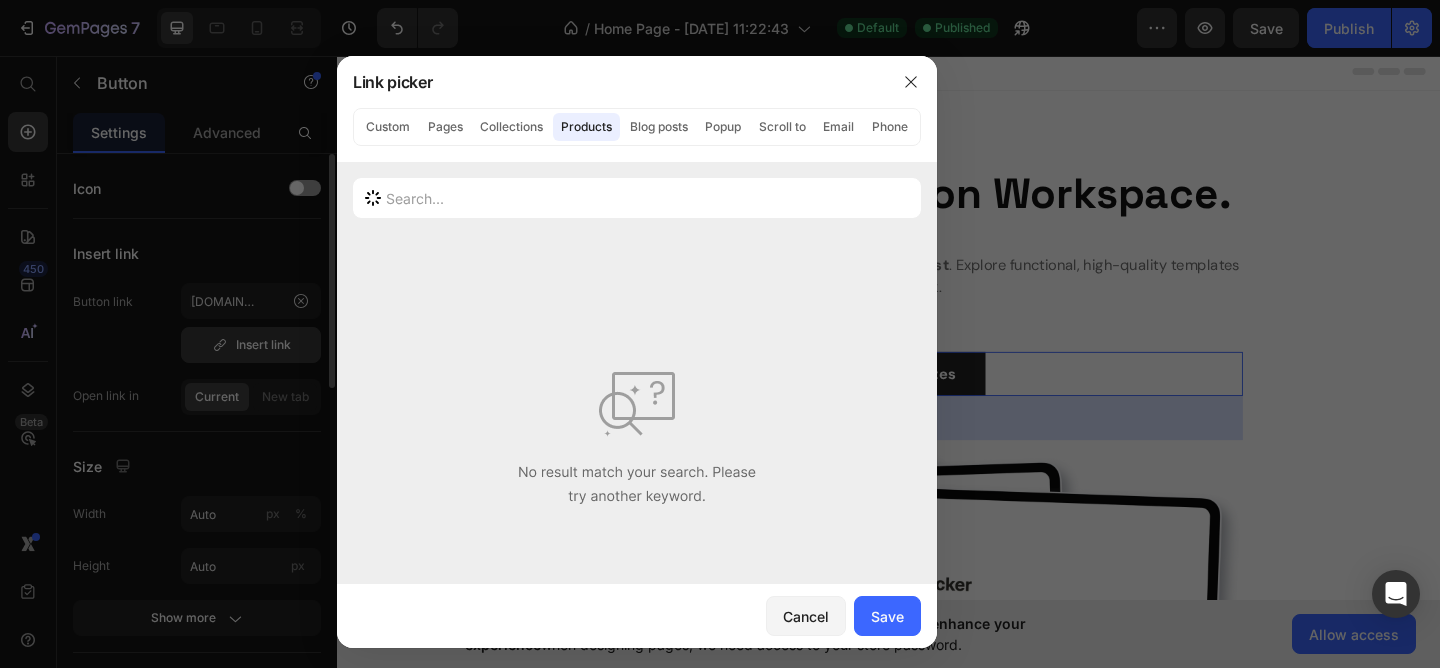 scroll, scrollTop: 0, scrollLeft: 0, axis: both 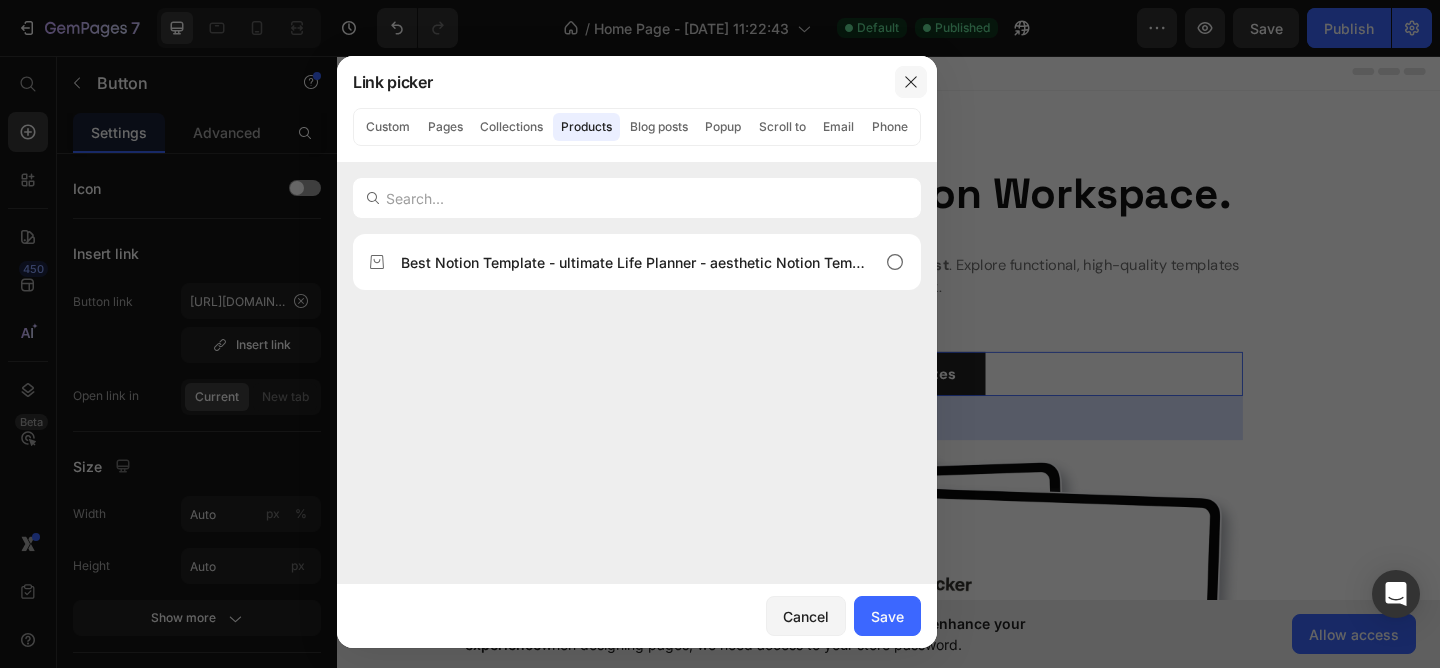 click 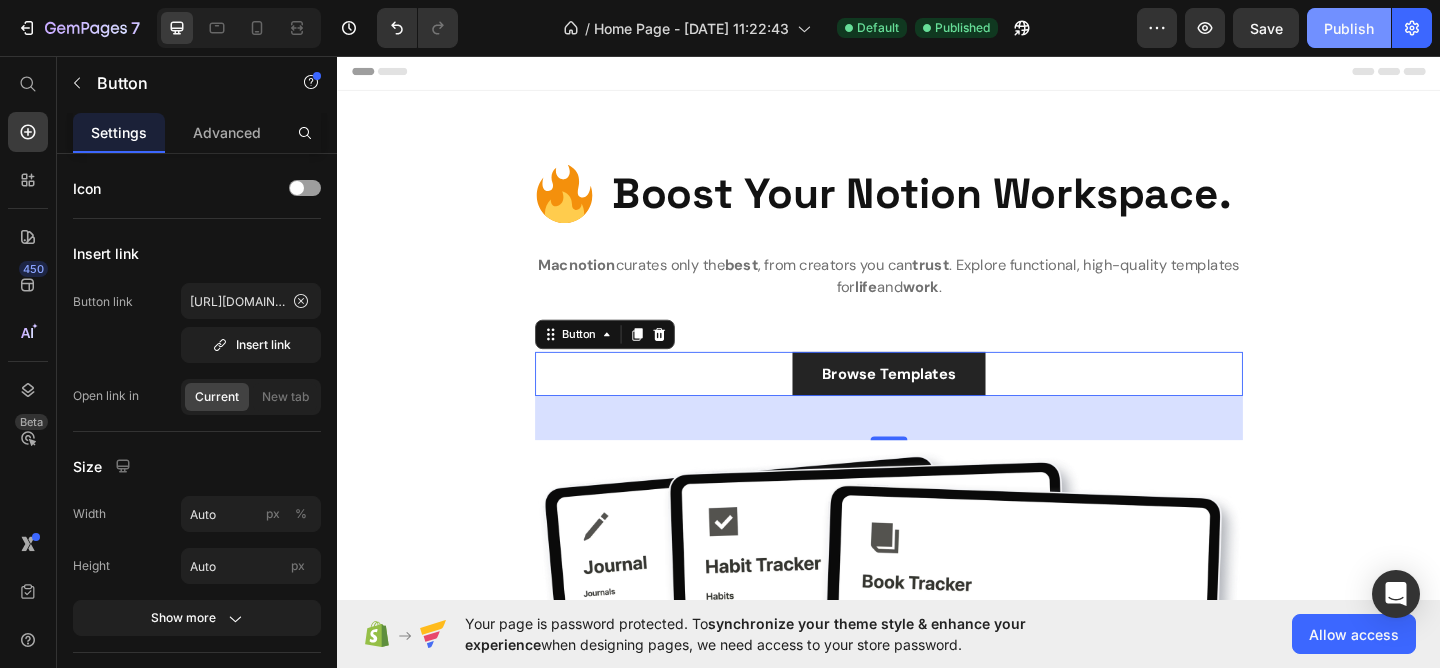 click on "Publish" at bounding box center [1349, 28] 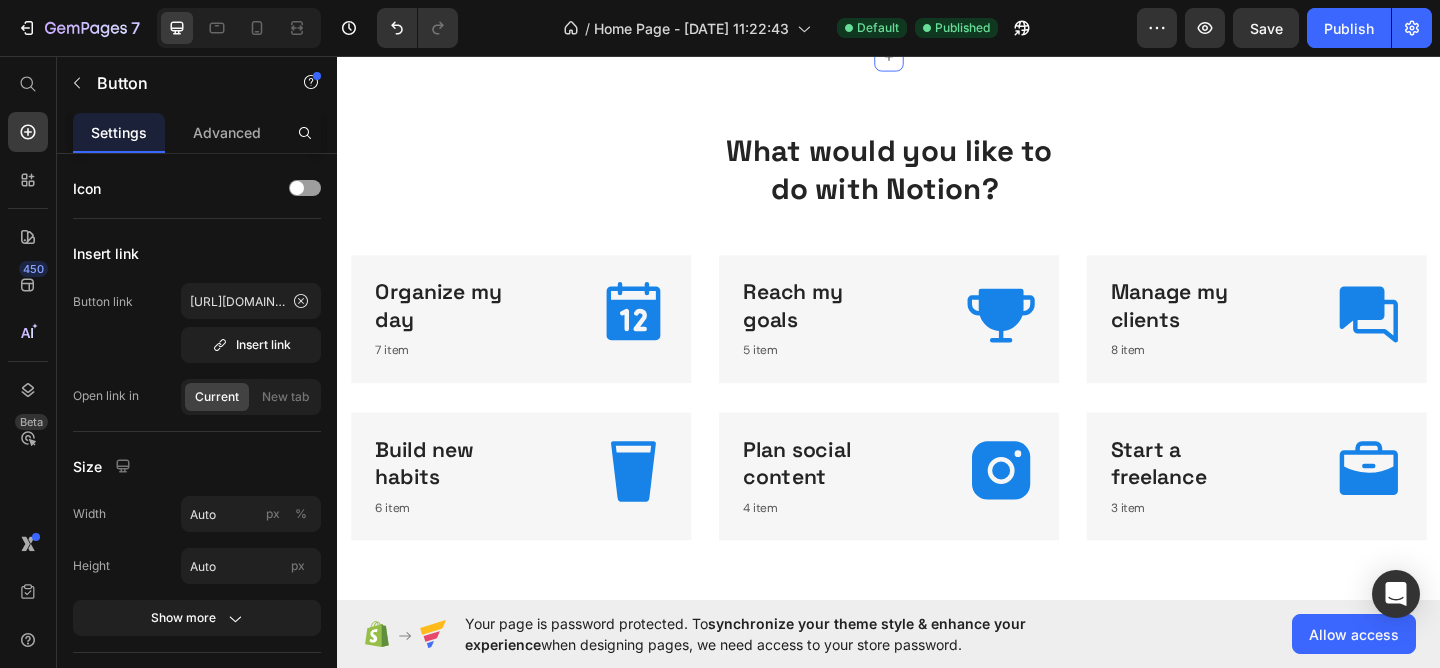scroll, scrollTop: 857, scrollLeft: 0, axis: vertical 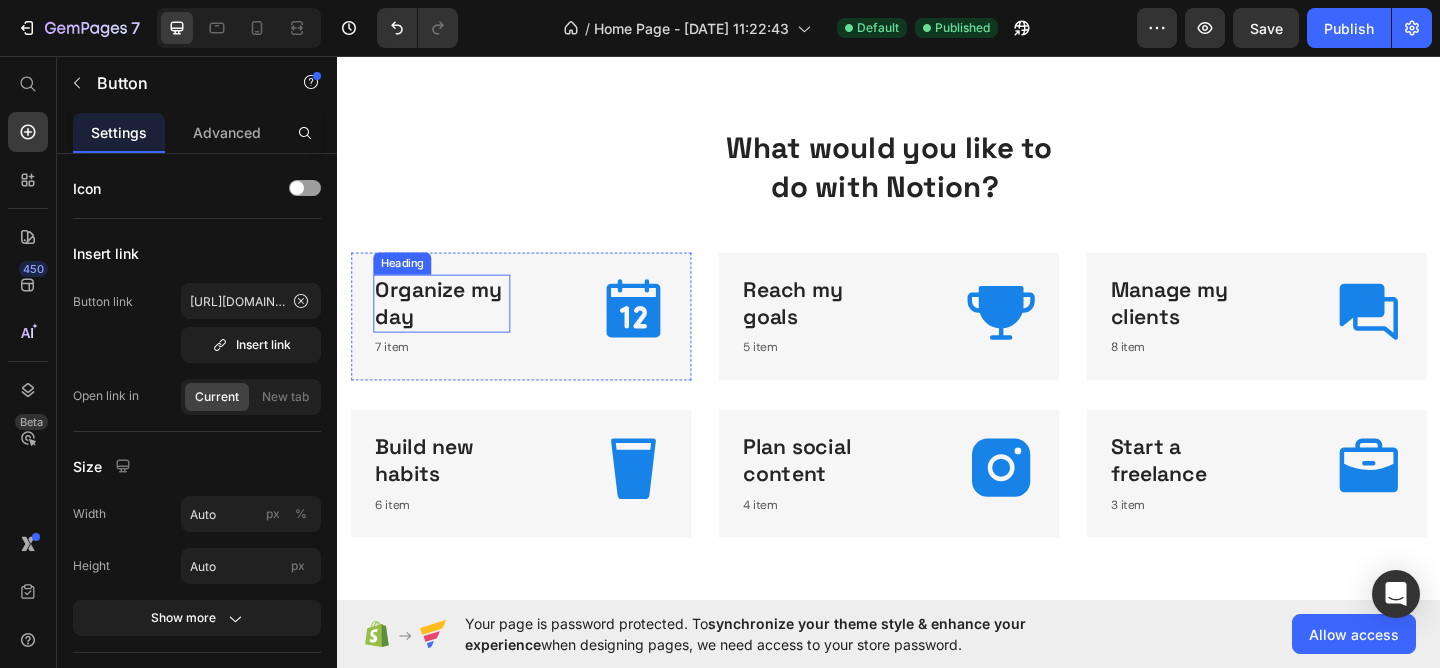 click on "Organize my day" at bounding box center [450, 326] 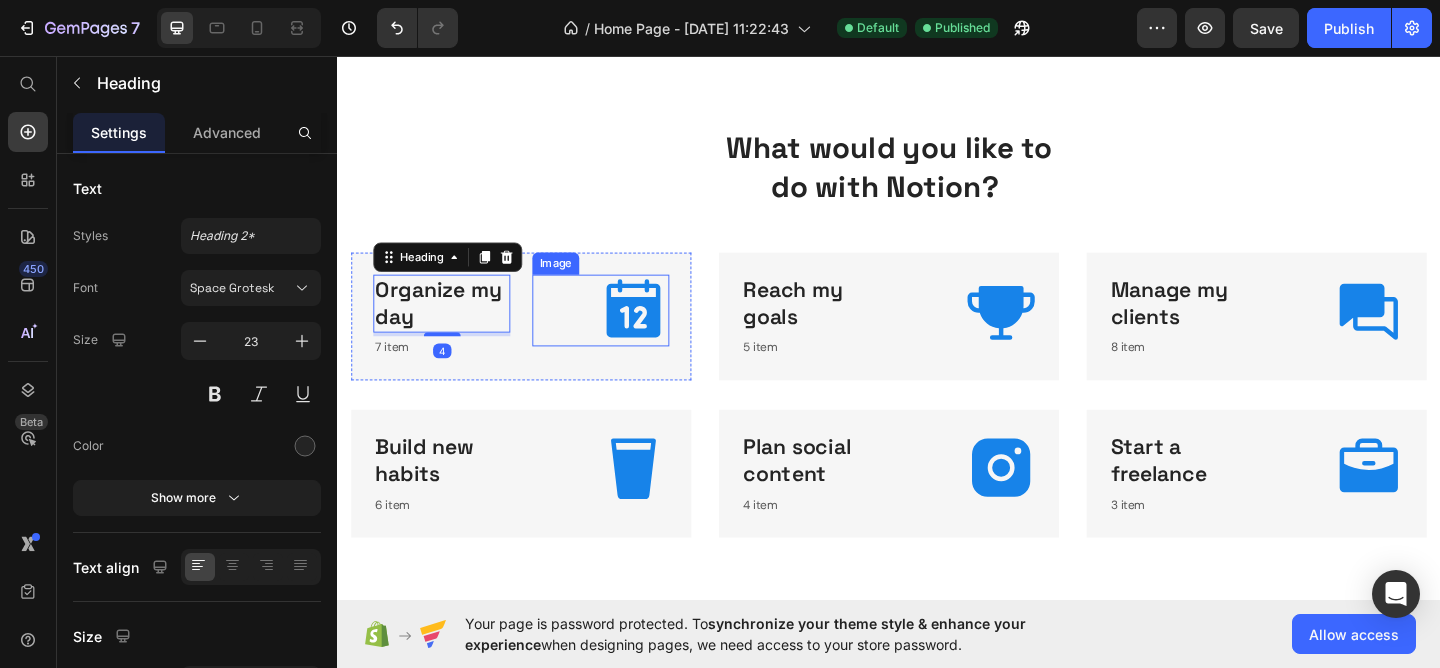 click at bounding box center [623, 333] 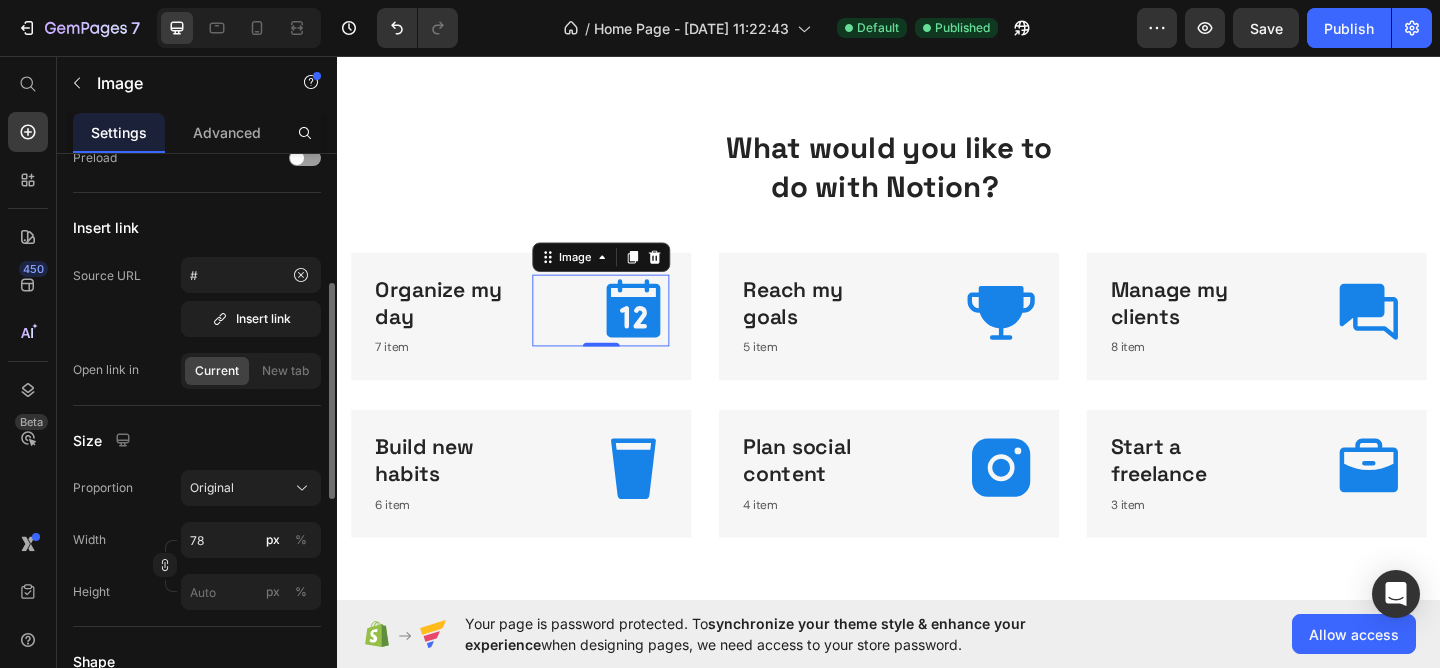scroll, scrollTop: 350, scrollLeft: 0, axis: vertical 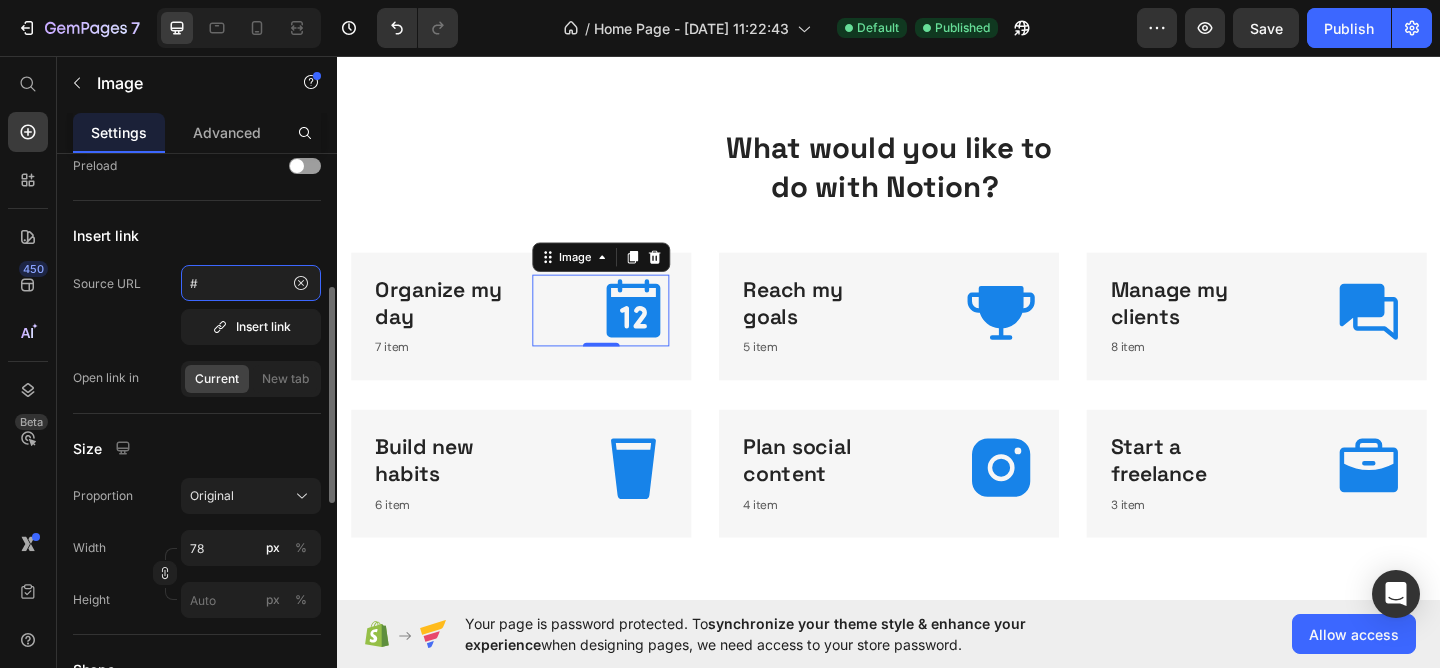 click on "#" 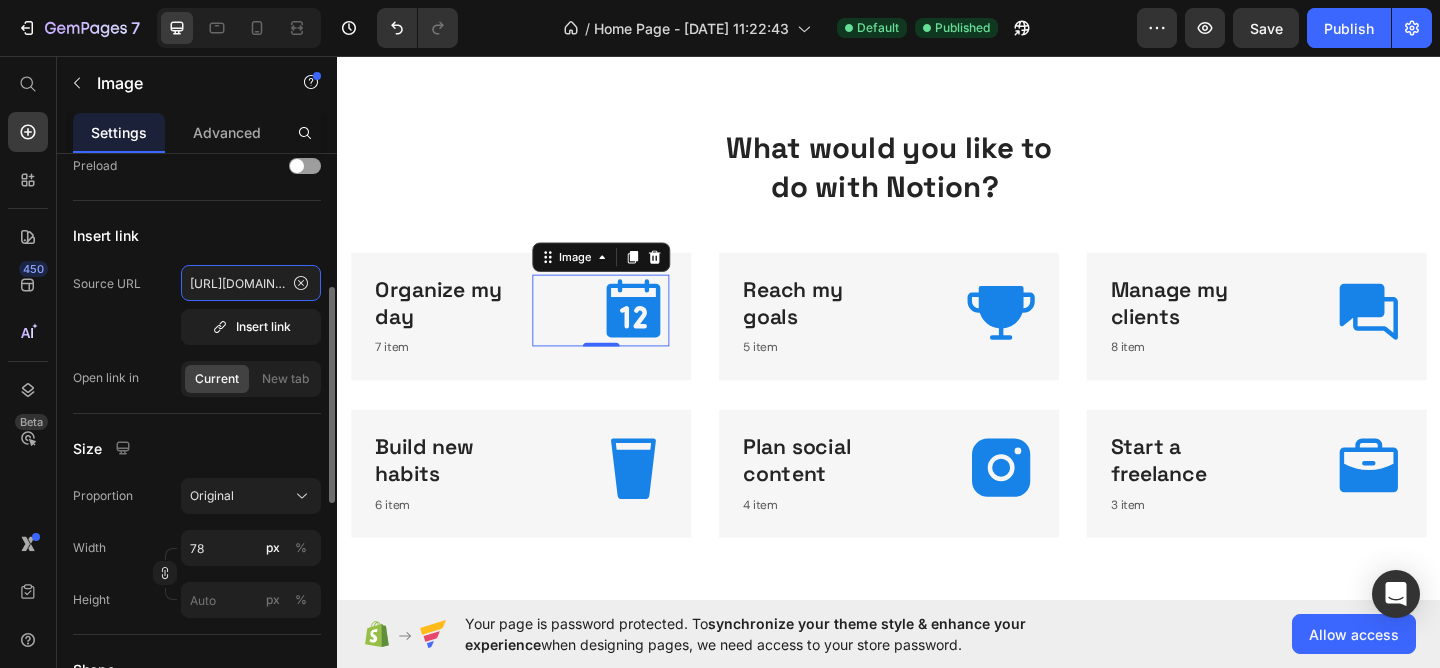 scroll, scrollTop: 0, scrollLeft: 144, axis: horizontal 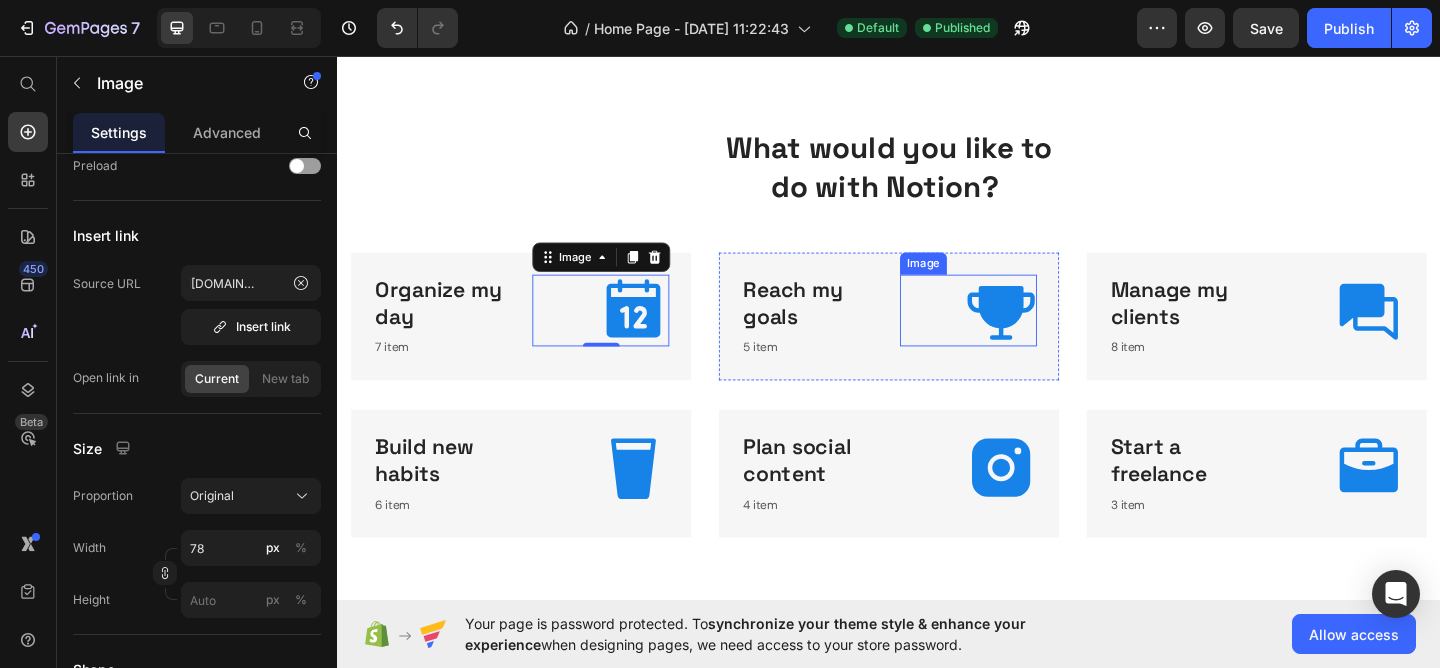 click at bounding box center (1023, 333) 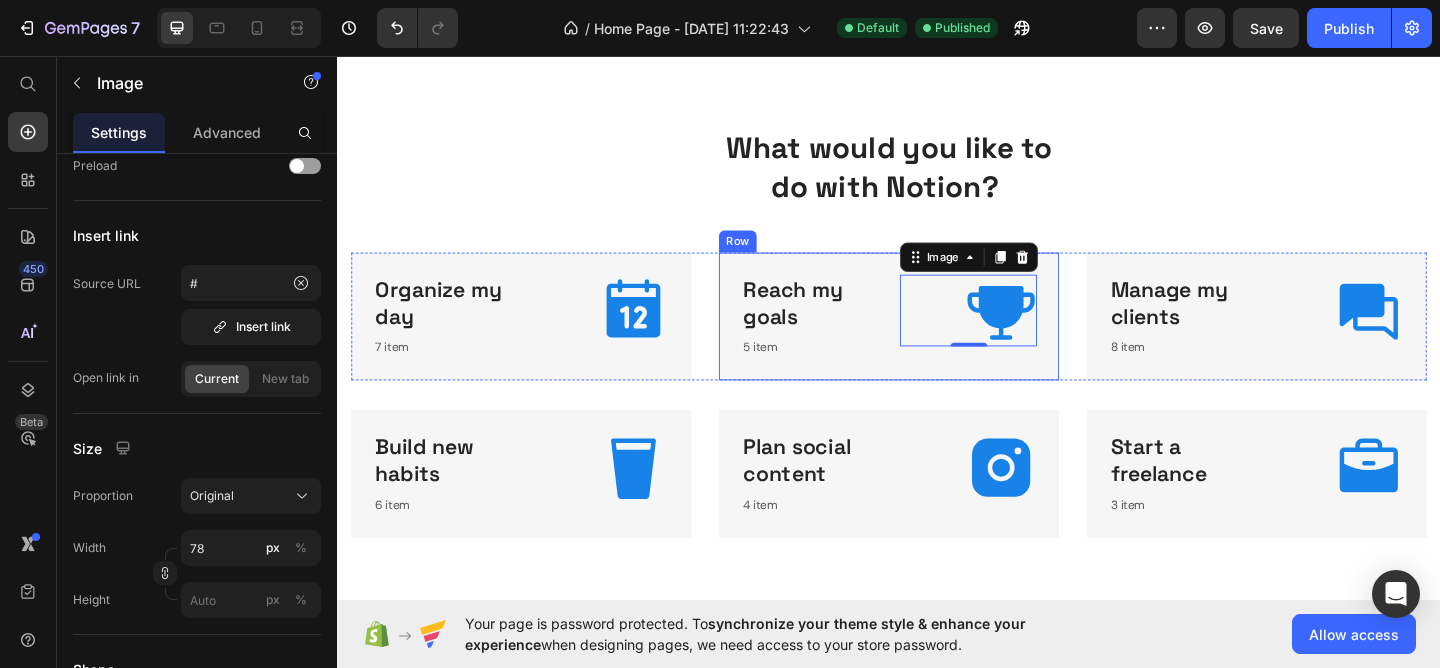 click on "Reach my goals Heading 5 item Text block Image   0 Row" at bounding box center [937, 339] 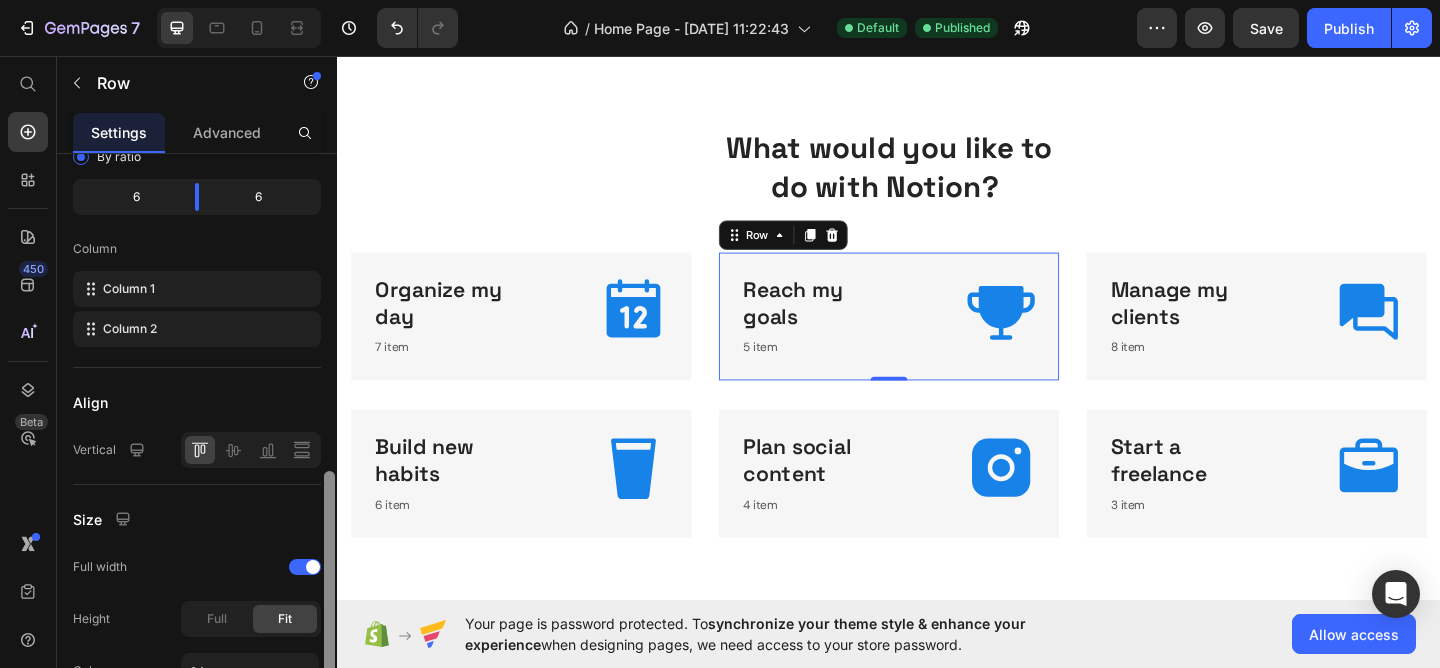 scroll, scrollTop: 0, scrollLeft: 0, axis: both 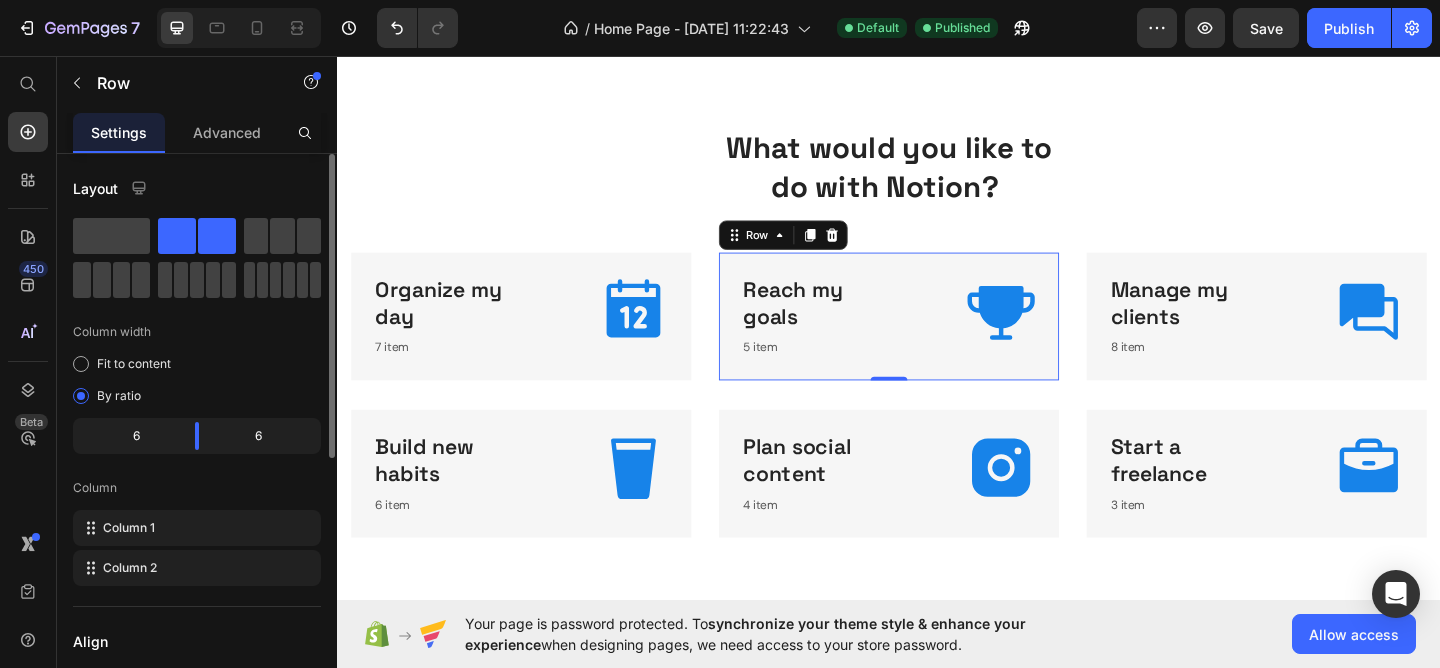 click on "Reach my goals Heading 5 item Text block Image Row   0" at bounding box center (937, 339) 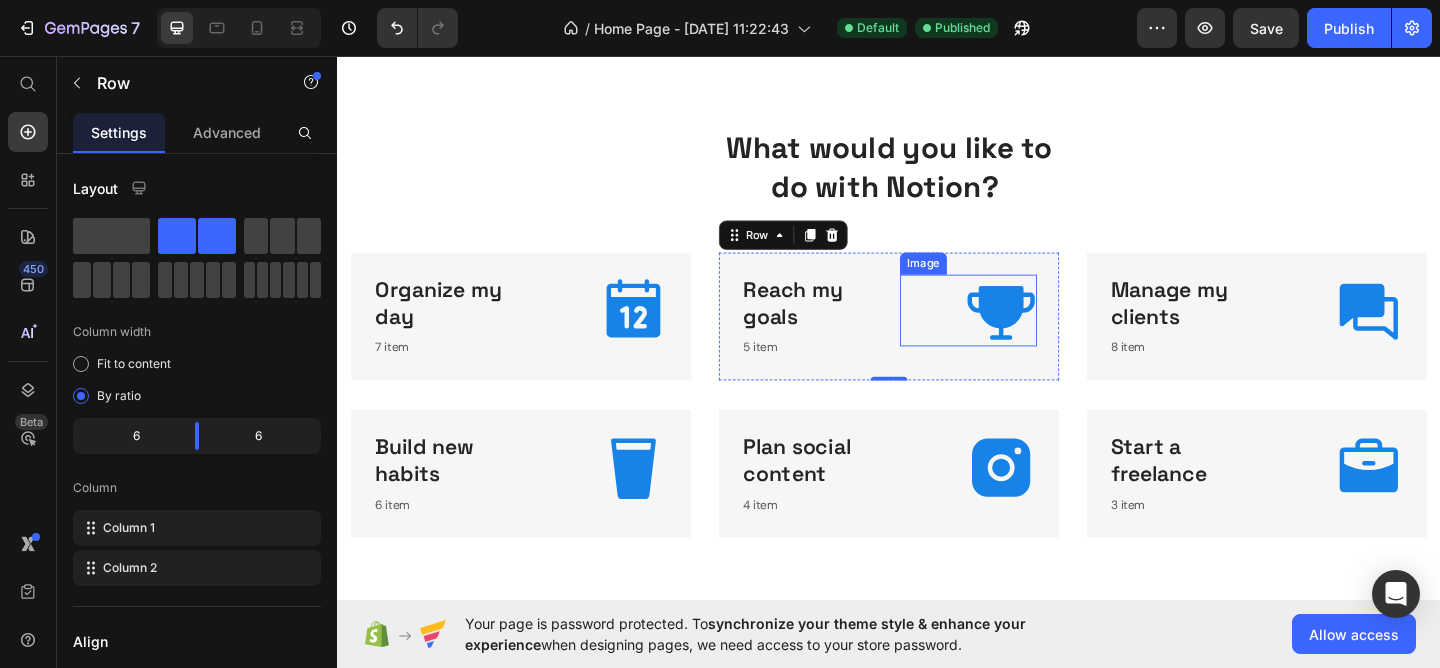 click at bounding box center (1023, 333) 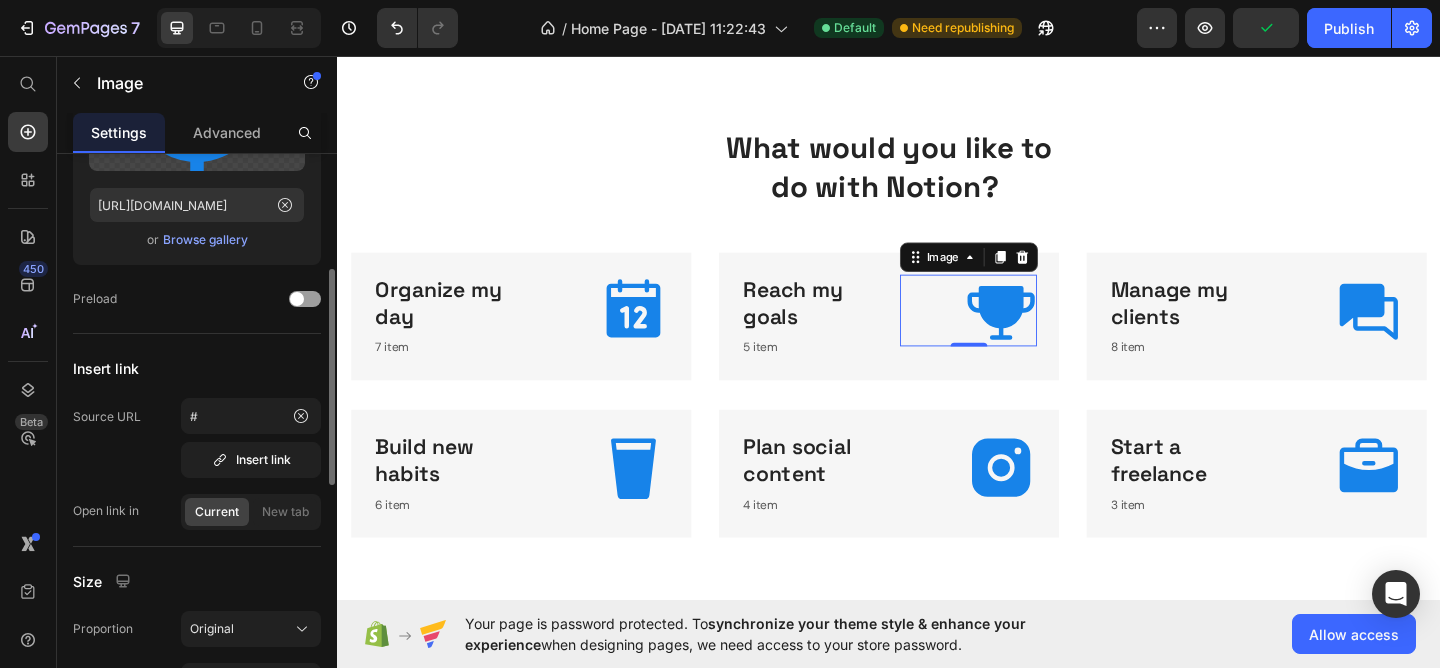 scroll, scrollTop: 241, scrollLeft: 0, axis: vertical 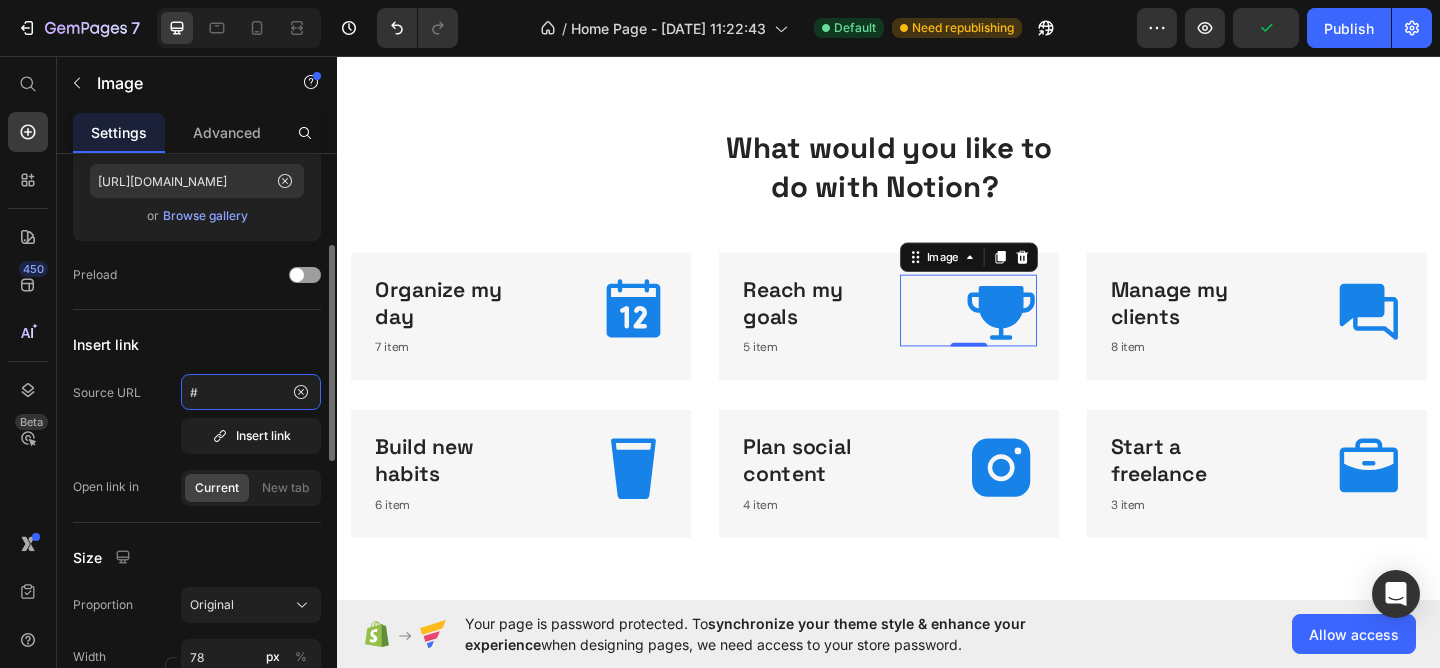click on "#" 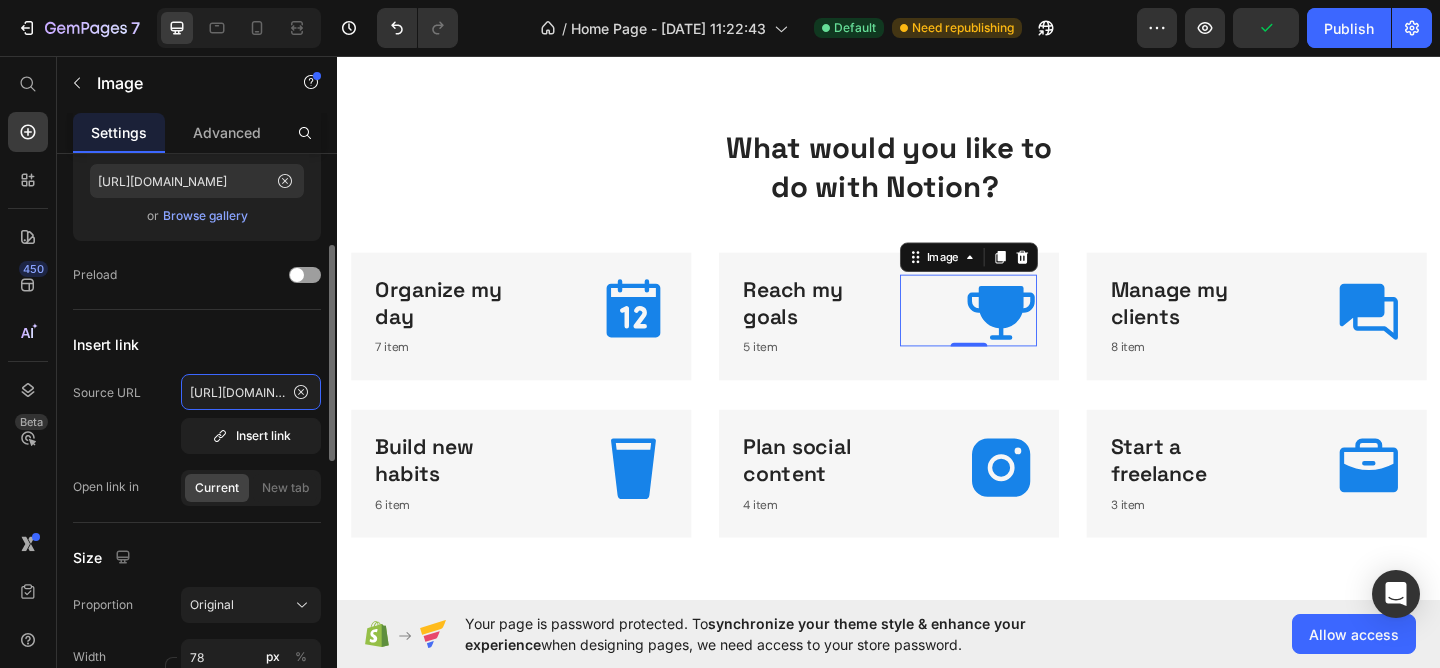 scroll, scrollTop: 0, scrollLeft: 144, axis: horizontal 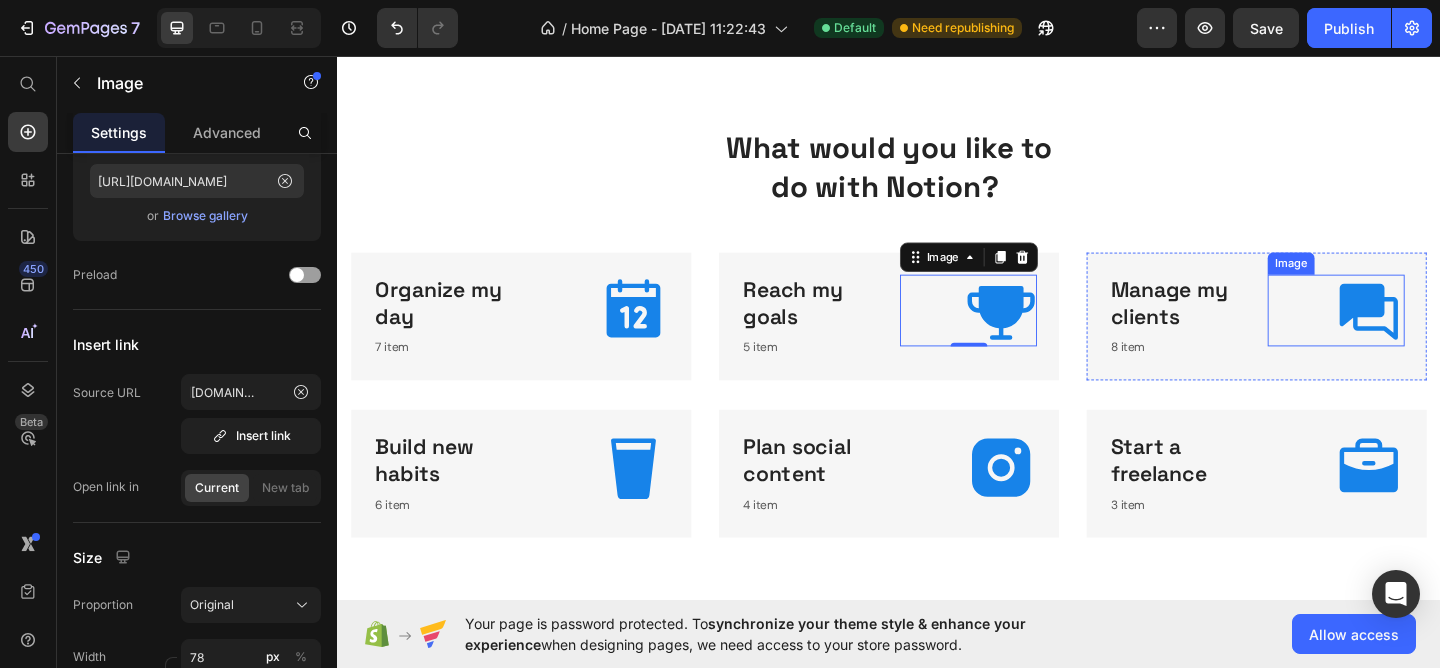 click at bounding box center (1423, 333) 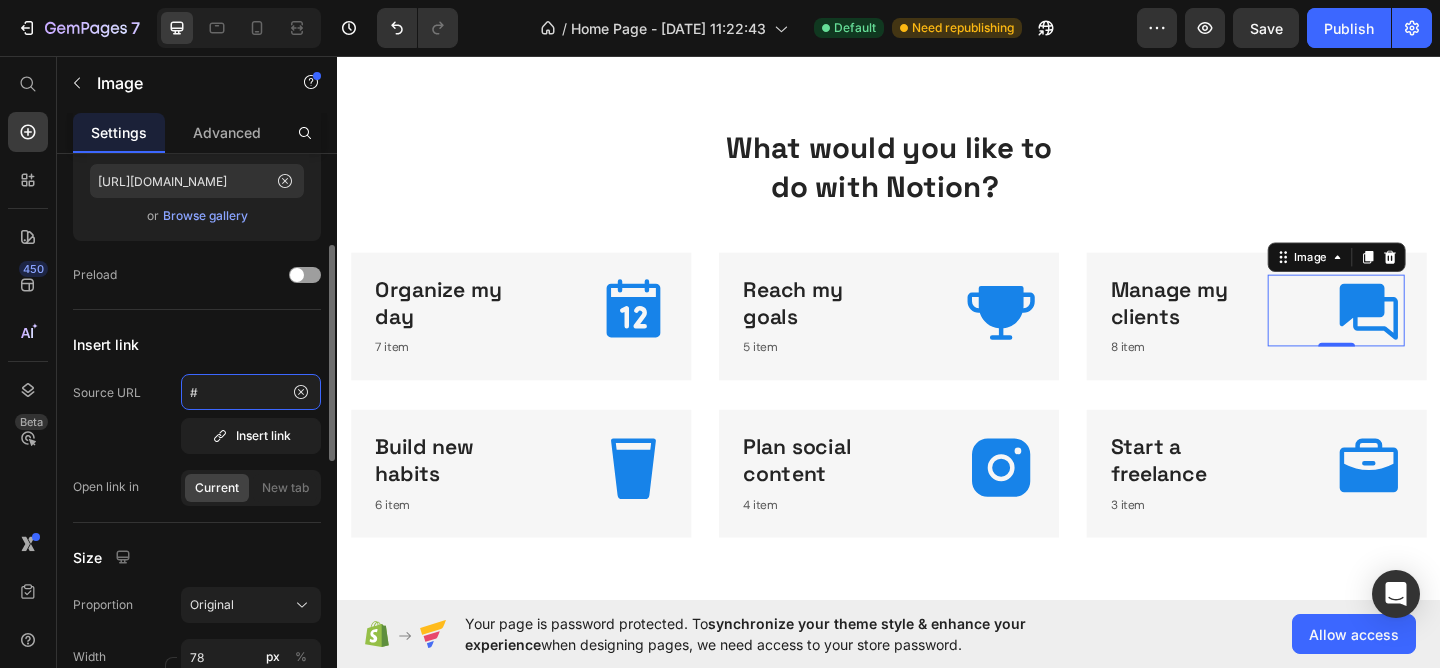 click on "#" 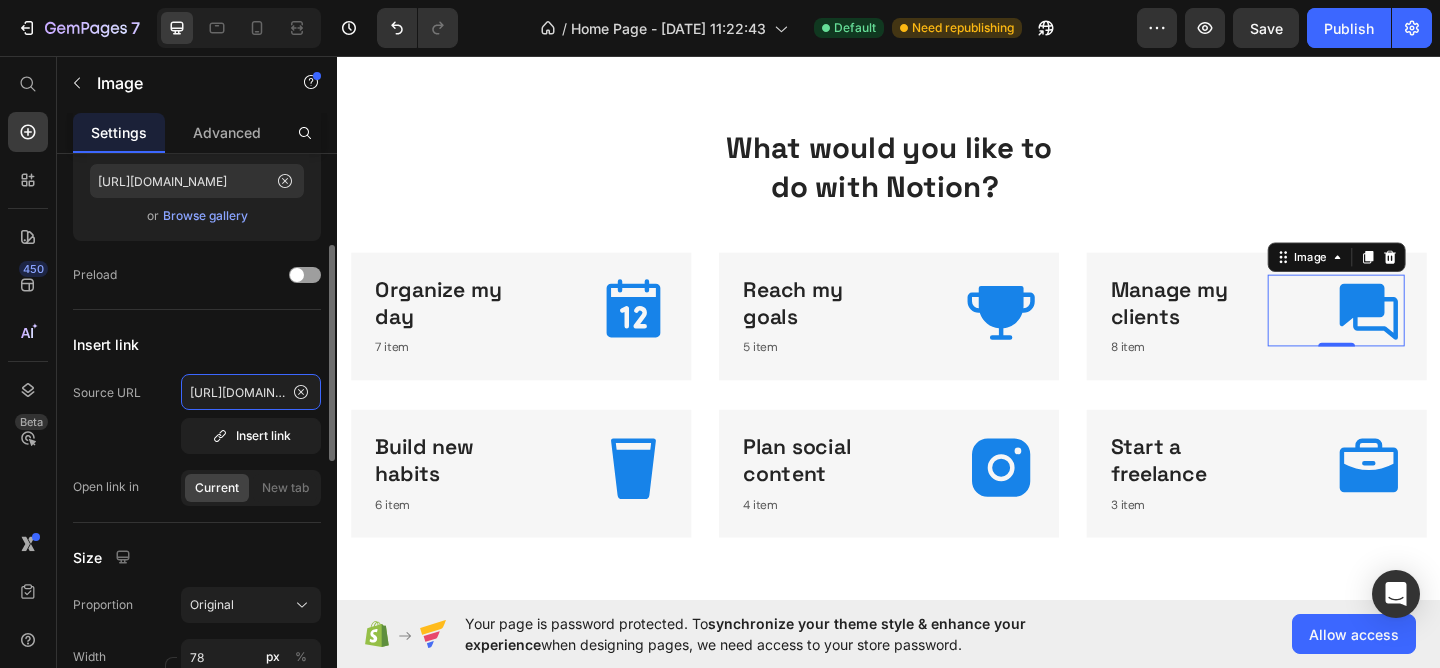 scroll, scrollTop: 0, scrollLeft: 144, axis: horizontal 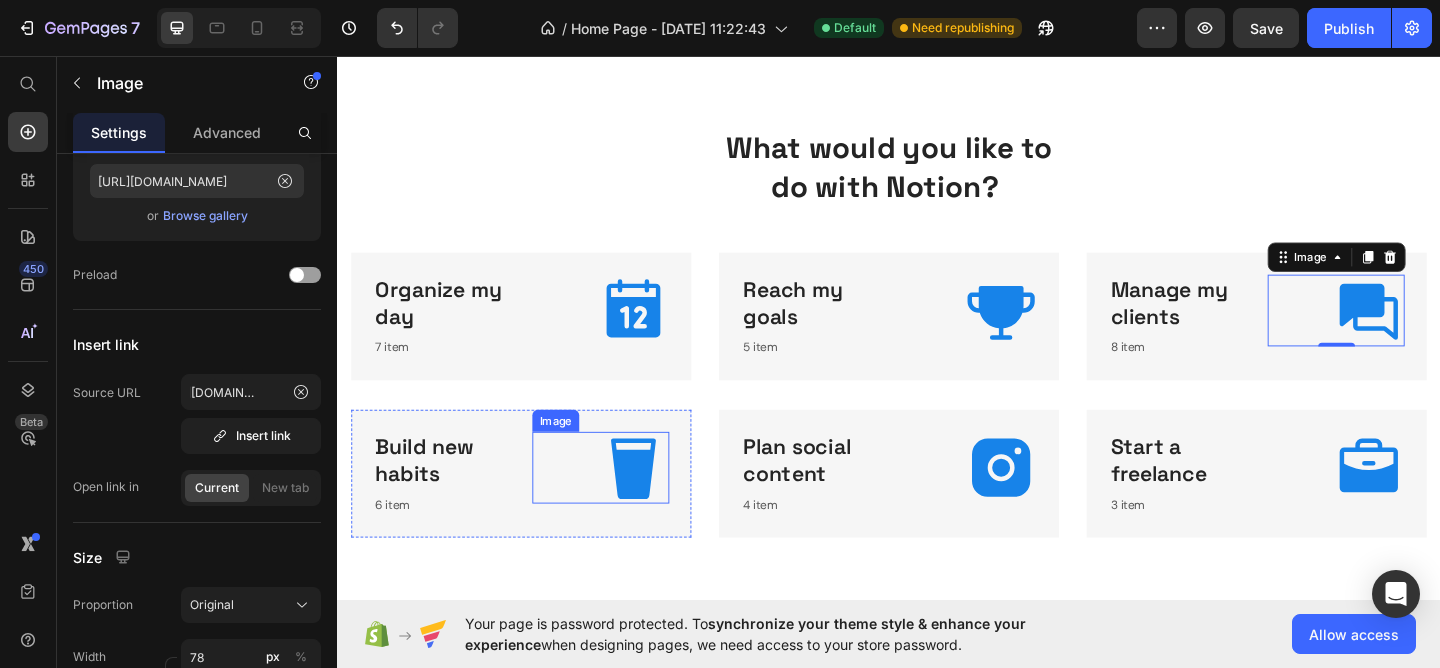 click at bounding box center [623, 504] 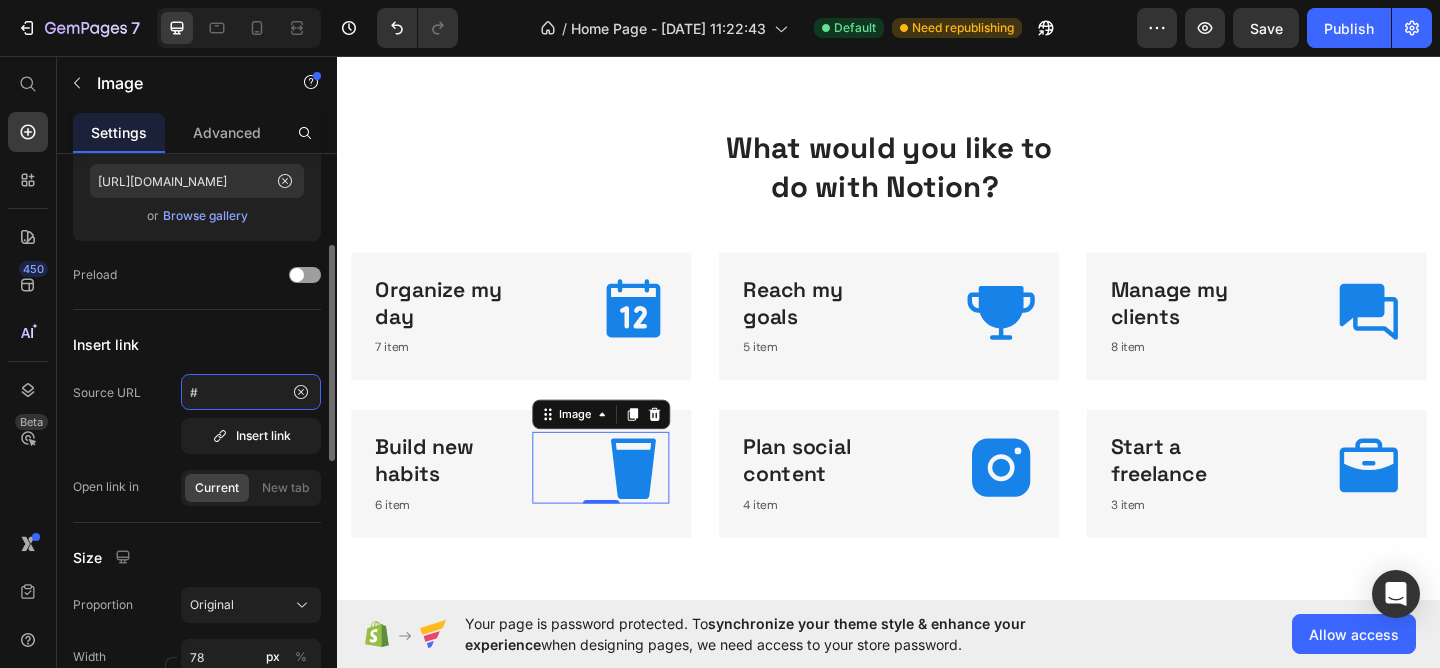 click on "#" 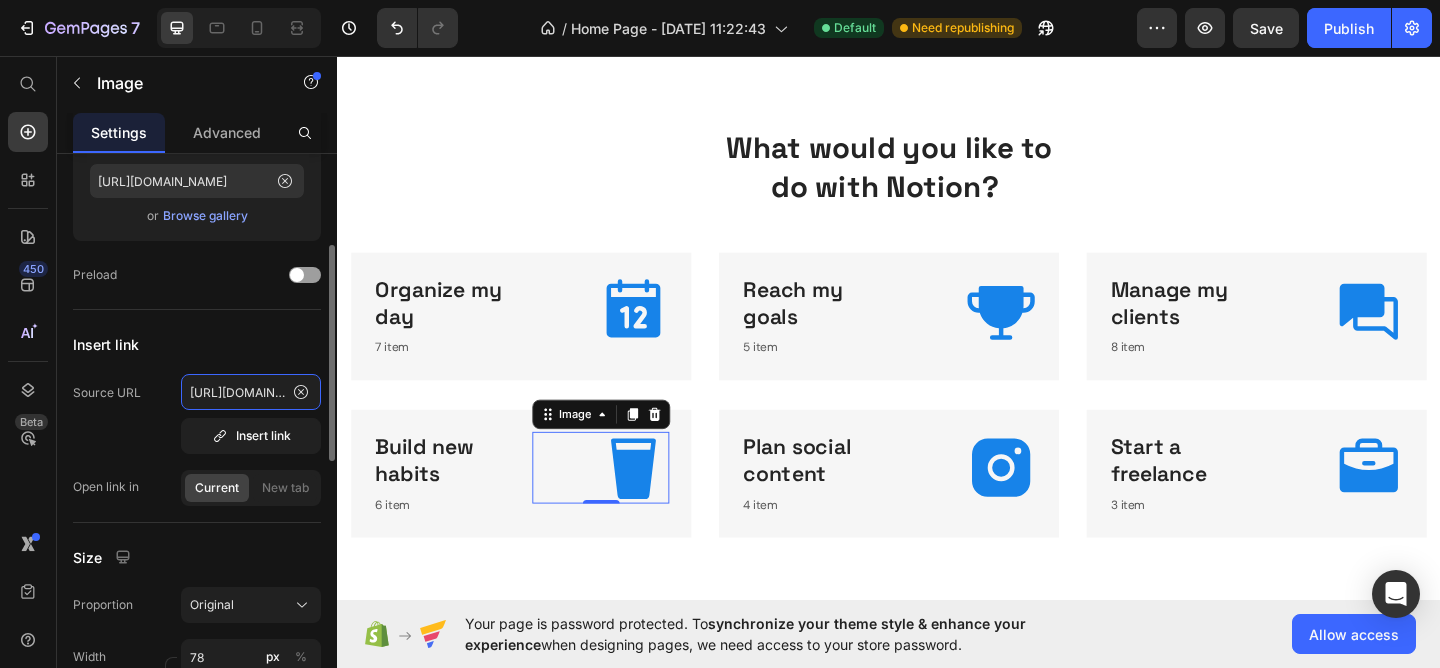 scroll, scrollTop: 0, scrollLeft: 144, axis: horizontal 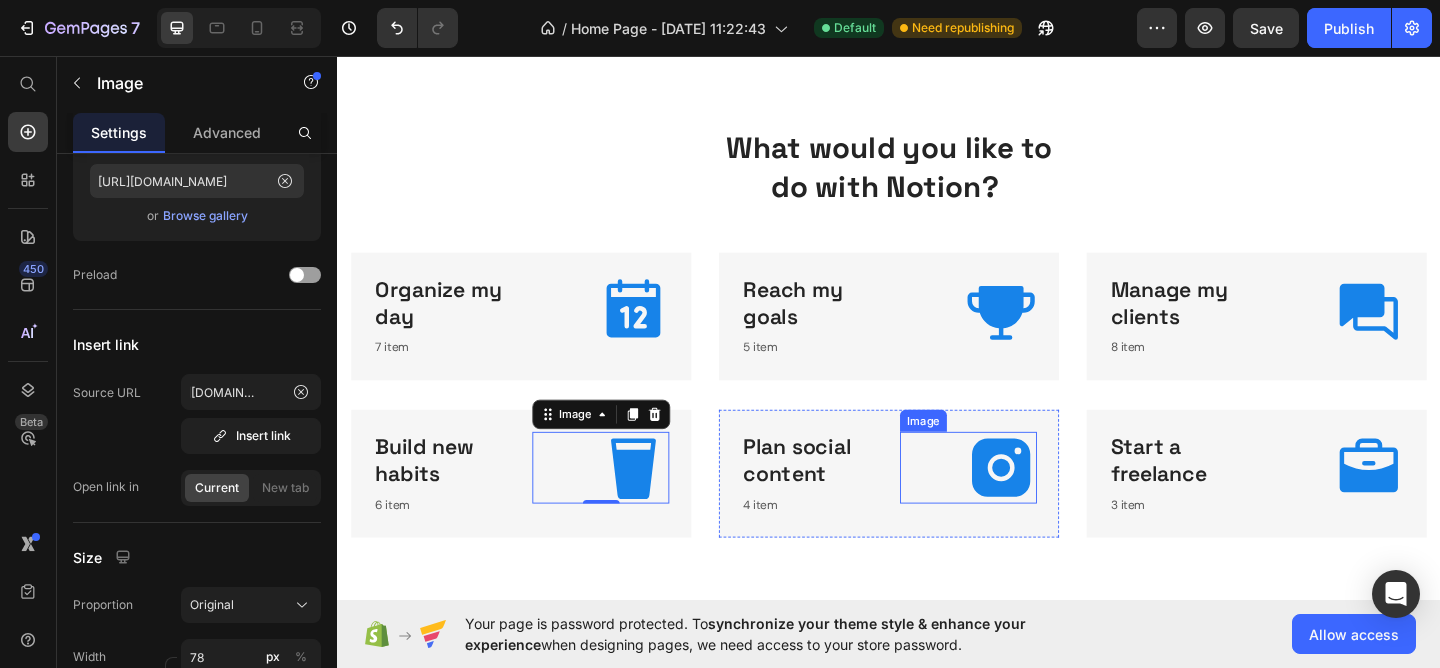 click at bounding box center [1023, 504] 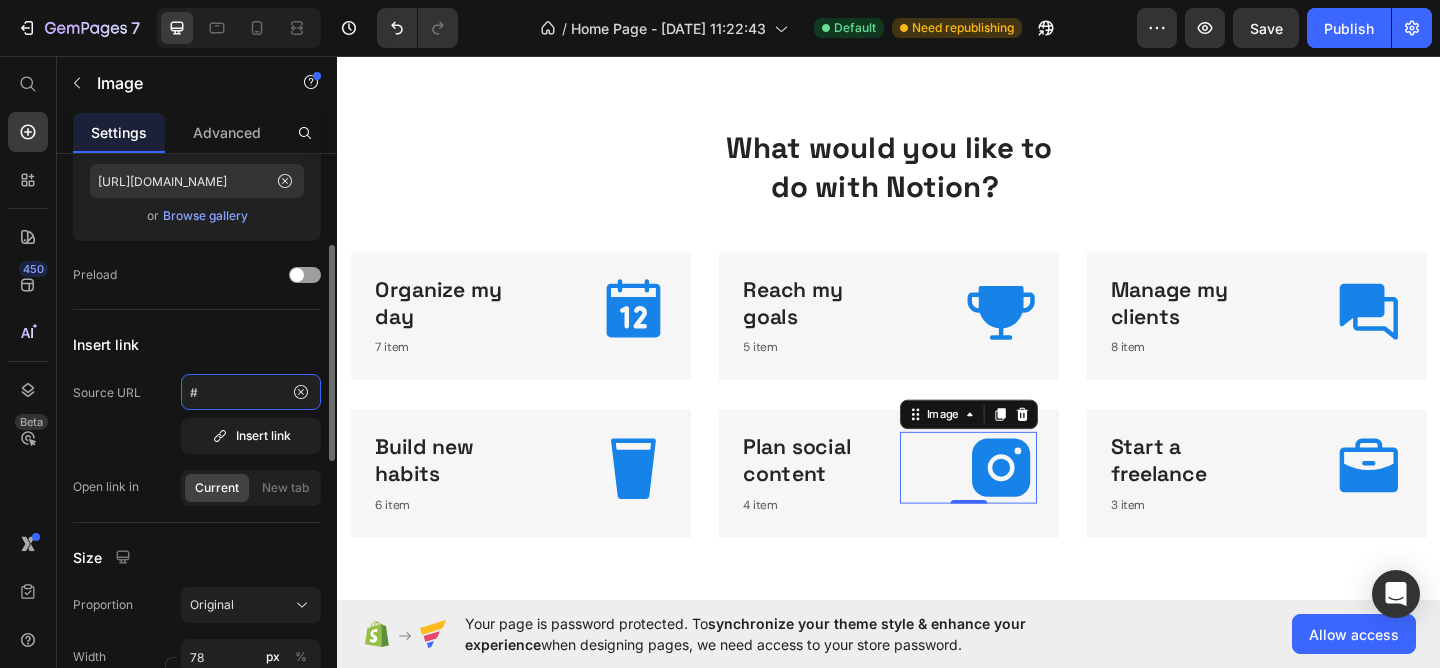click on "#" 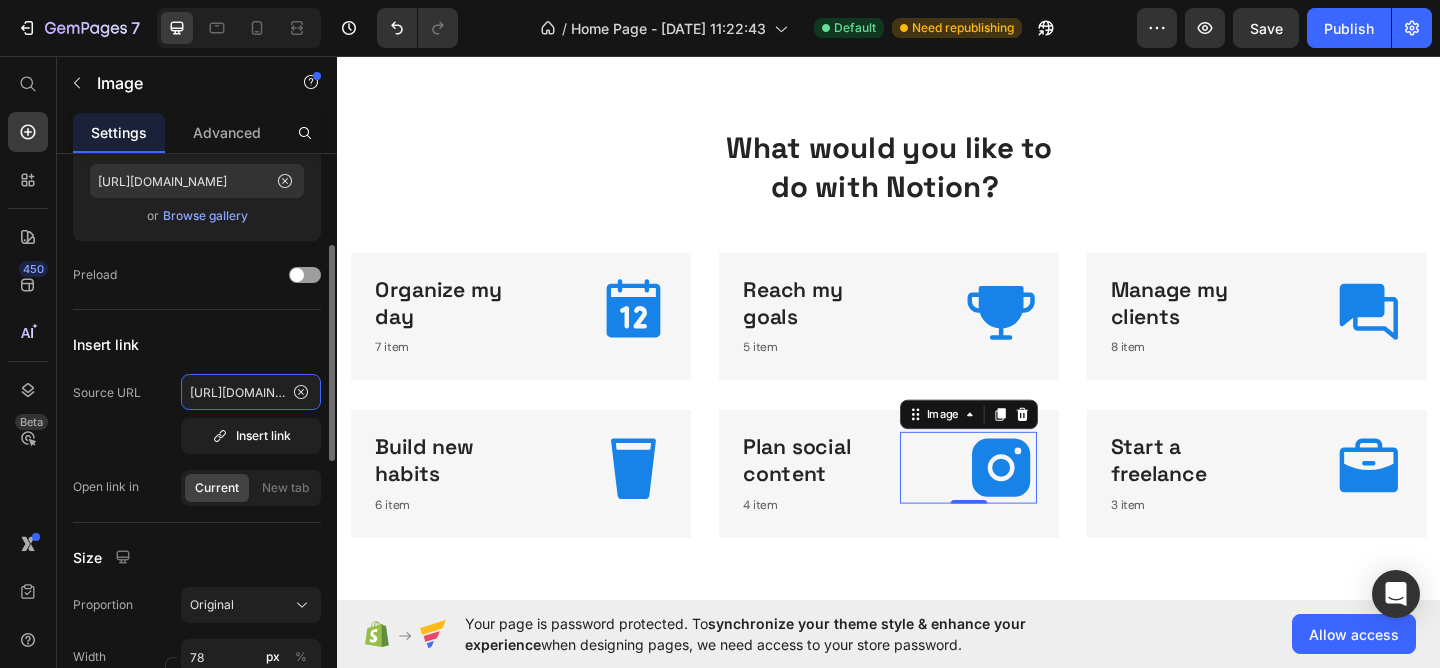 scroll, scrollTop: 0, scrollLeft: 144, axis: horizontal 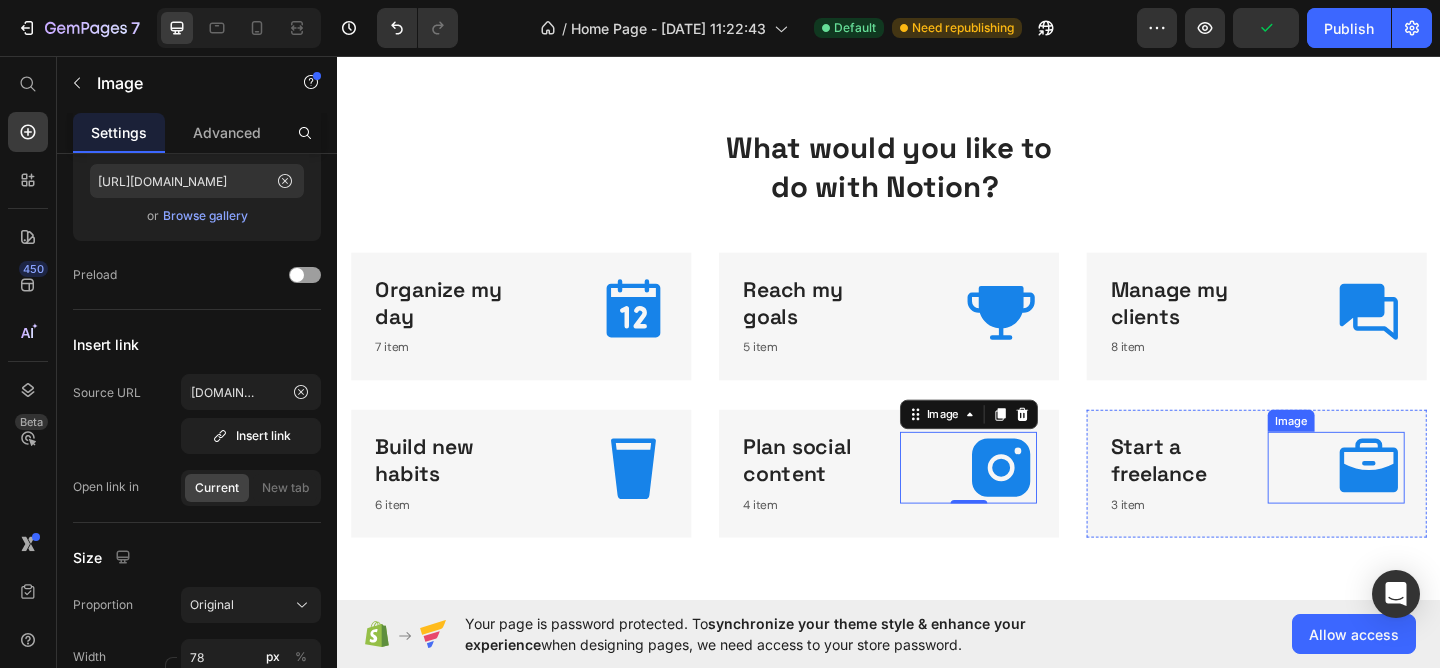 click at bounding box center [1423, 504] 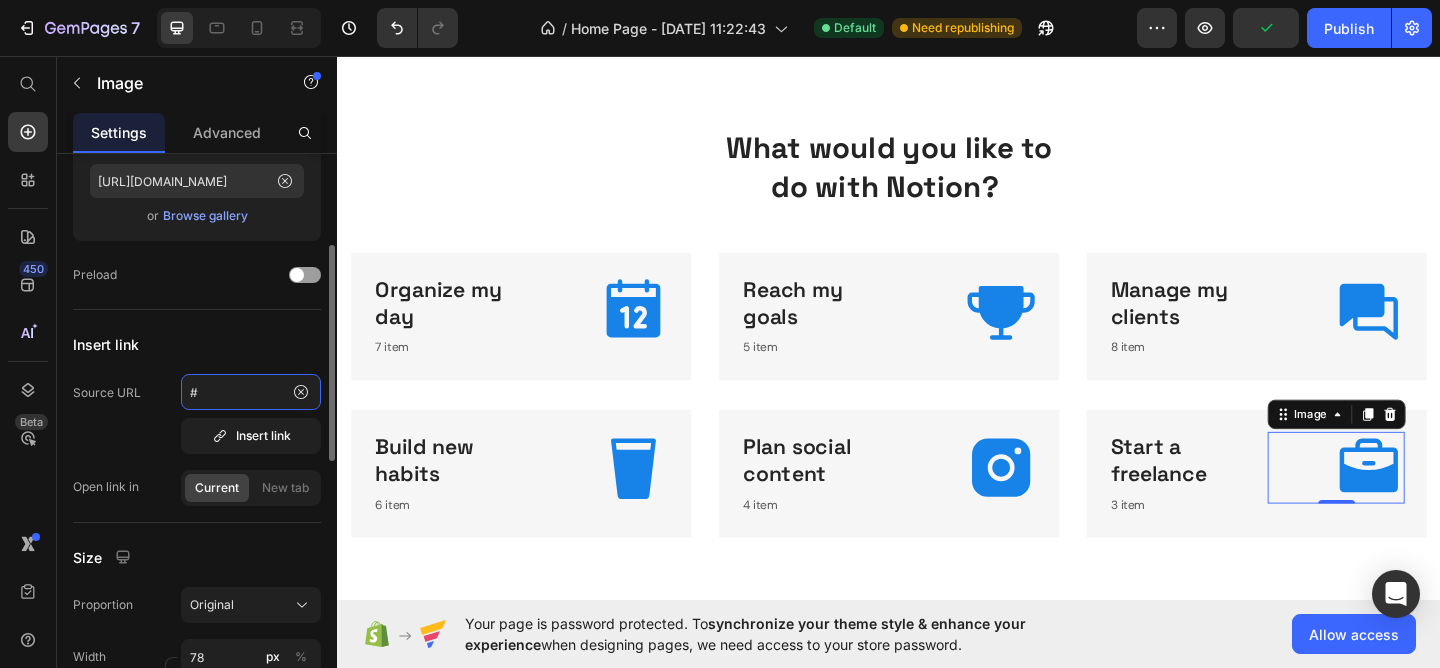 click on "#" 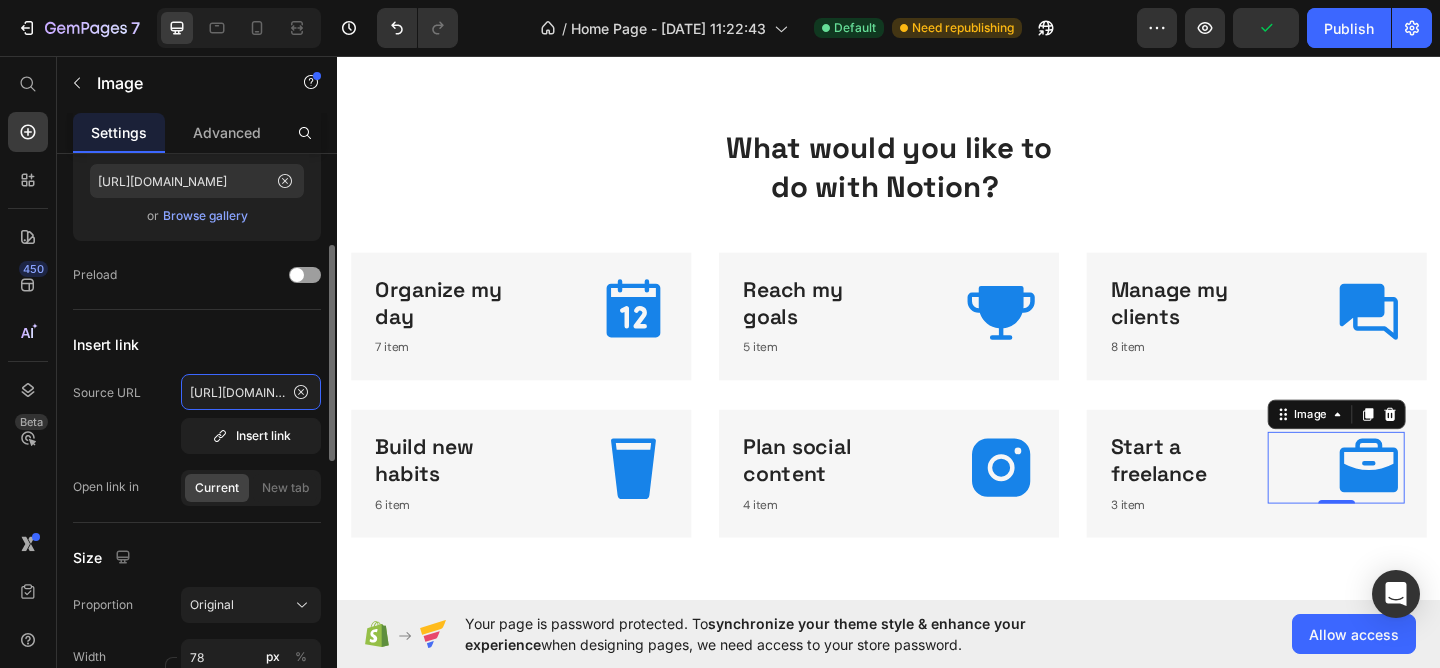 scroll, scrollTop: 0, scrollLeft: 144, axis: horizontal 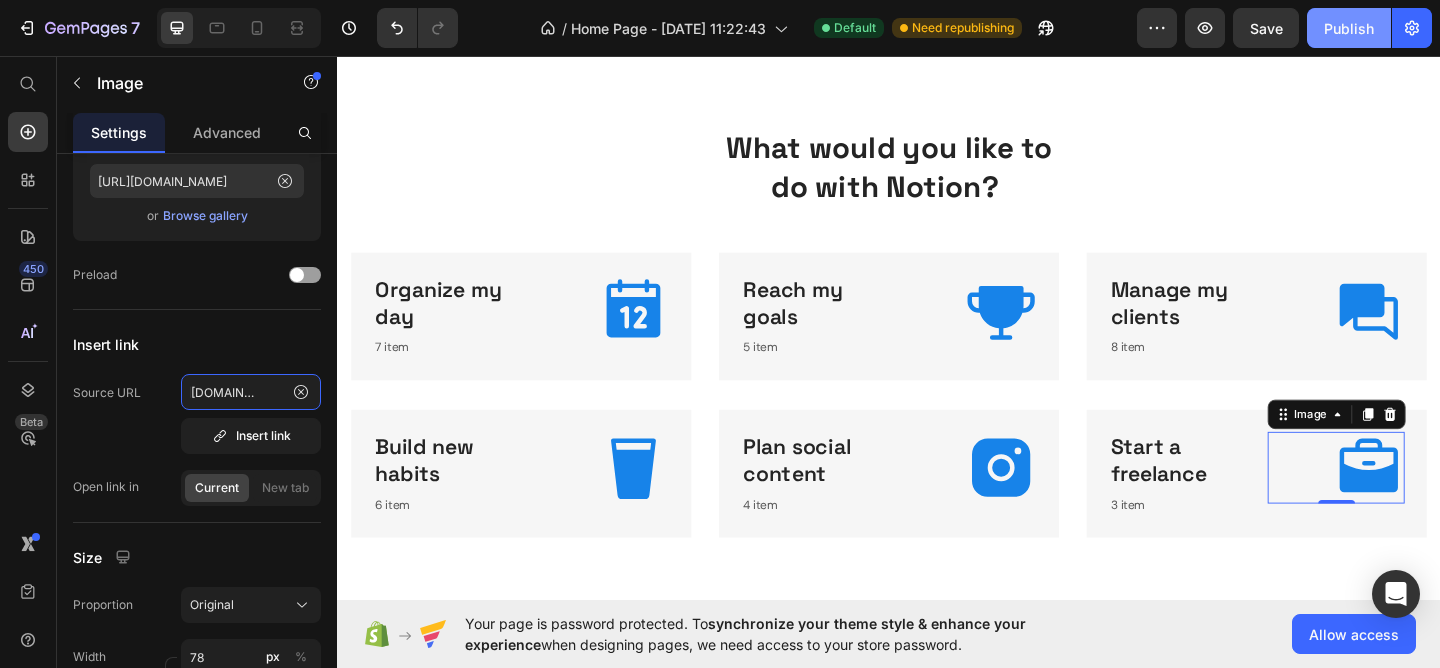 type on "https://www.macnotion.com/collections/all" 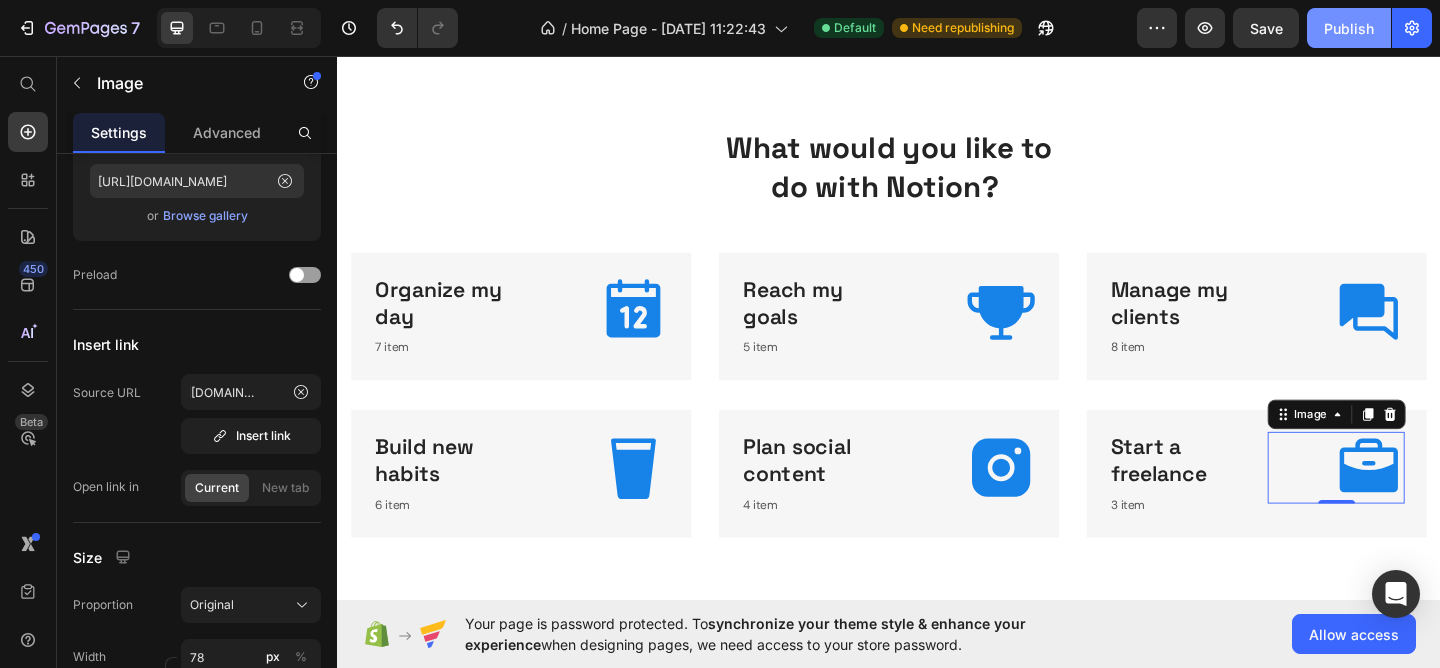 click on "Publish" at bounding box center (1349, 28) 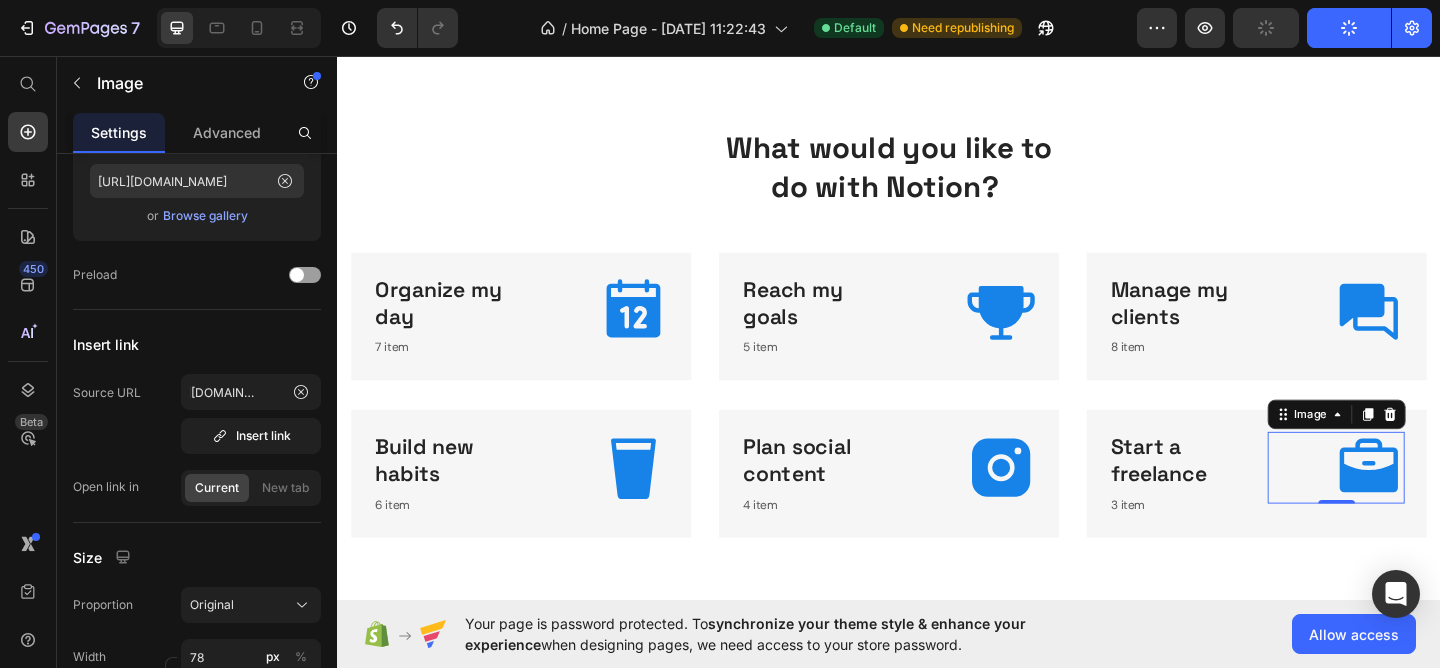 scroll, scrollTop: 0, scrollLeft: 0, axis: both 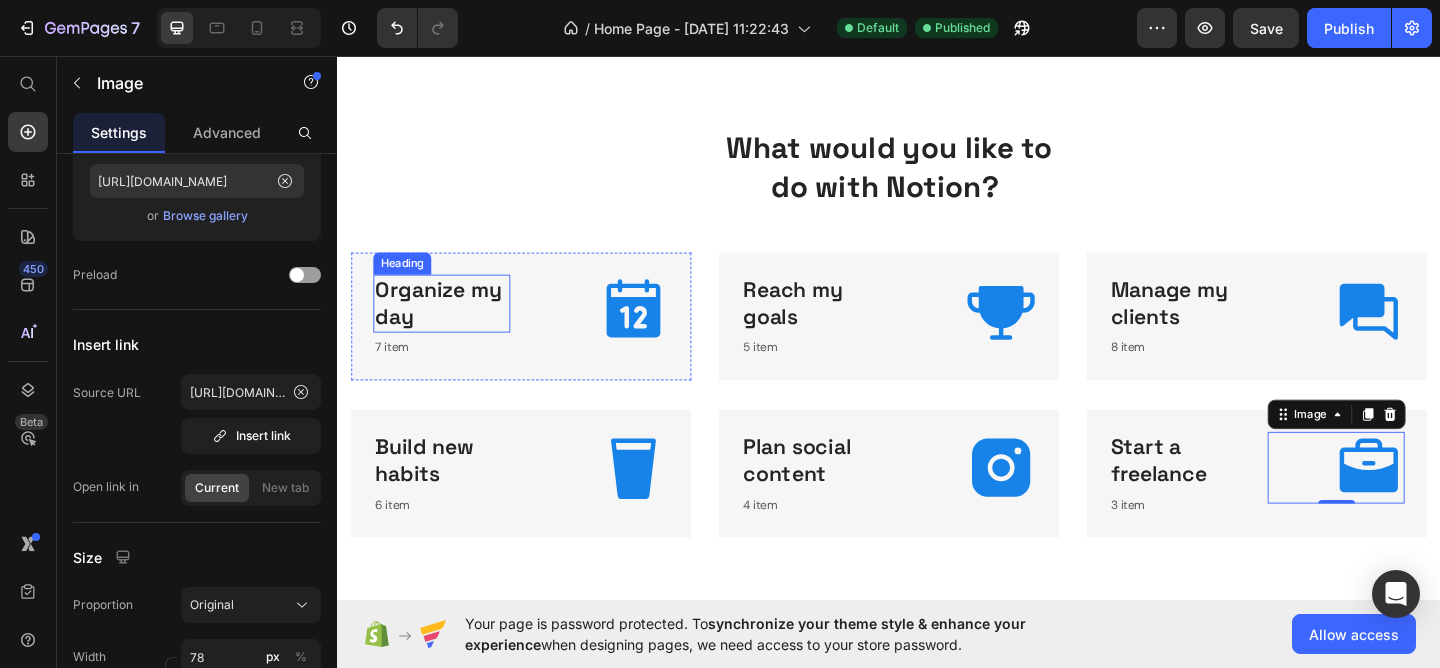 click on "Organize my day" at bounding box center [450, 326] 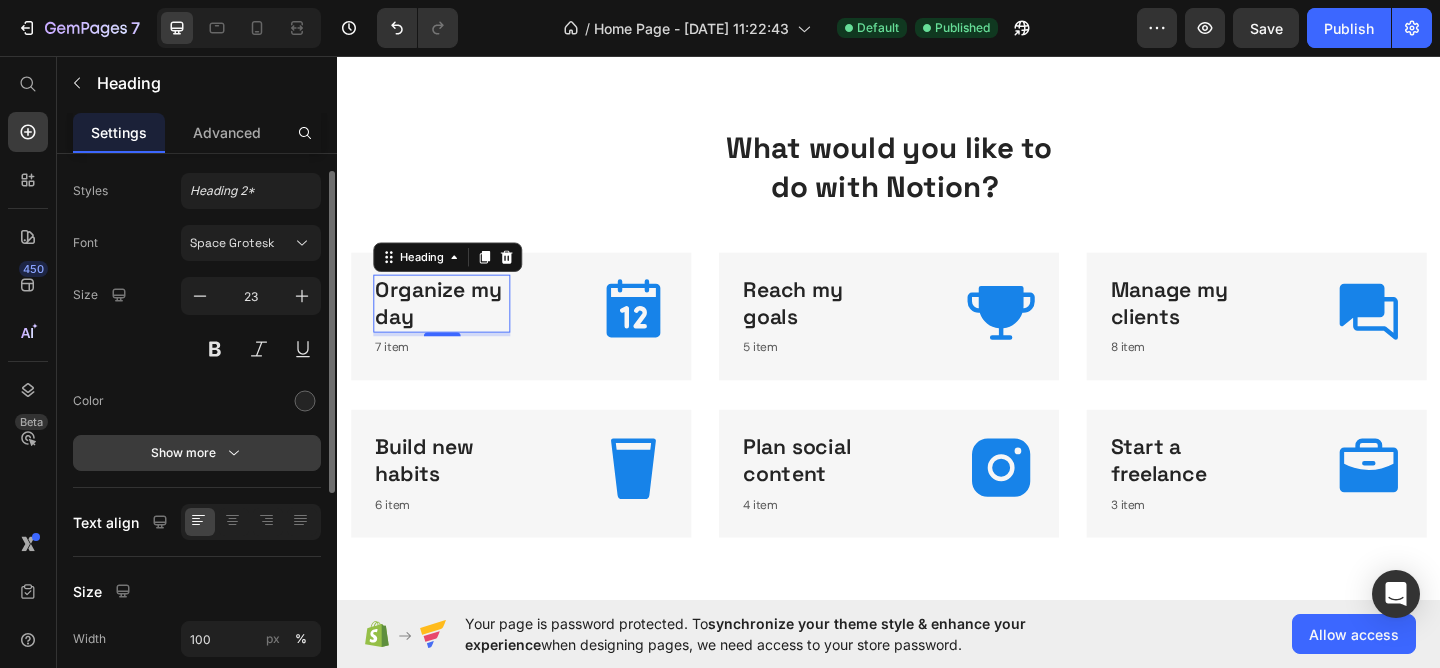 scroll, scrollTop: 0, scrollLeft: 0, axis: both 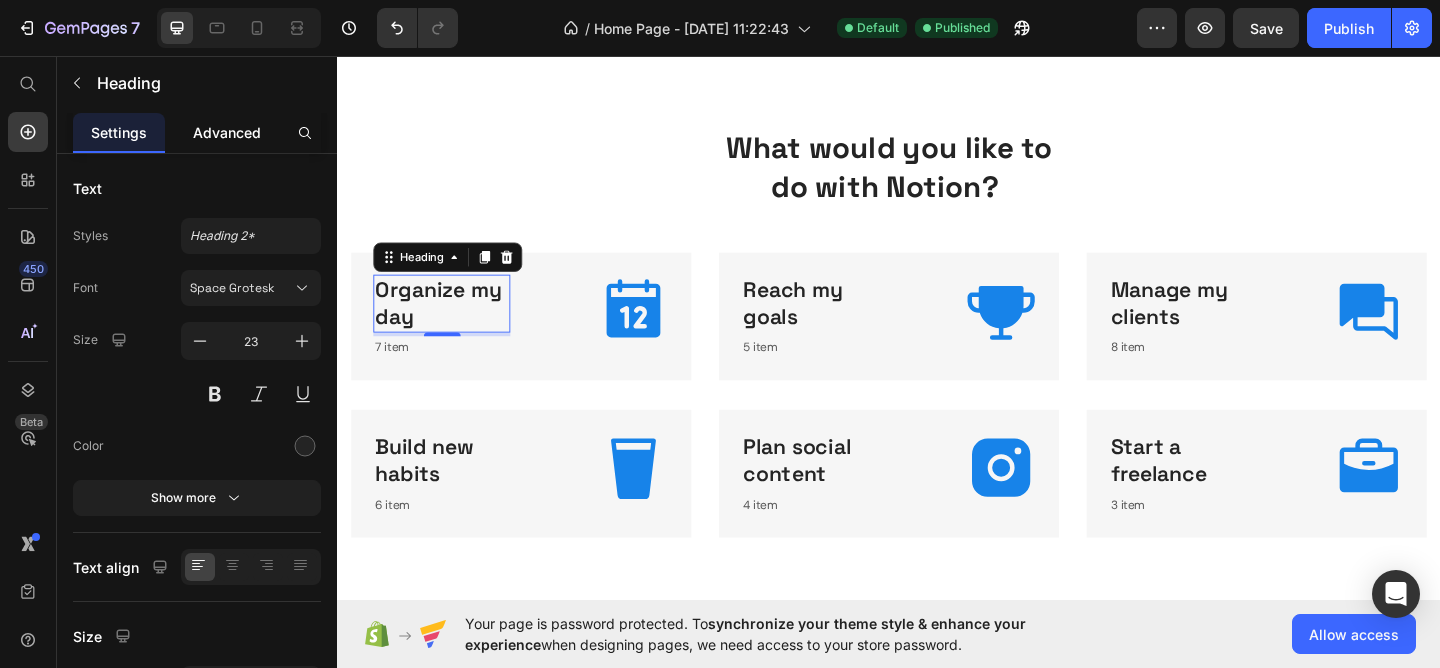 click on "Advanced" at bounding box center (227, 132) 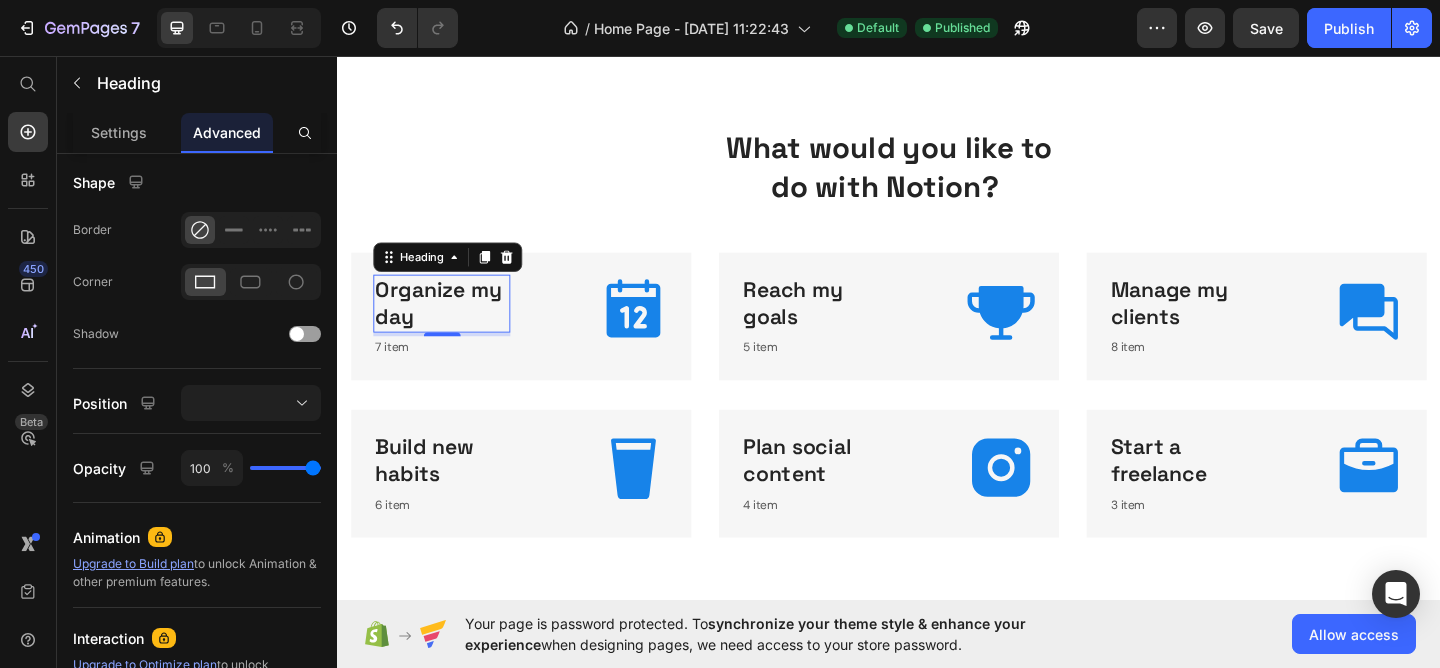 scroll, scrollTop: 0, scrollLeft: 0, axis: both 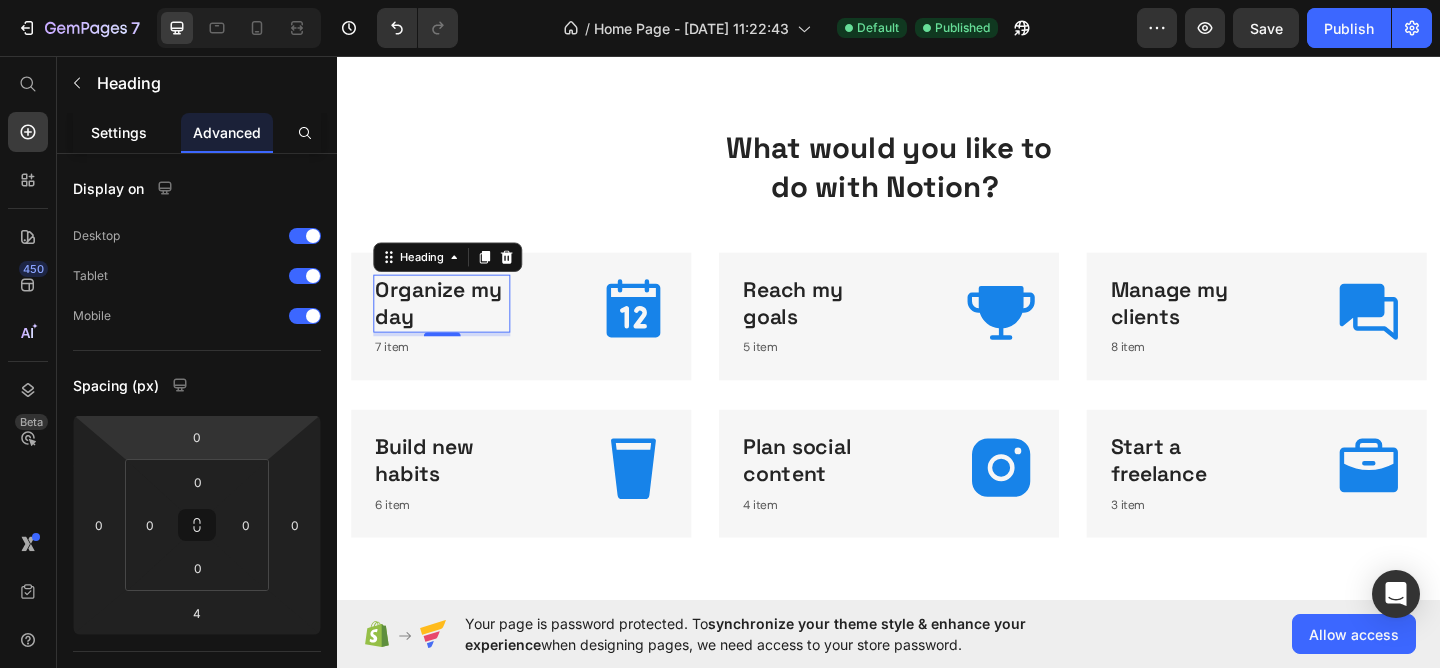 click on "Settings" at bounding box center [119, 132] 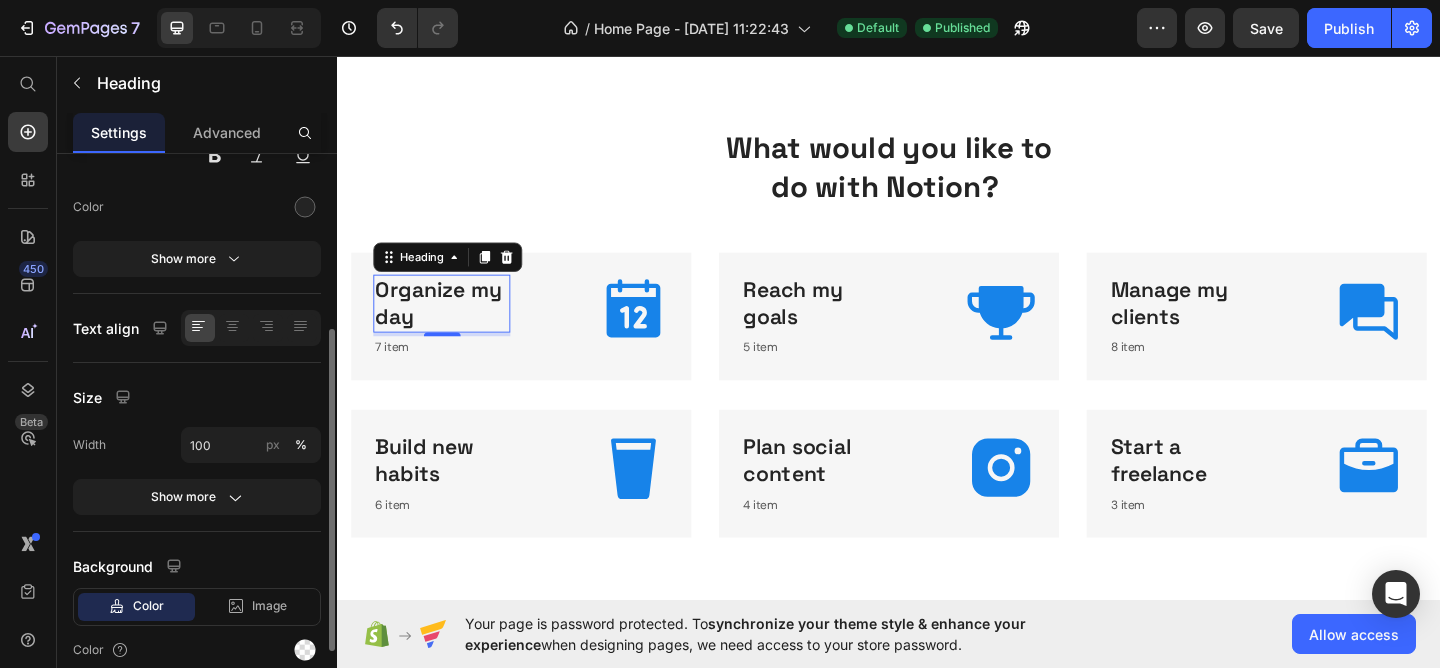 scroll, scrollTop: 269, scrollLeft: 0, axis: vertical 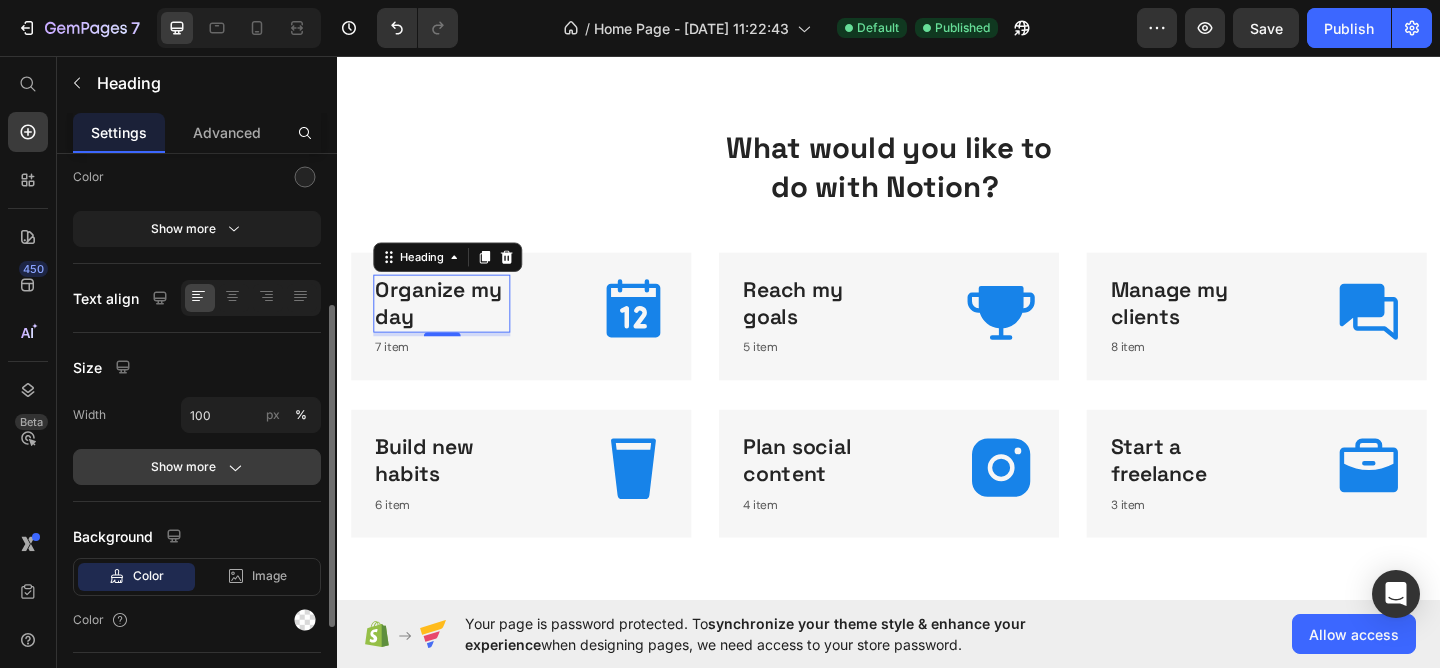 click on "Show more" at bounding box center [197, 467] 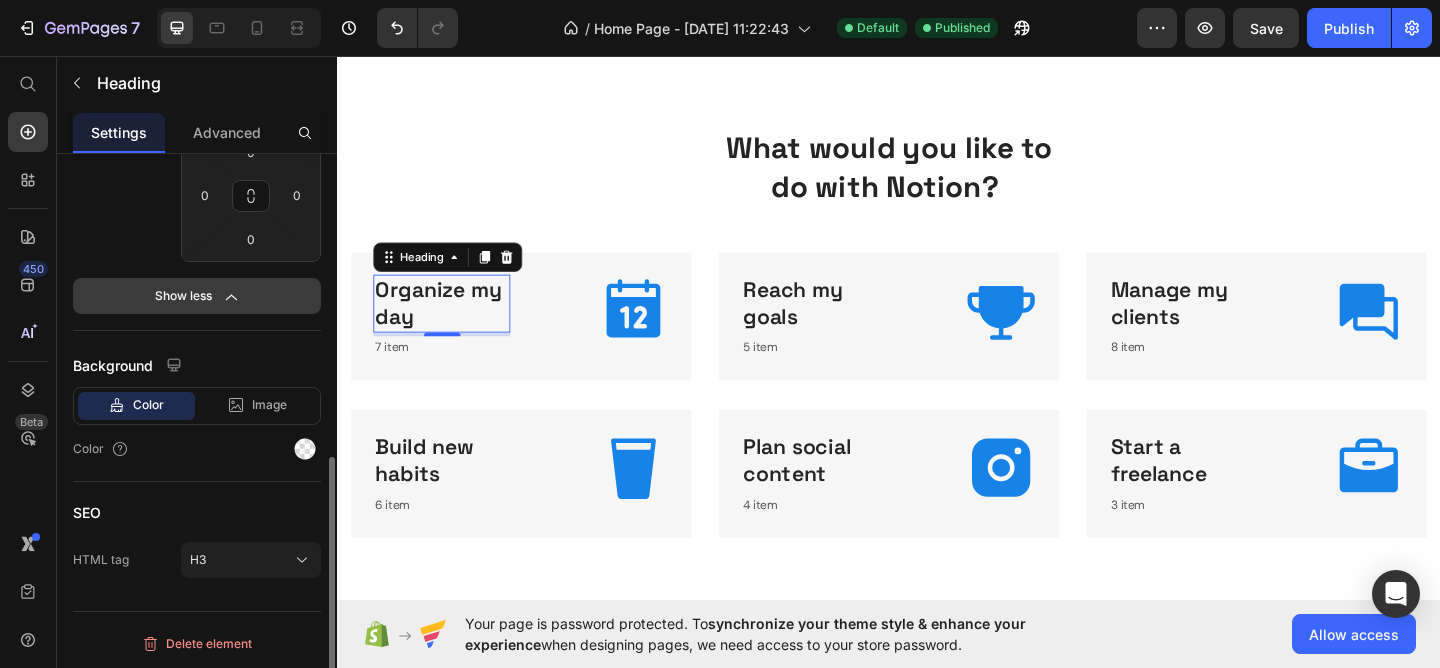 scroll, scrollTop: 641, scrollLeft: 0, axis: vertical 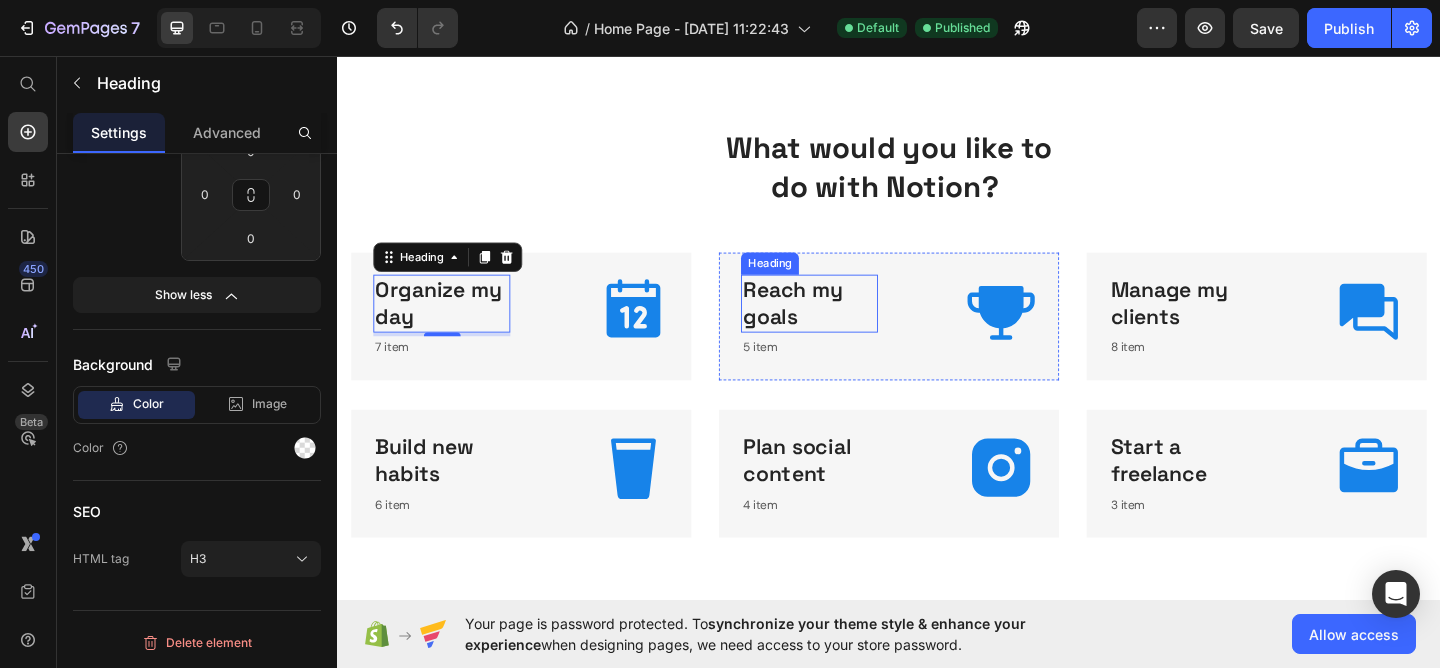 click on "Reach my goals" at bounding box center (850, 326) 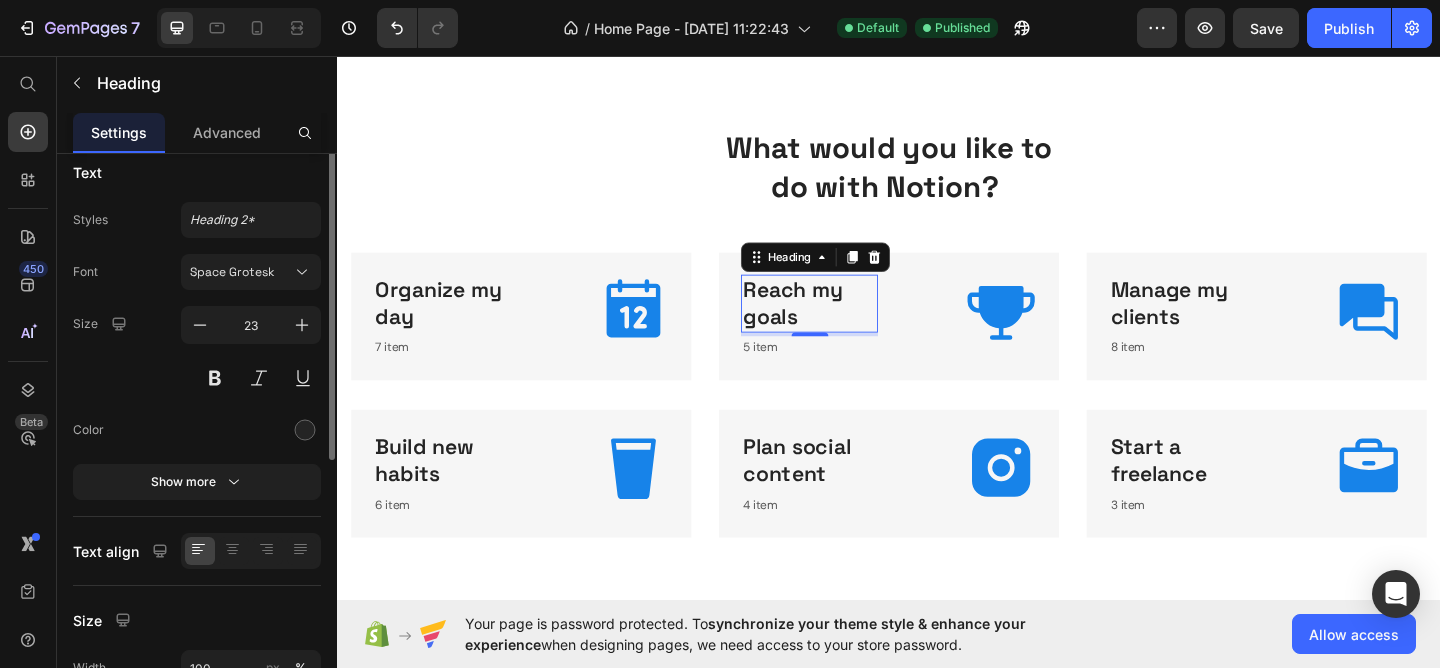 scroll, scrollTop: 0, scrollLeft: 0, axis: both 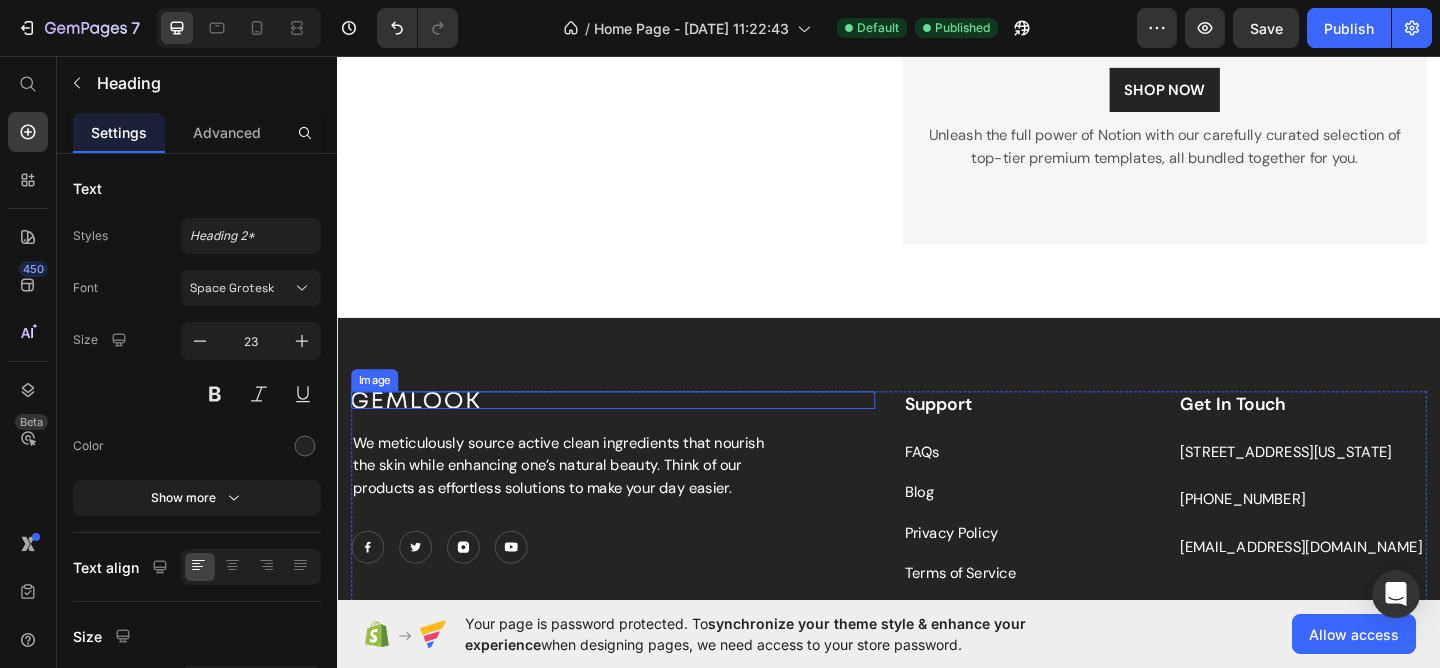 click at bounding box center (637, 430) 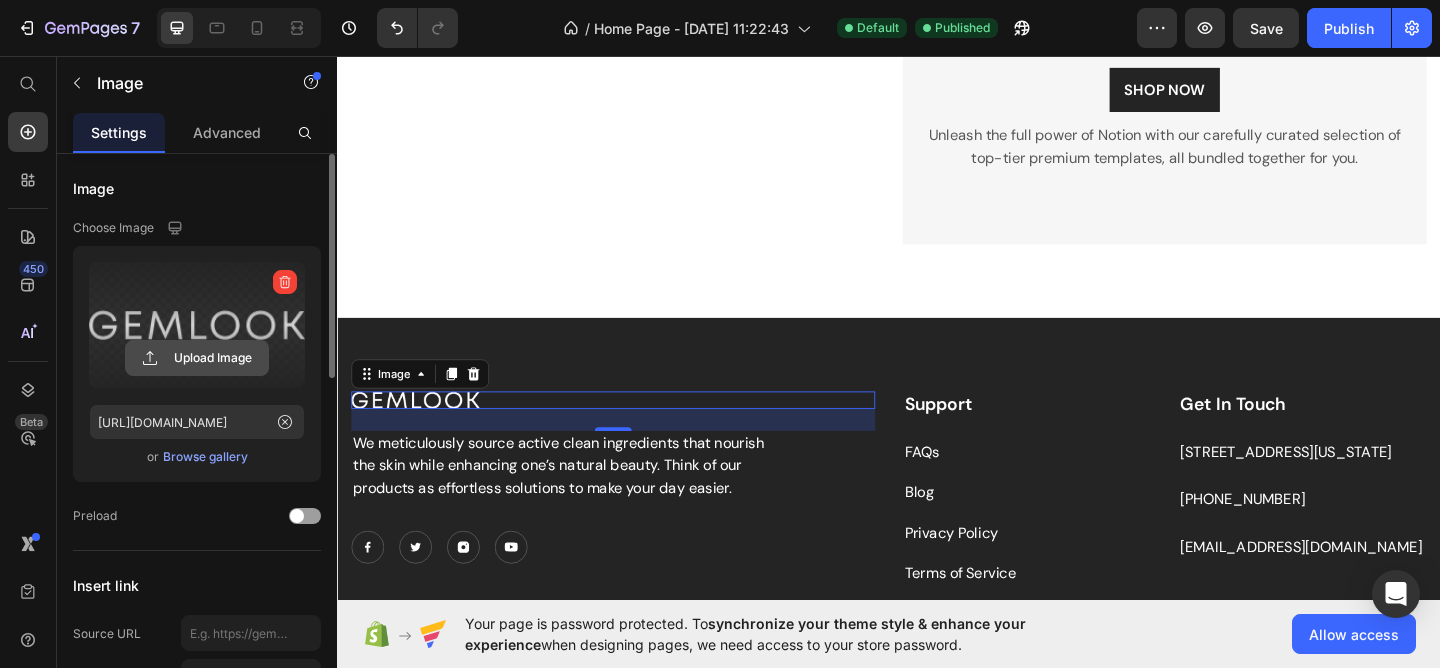 click 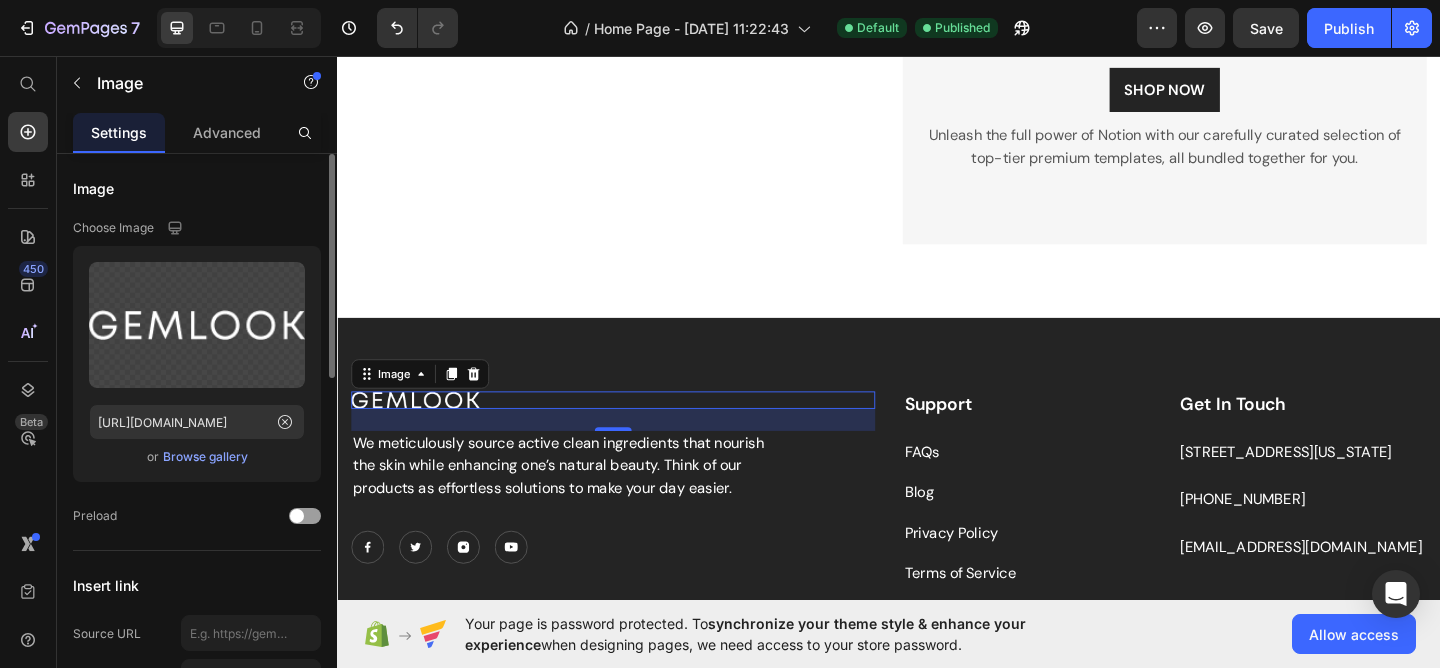 click on "Browse gallery" at bounding box center (205, 457) 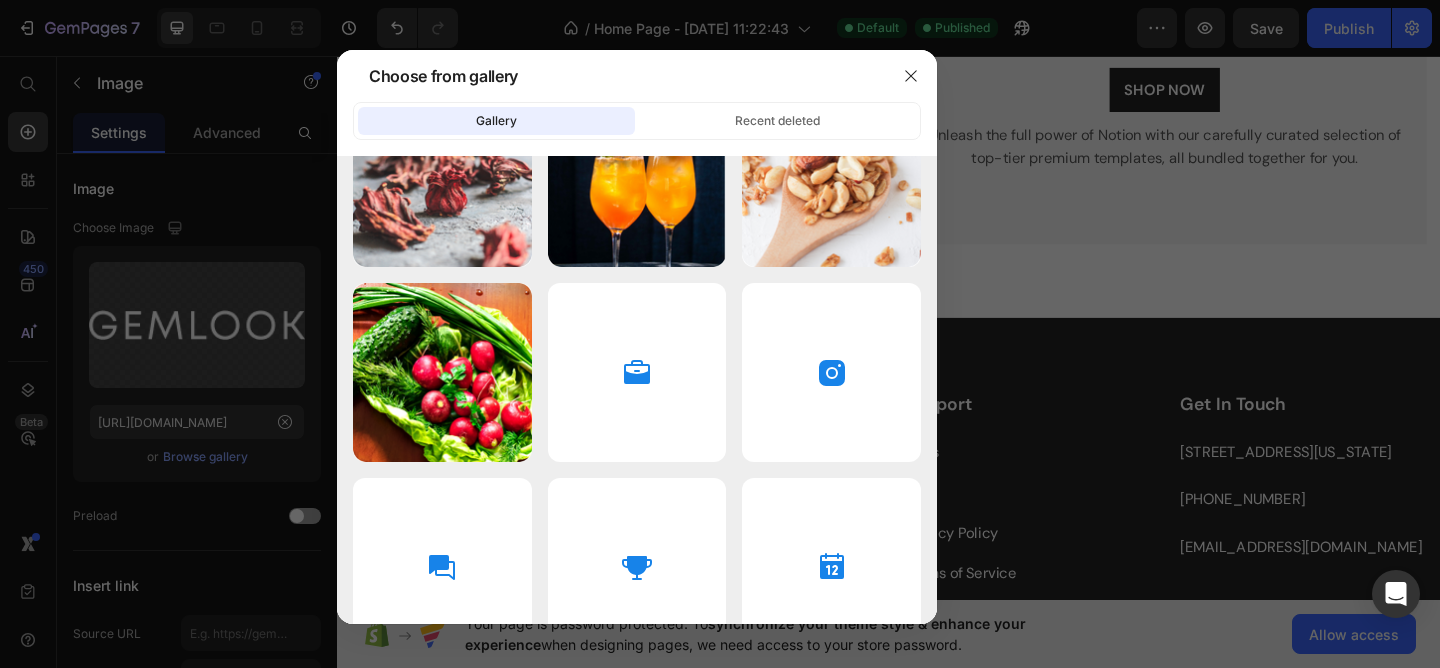 scroll, scrollTop: 0, scrollLeft: 0, axis: both 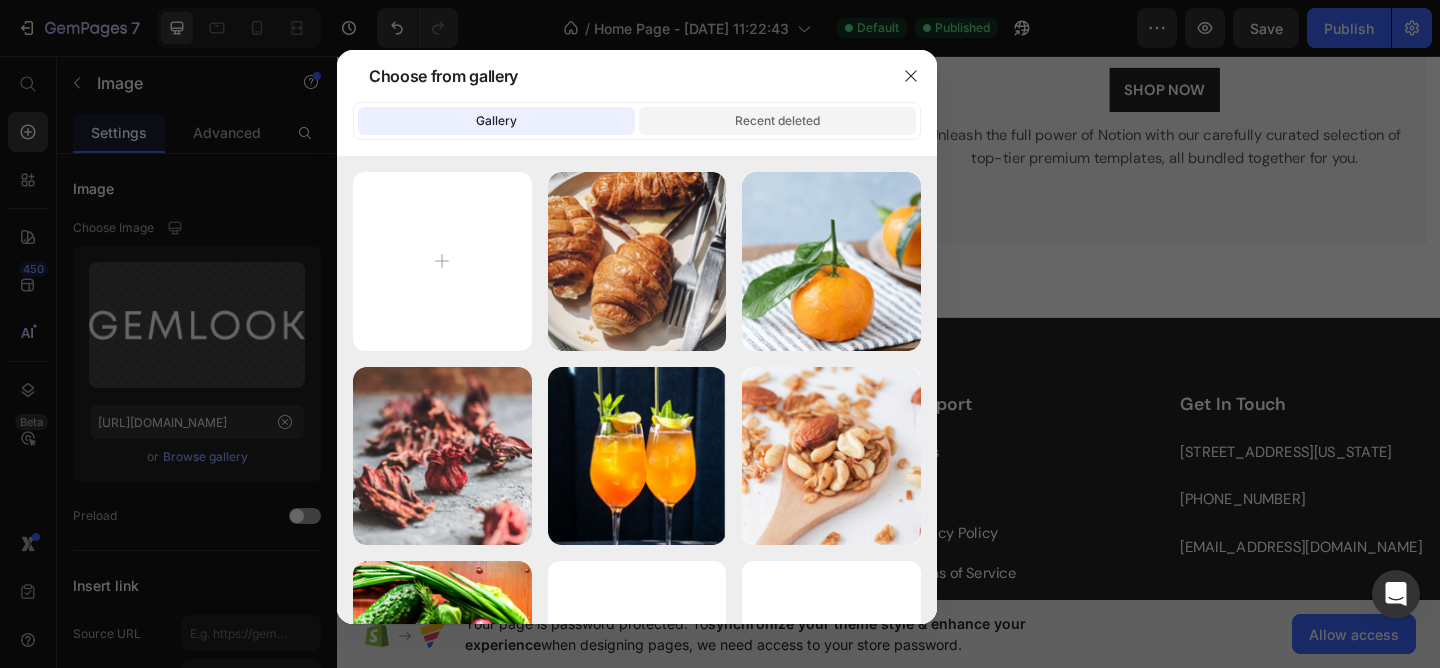 click on "Recent deleted" 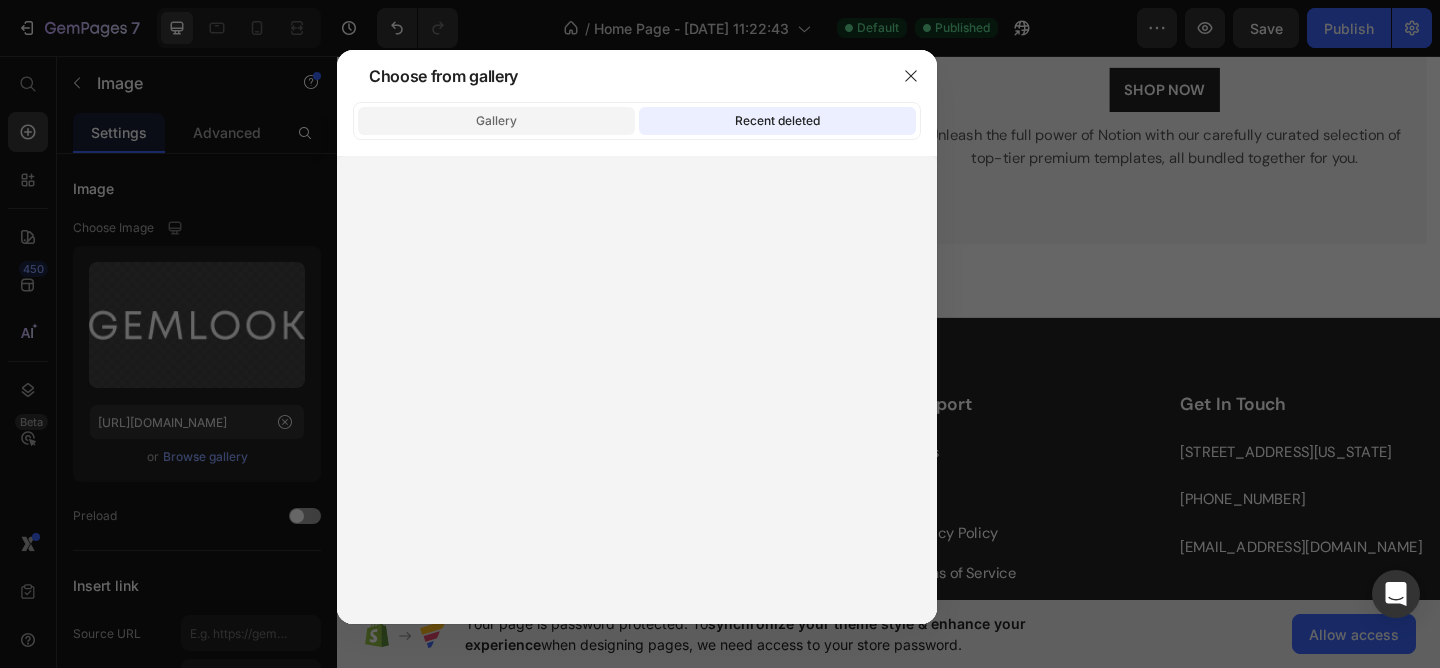 click on "Gallery" 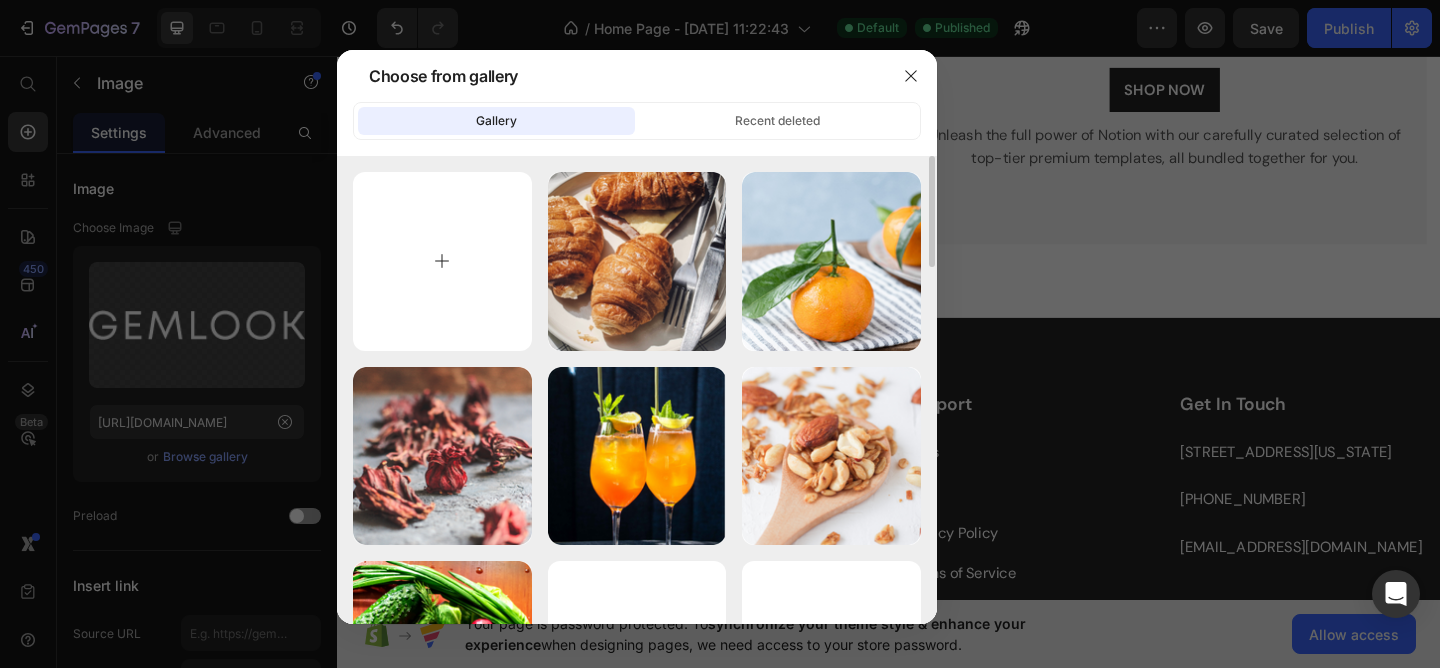 click at bounding box center [442, 261] 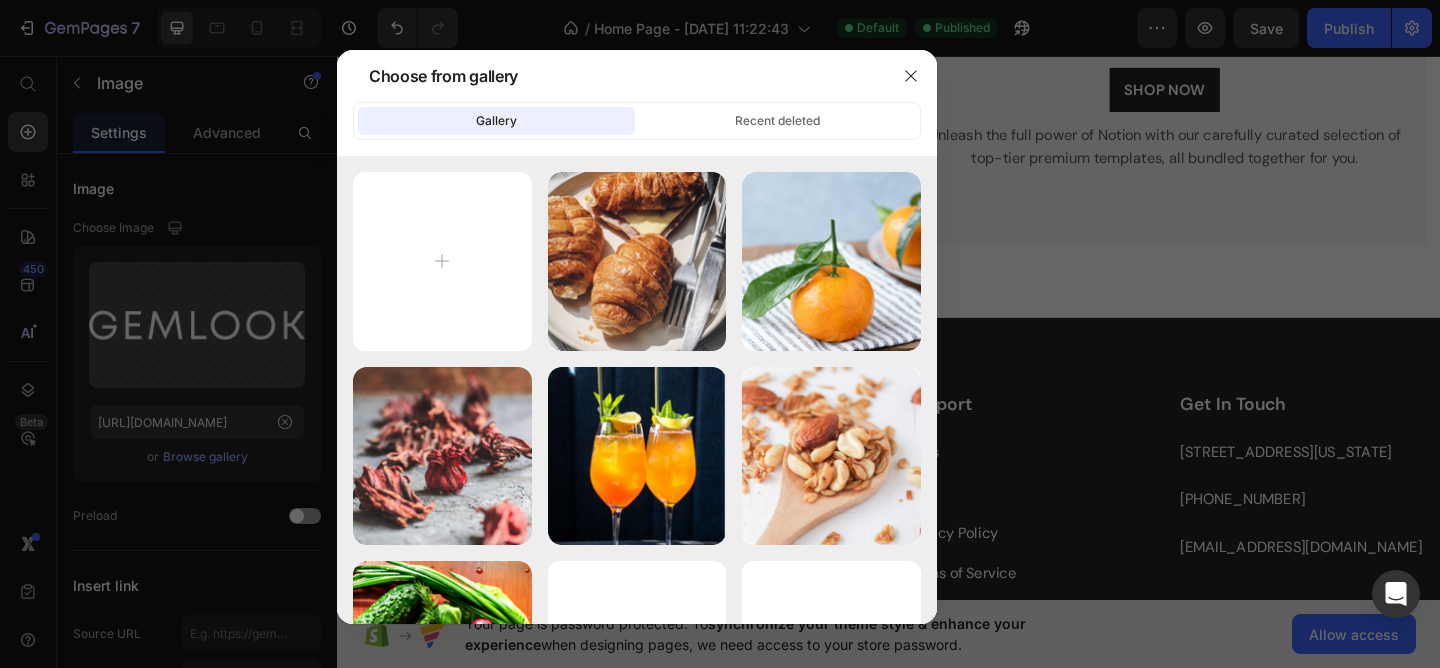 type on "C:\fakepath\Notion logo.png" 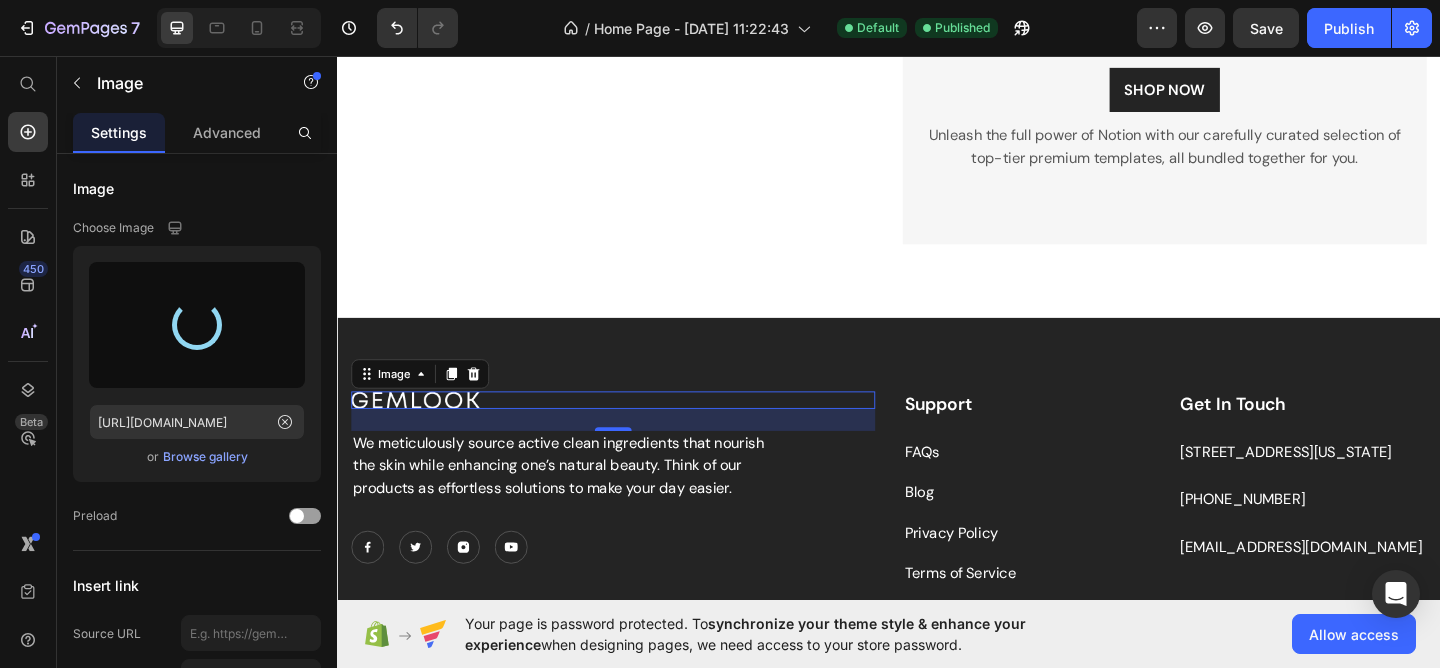 type on "https://cdn.shopify.com/s/files/1/0959/5476/4108/files/gempages_574802043080803557-10b4bf3b-5d2a-44af-a880-29da38e4ea5b.png" 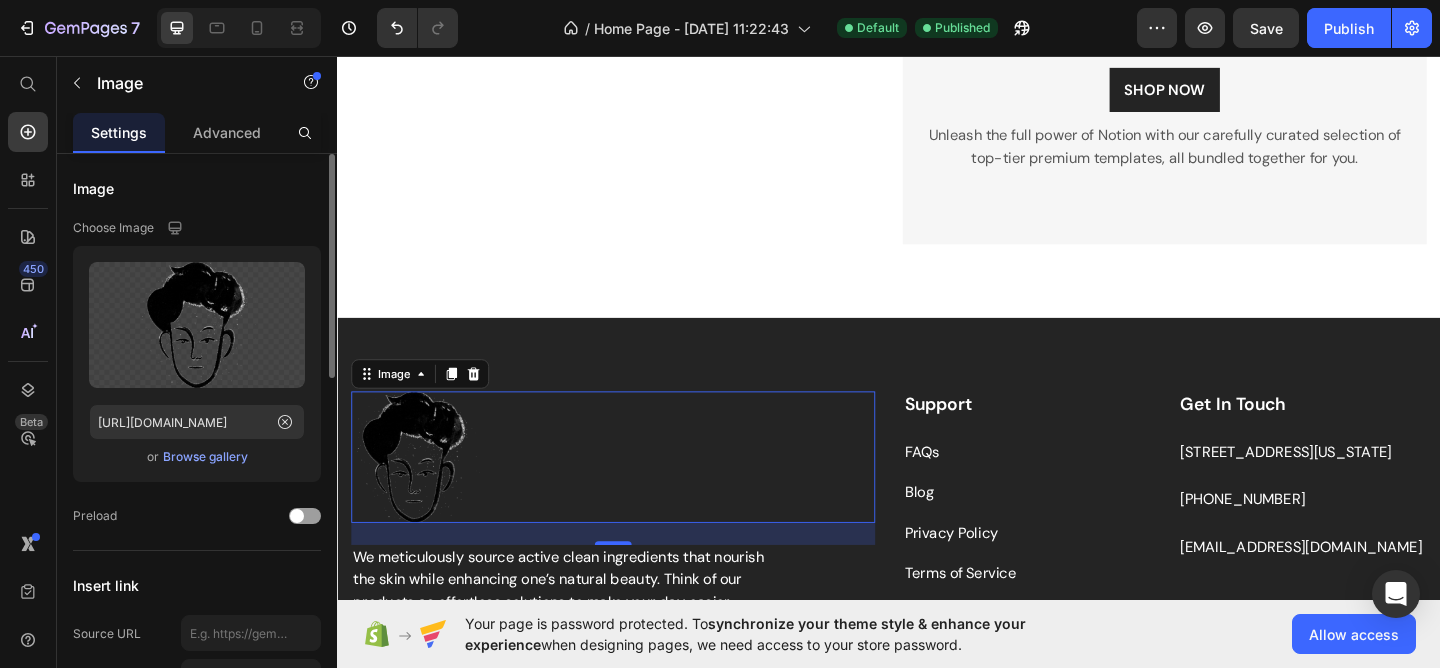 click on "Browse gallery" at bounding box center (205, 457) 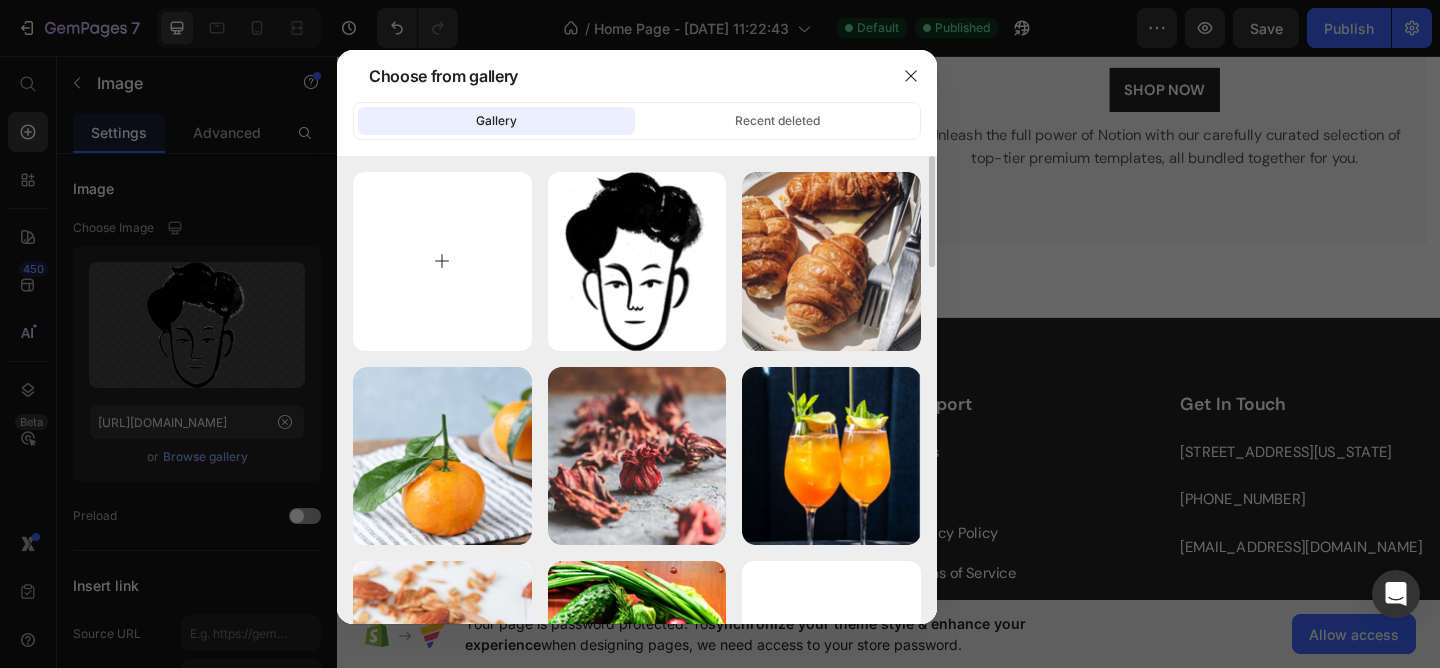 click at bounding box center [442, 261] 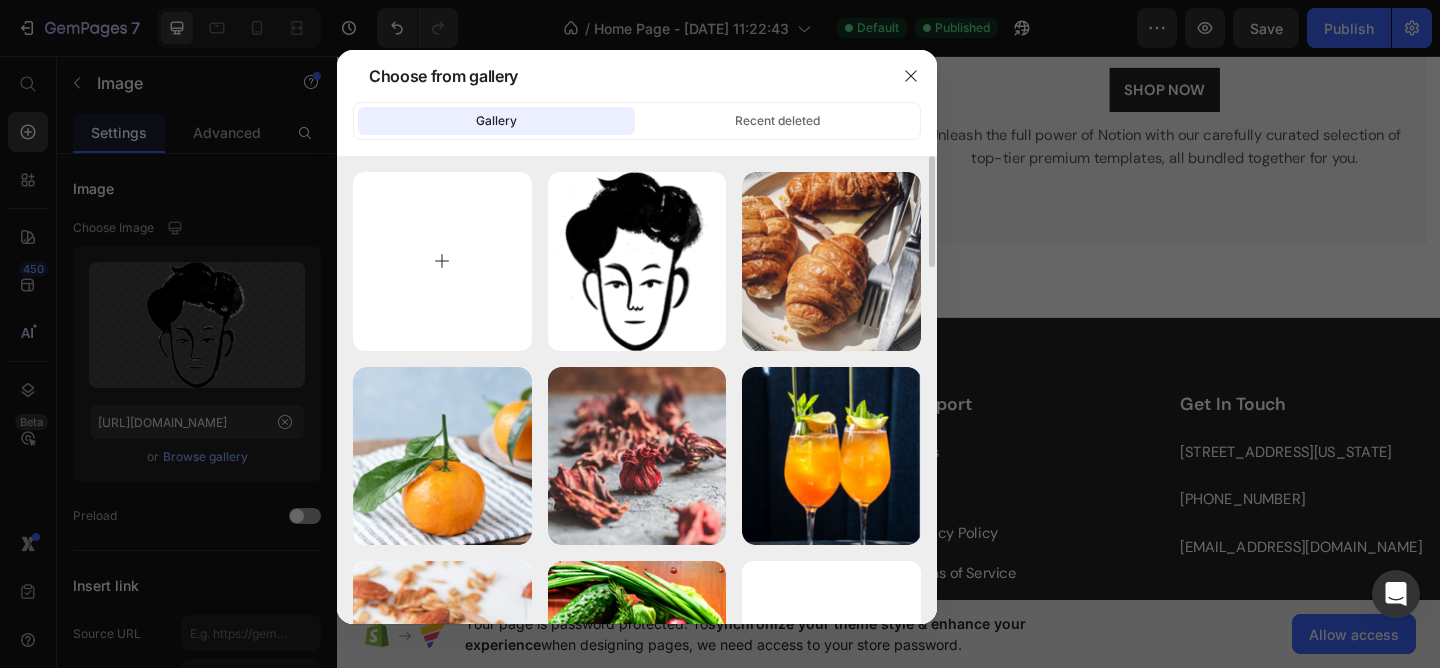 type on "C:\fakepath\Notion logo1.png" 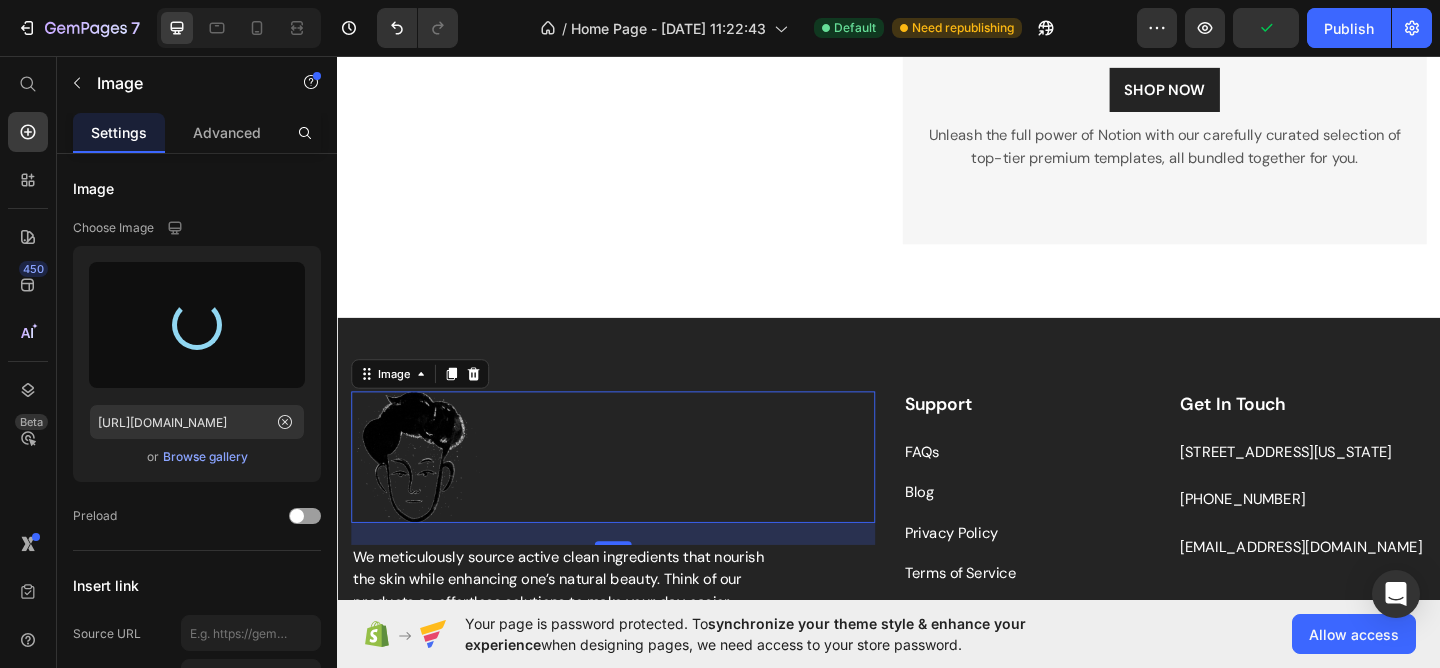 type on "https://cdn.shopify.com/s/files/1/0959/5476/4108/files/gempages_574802043080803557-606517f4-e004-4ed0-9a61-ae0d79200903.png" 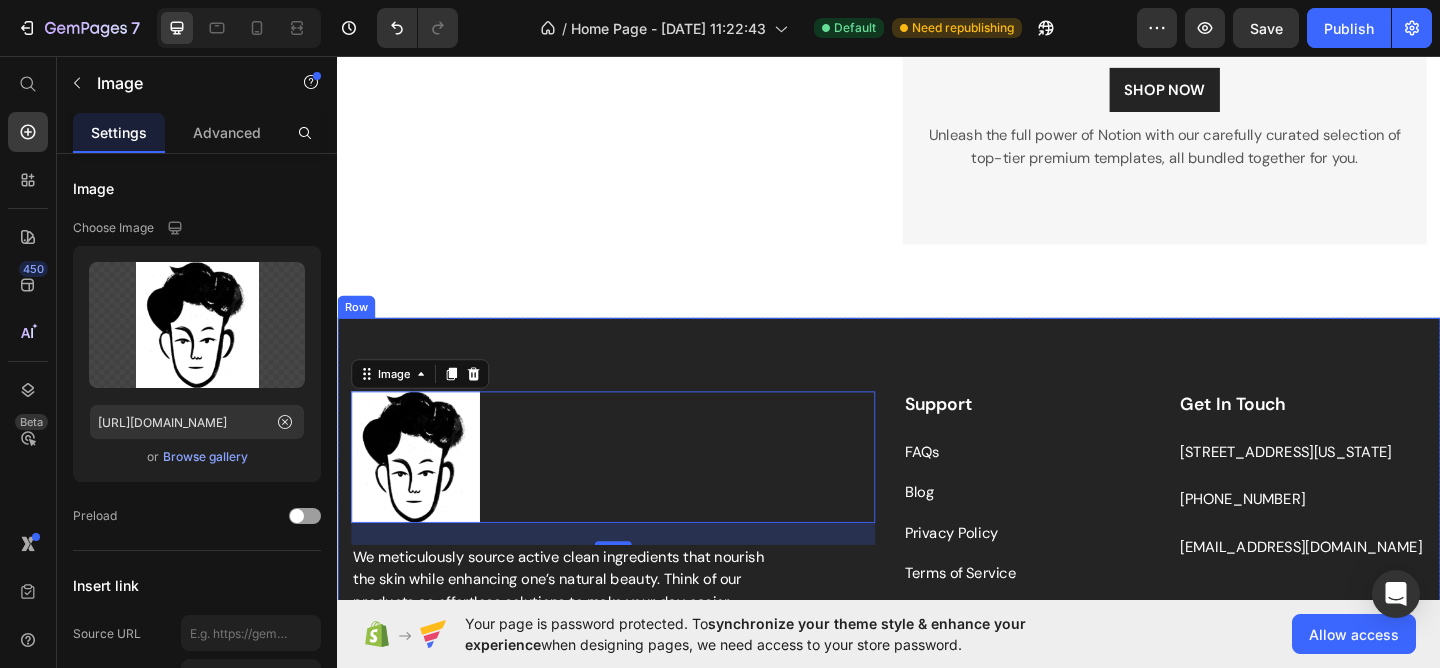 click on "Image   24 We meticulously source active clean ingredients that nourish the skin while enhancing one’s natural beauty. Think of our products as effortless solutions to make your day easier. Text block Image Image Image Image Icon List Hoz Support Text block FAQs Text block Blog Text block Privacy Policy Text block Terms of Service Text block Get In Touch Text block 4167 Park Boulevard, Osage, Iowa, United State Text block +999-9999-999 Text block support@gmail.com Text block Row Row Row" at bounding box center [937, 561] 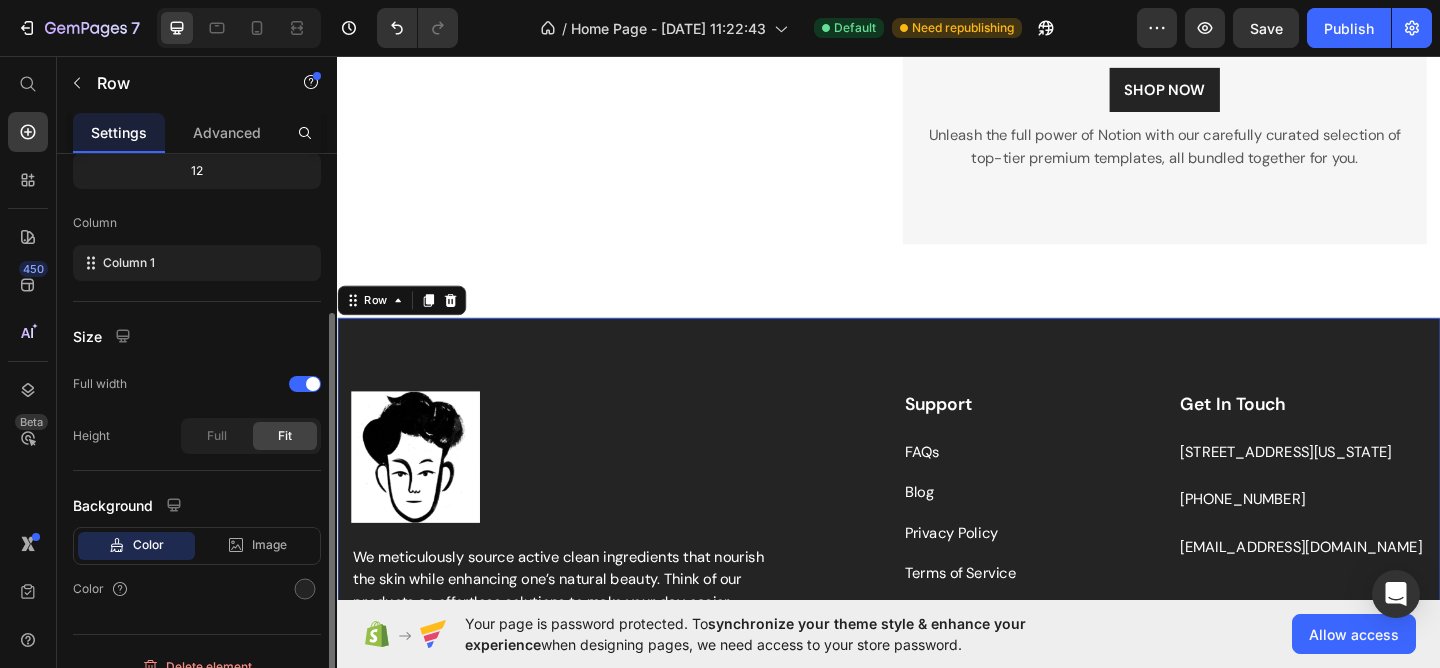 scroll, scrollTop: 289, scrollLeft: 0, axis: vertical 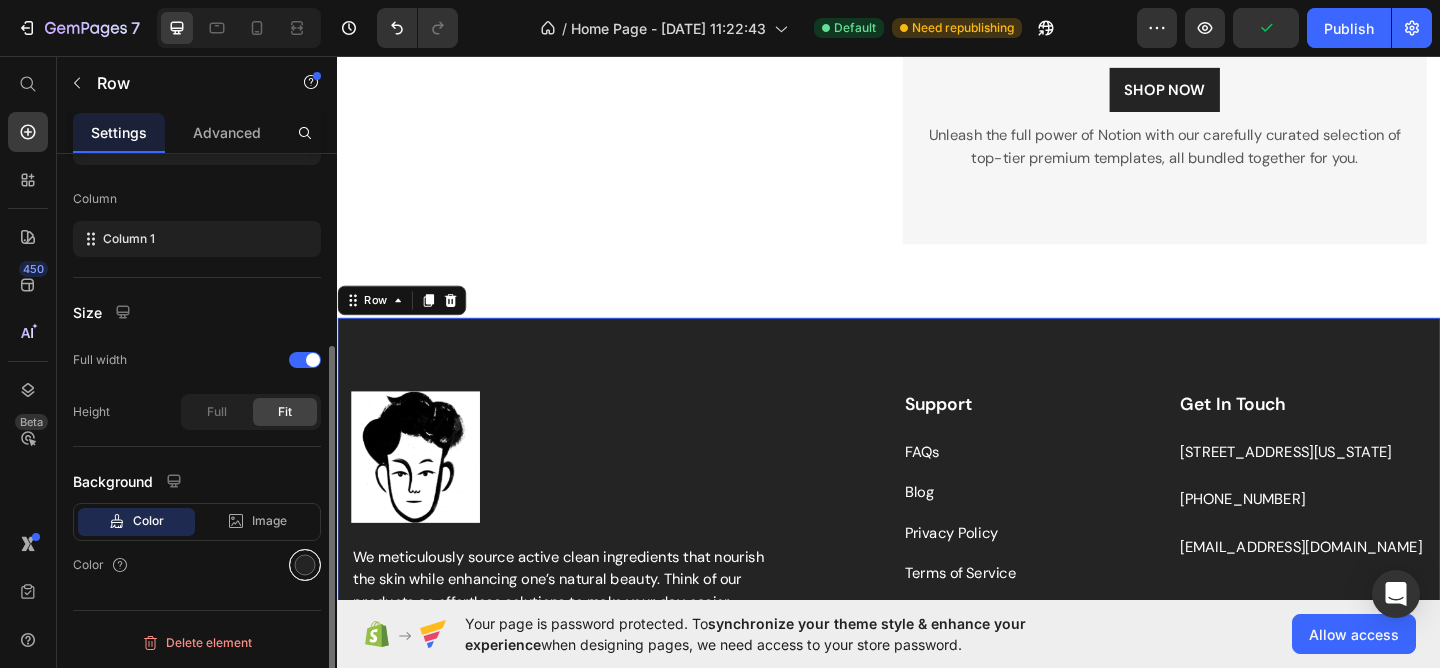 click at bounding box center [305, 565] 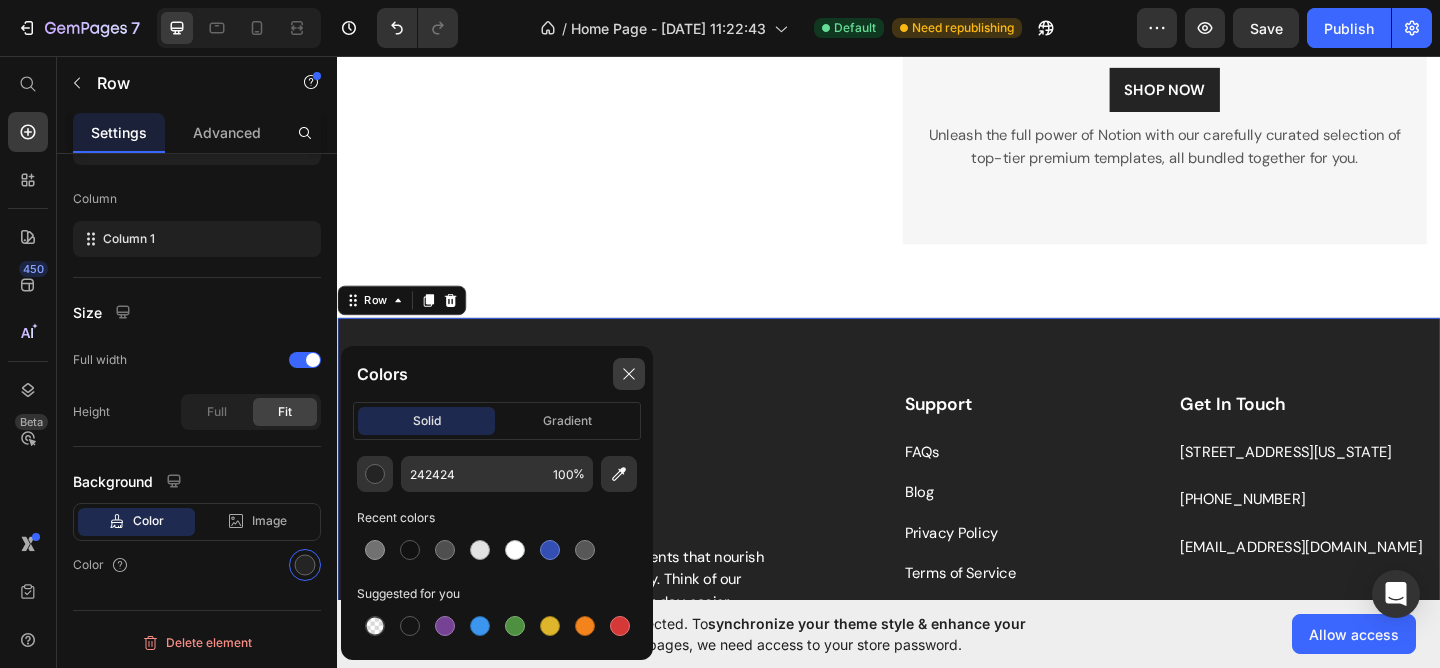 click 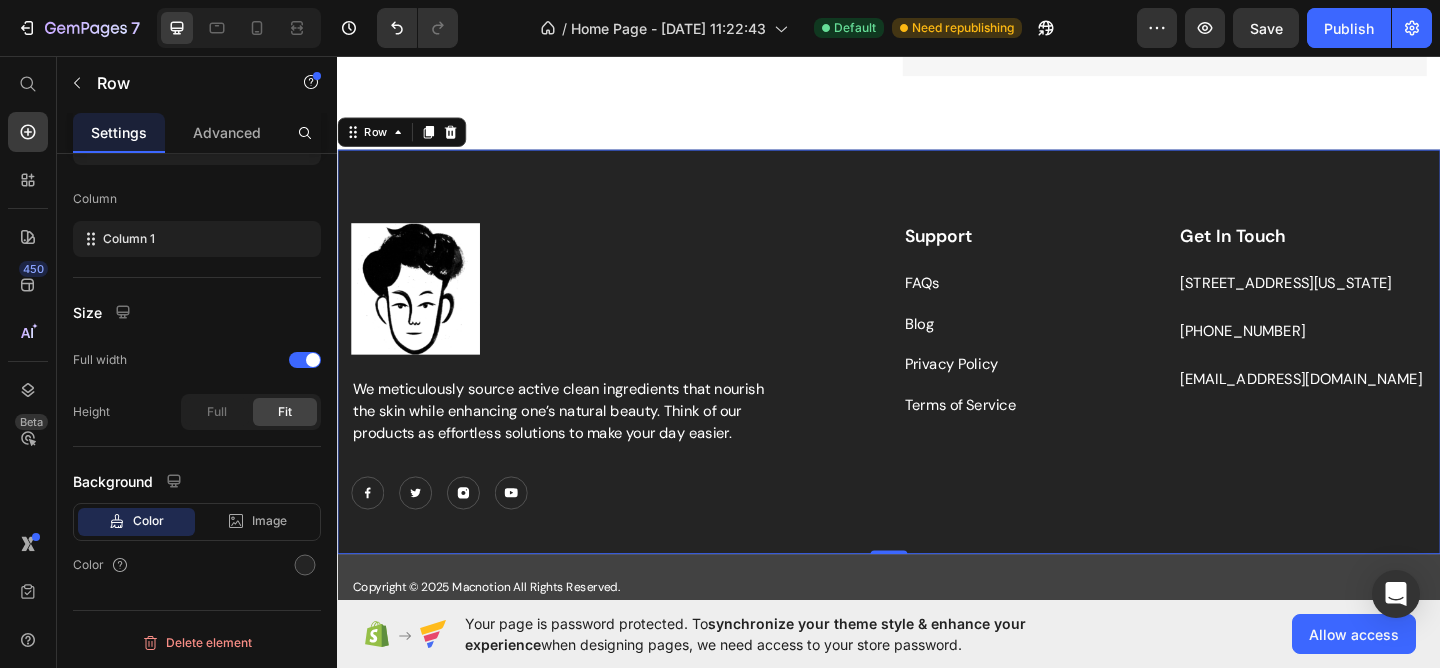 scroll, scrollTop: 3632, scrollLeft: 0, axis: vertical 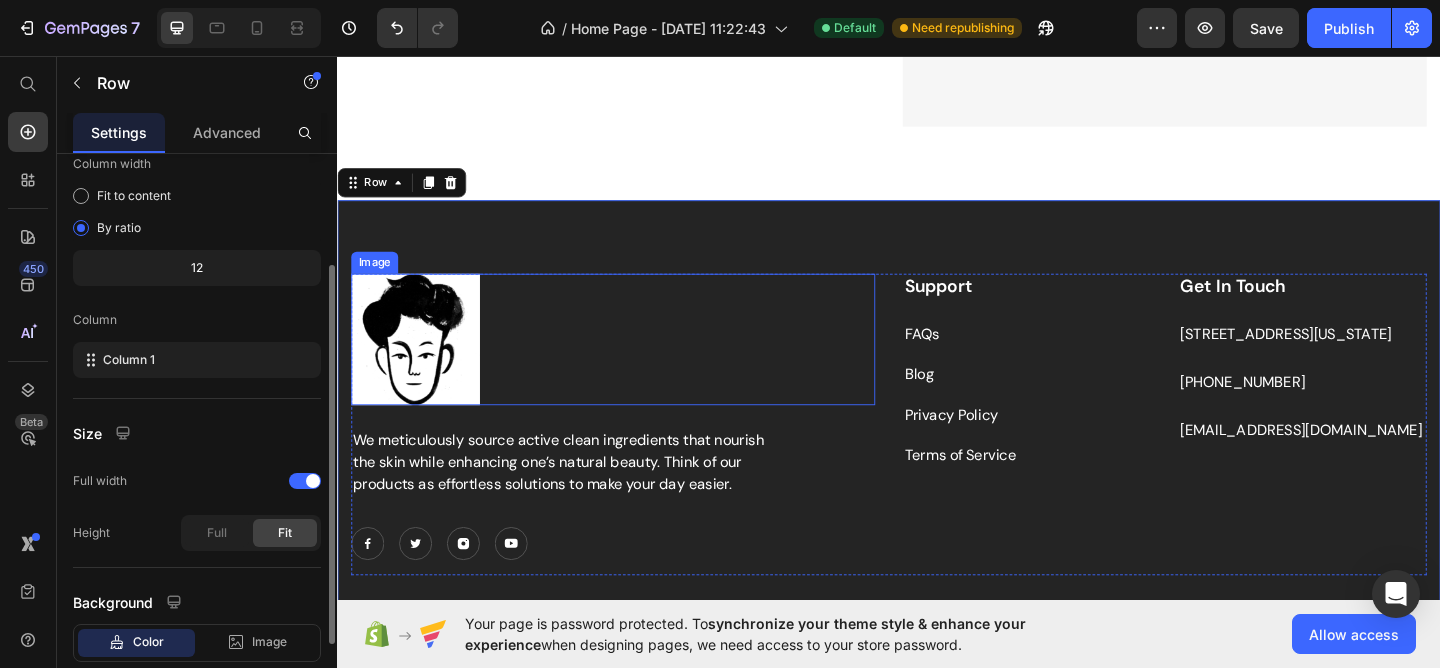 click at bounding box center (637, 364) 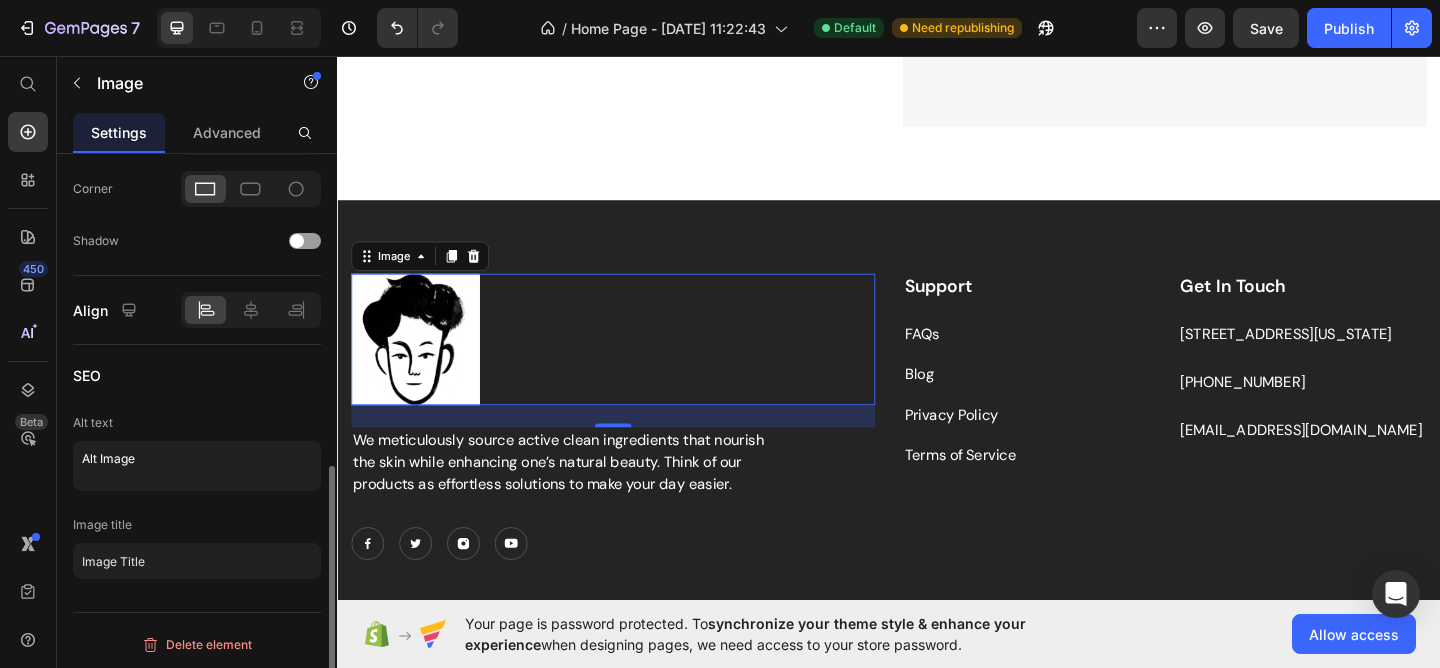 scroll, scrollTop: 880, scrollLeft: 0, axis: vertical 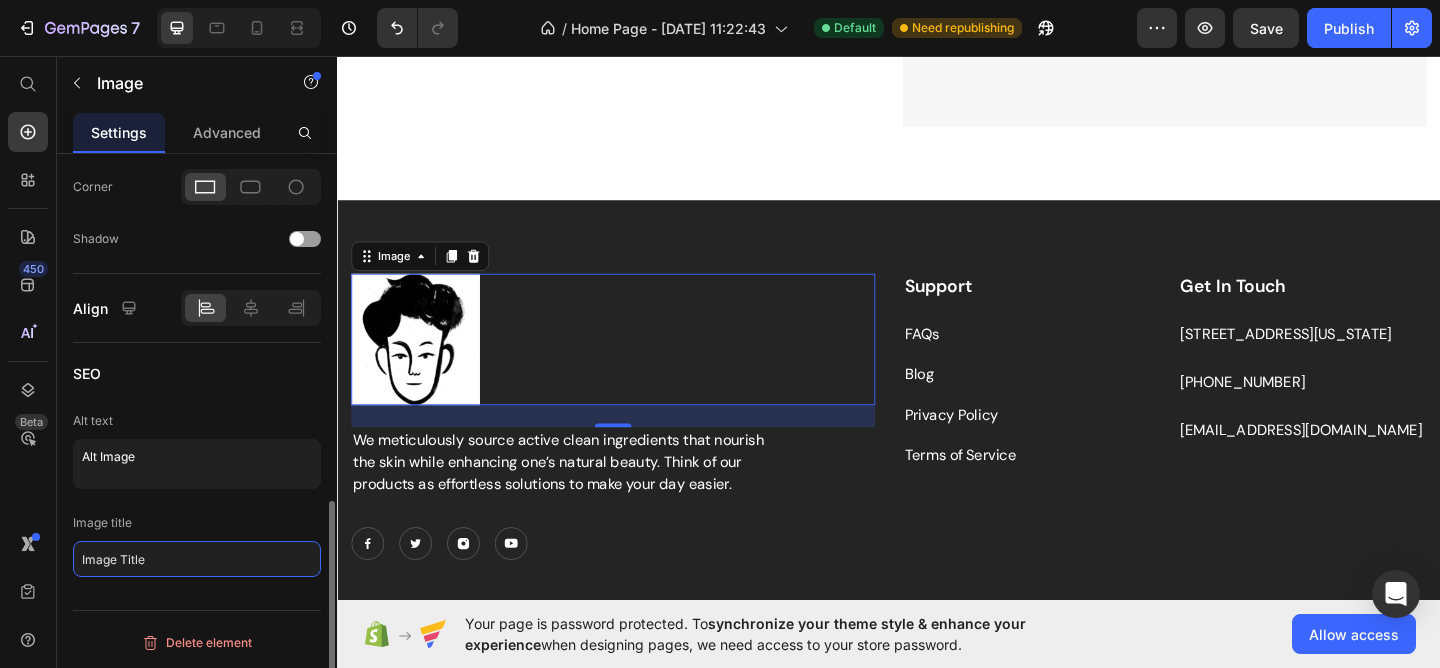 click on "Image Title" 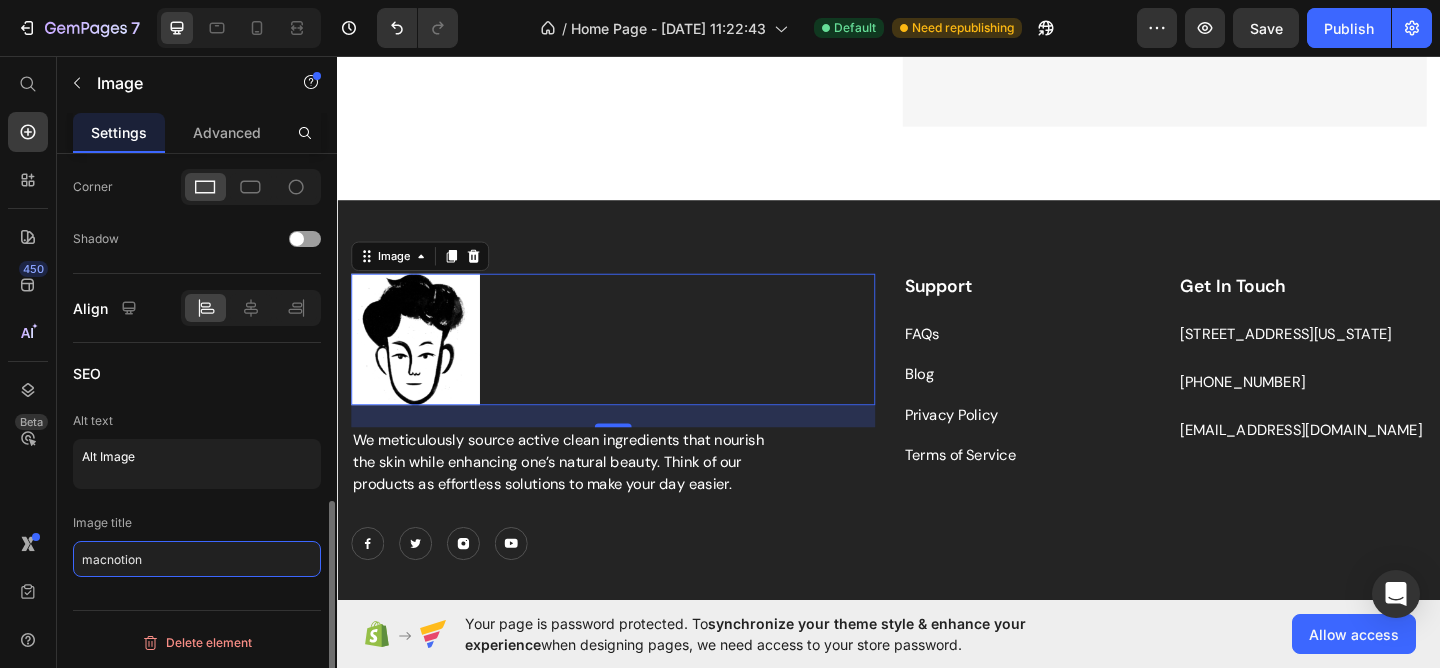 type on "macnotion" 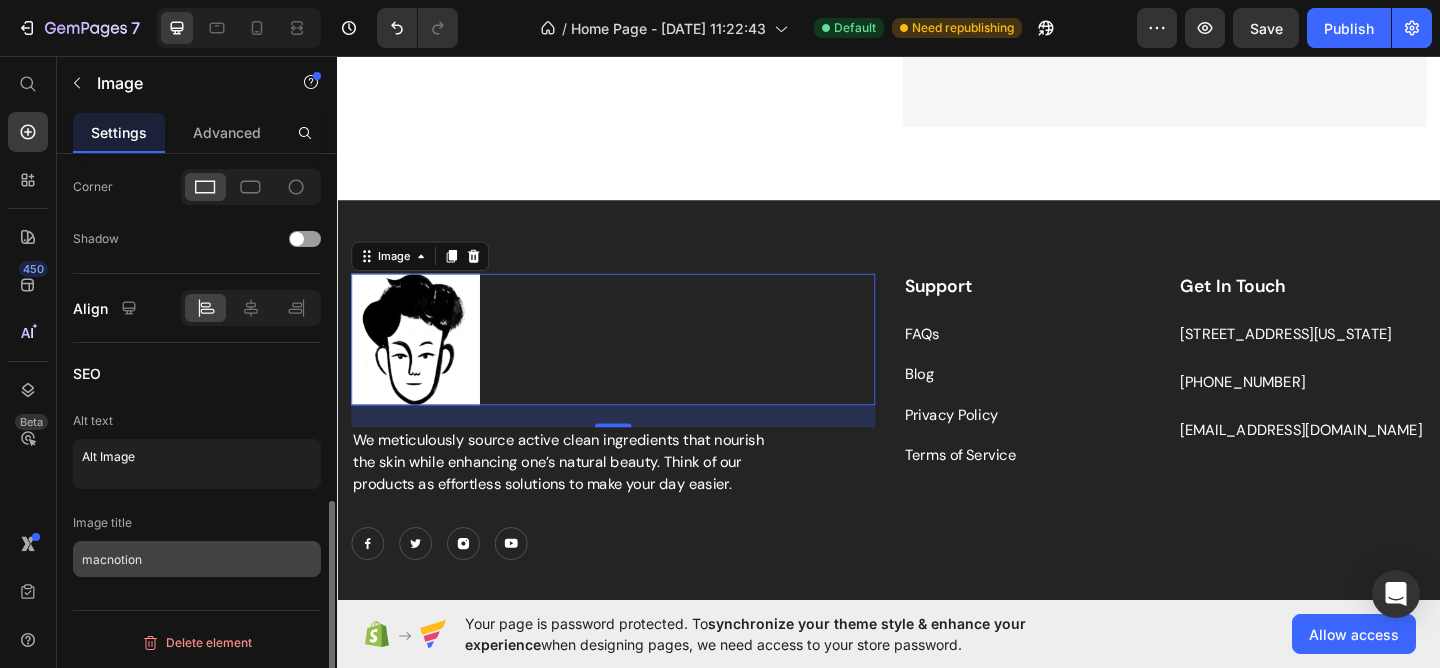 type 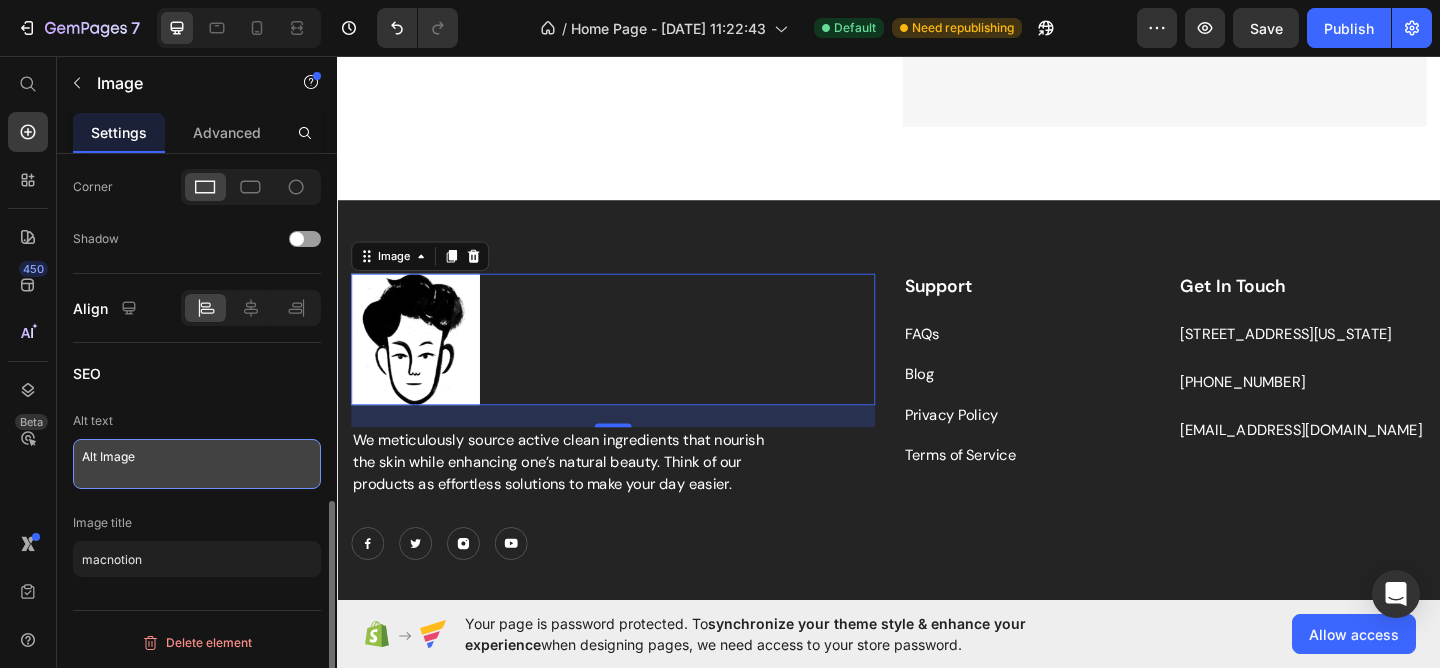 click on "Alt Image" at bounding box center (197, 464) 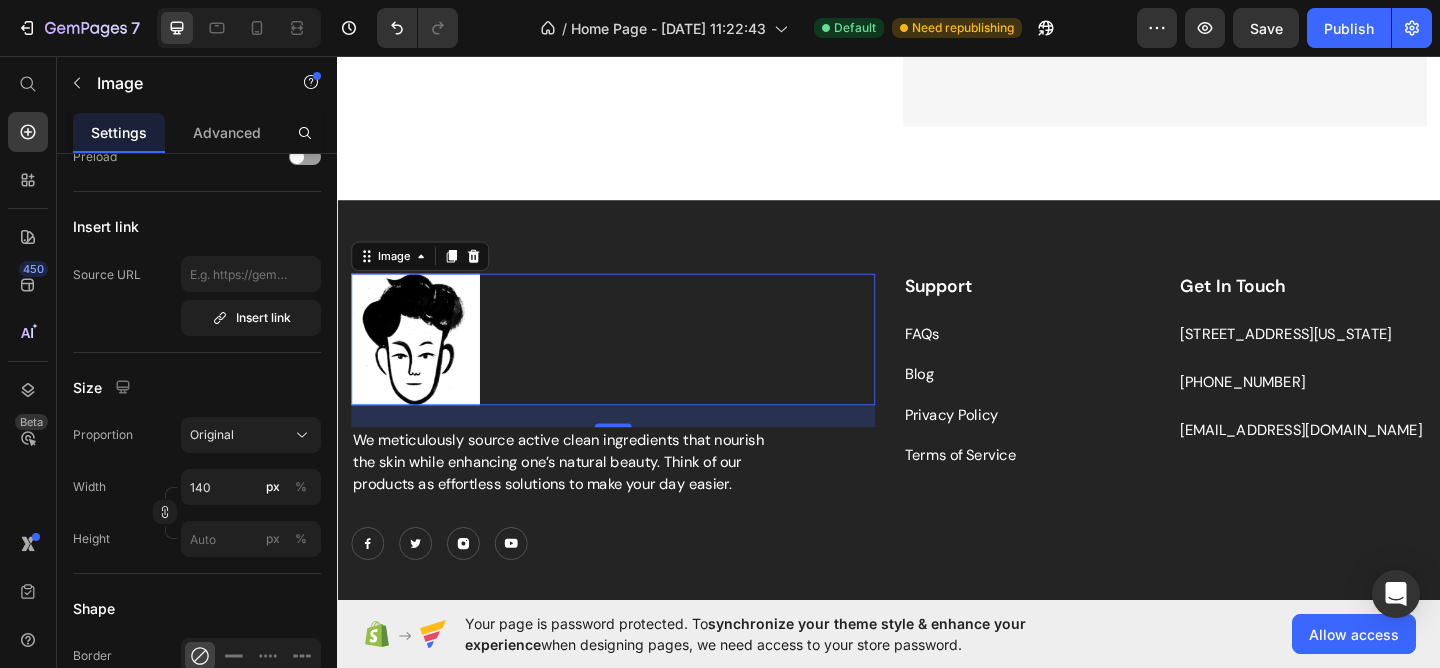scroll, scrollTop: 0, scrollLeft: 0, axis: both 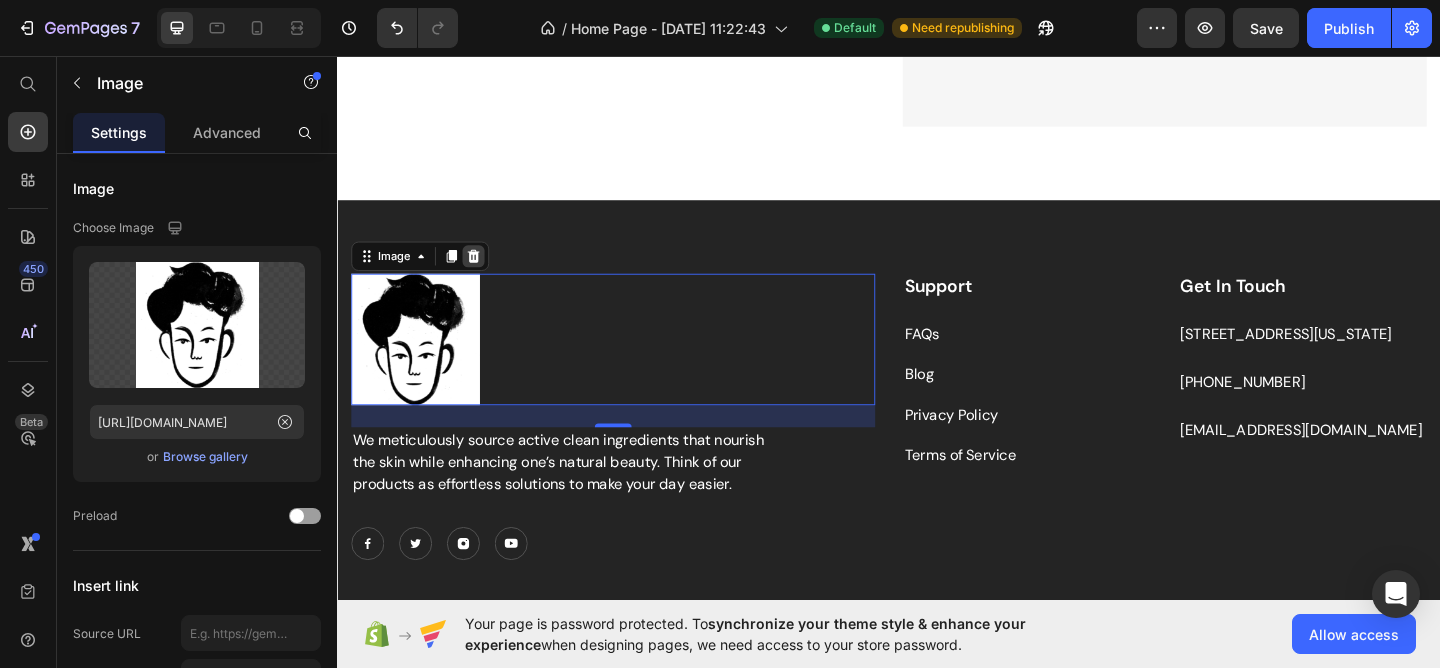 type on "macnotion" 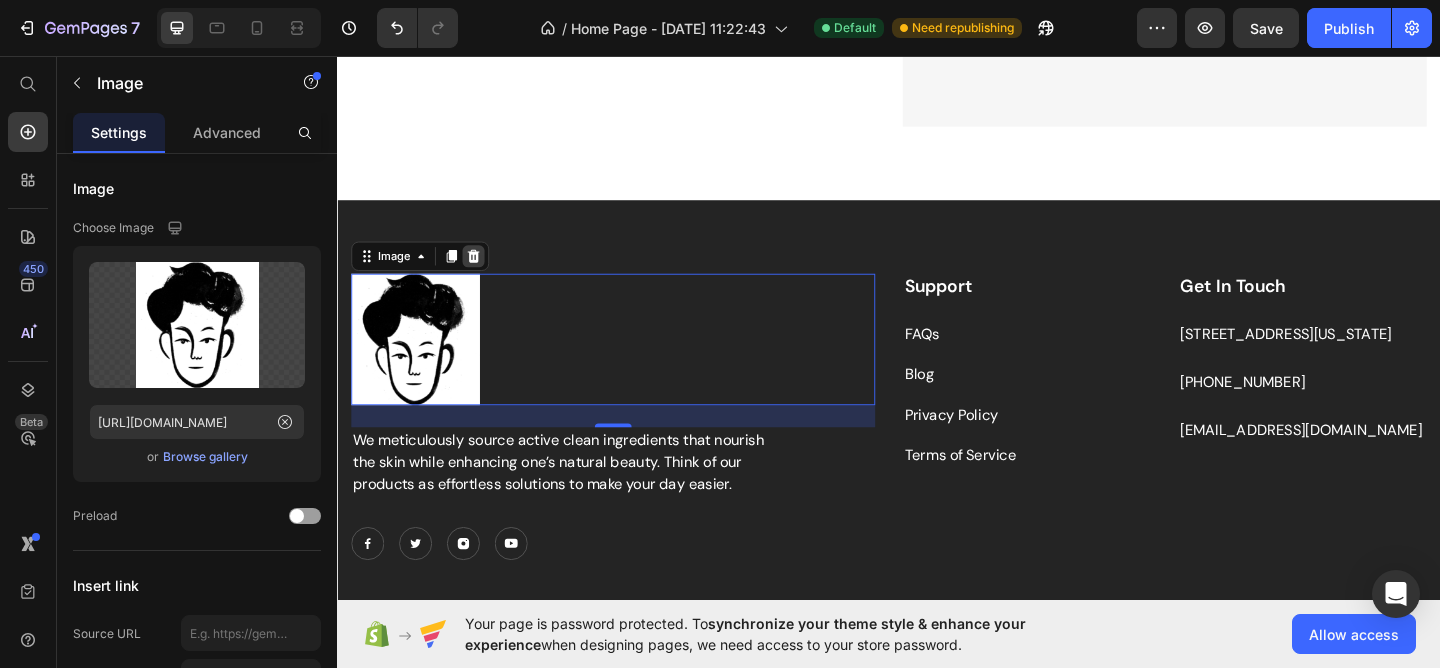 click 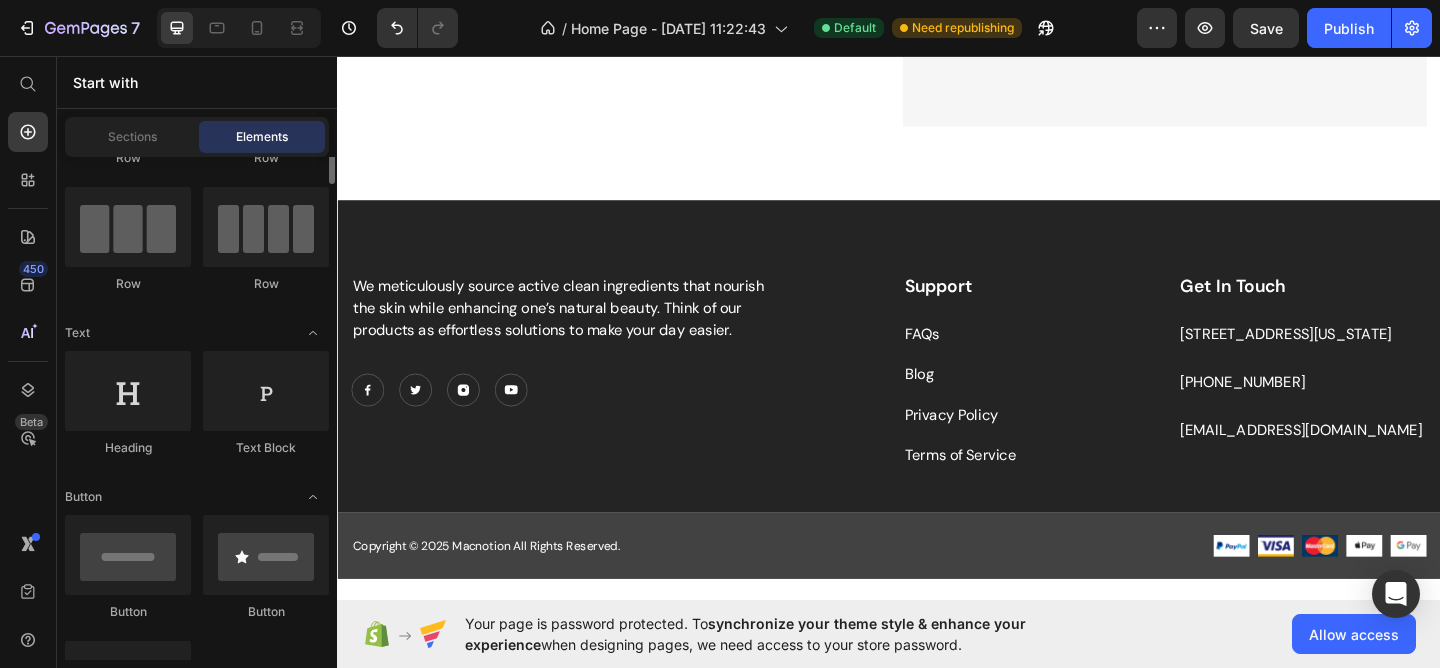 scroll, scrollTop: 141, scrollLeft: 0, axis: vertical 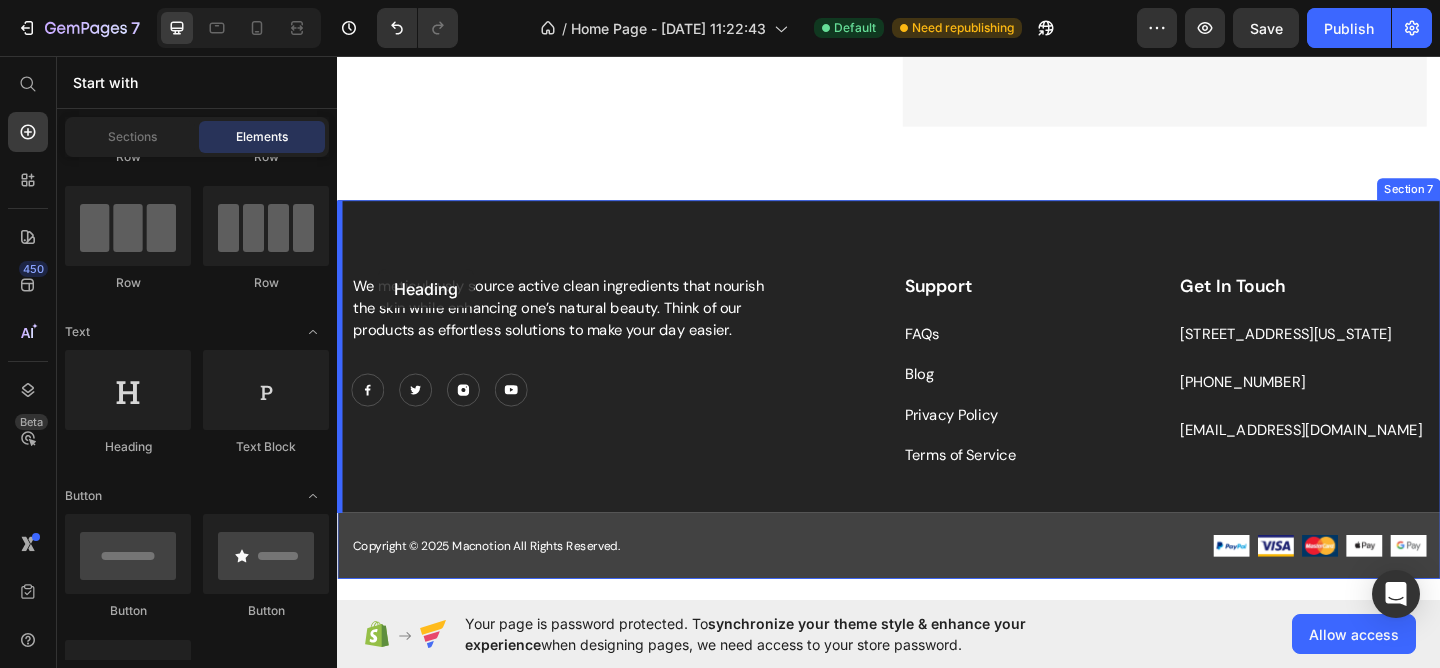drag, startPoint x: 659, startPoint y: 362, endPoint x: 730, endPoint y: 68, distance: 302.45166 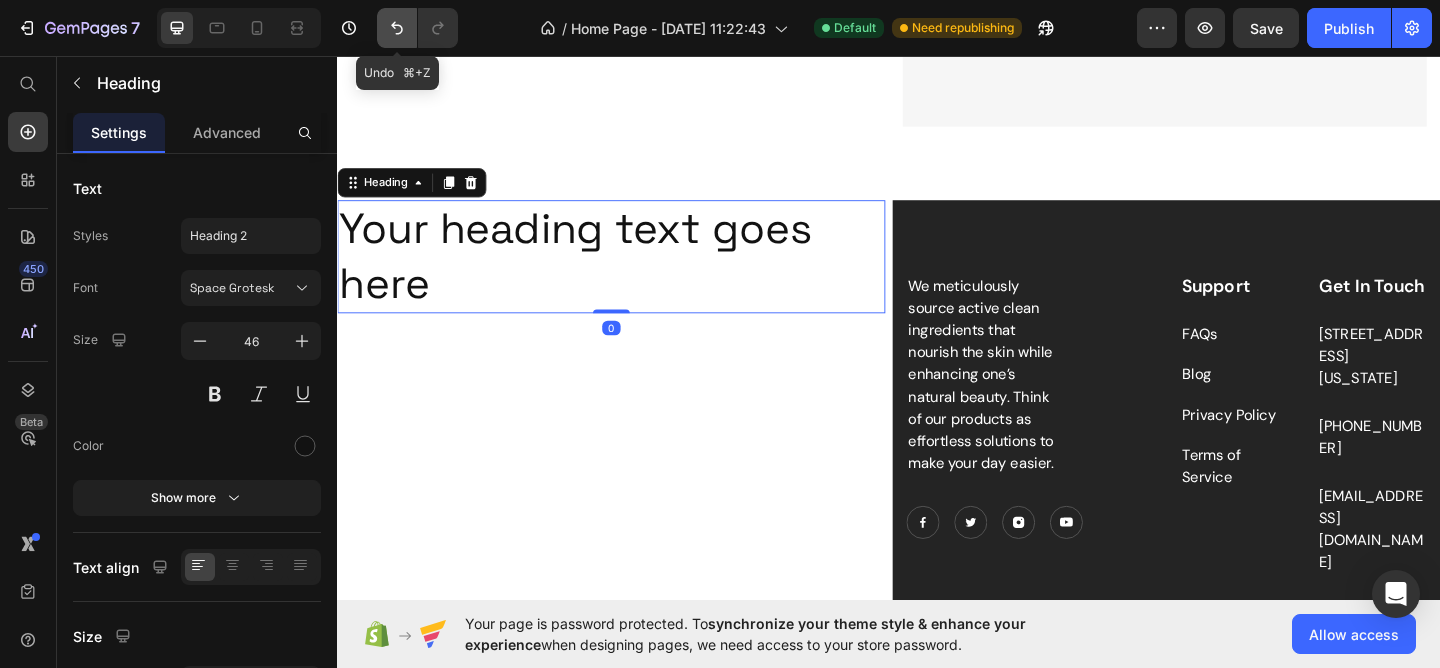 click 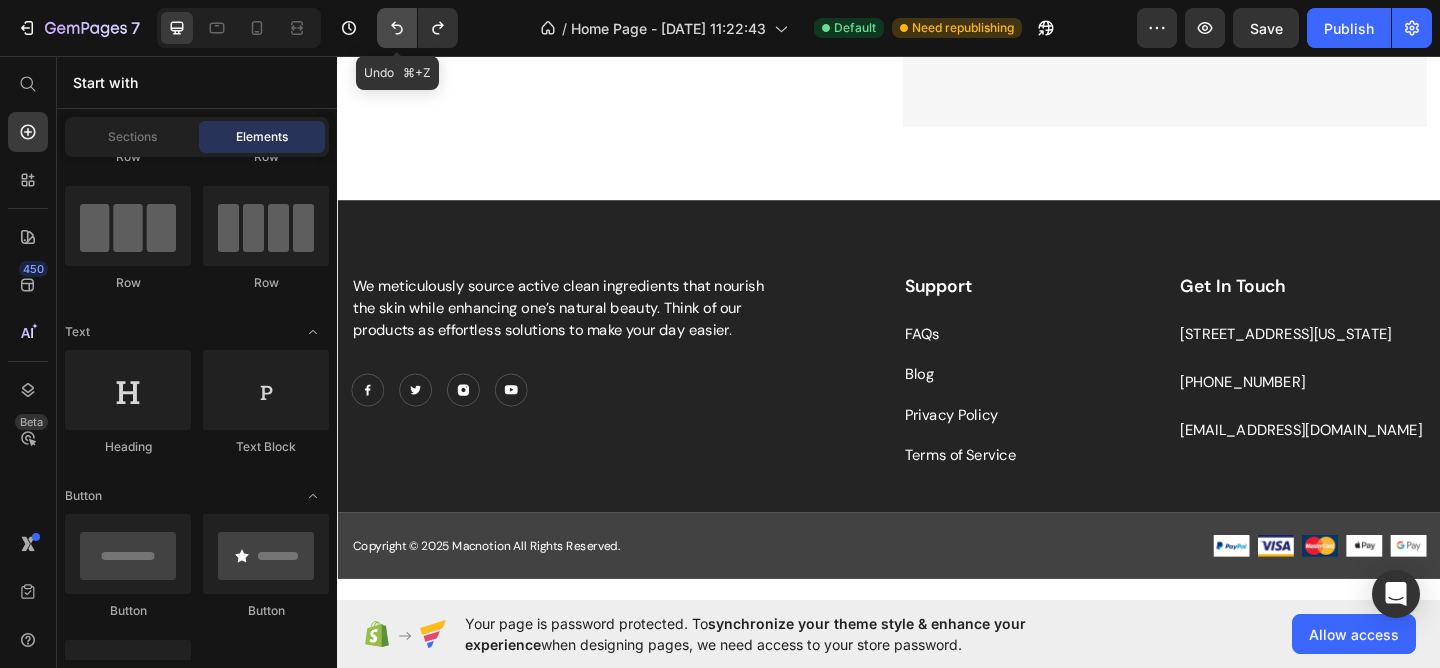 click 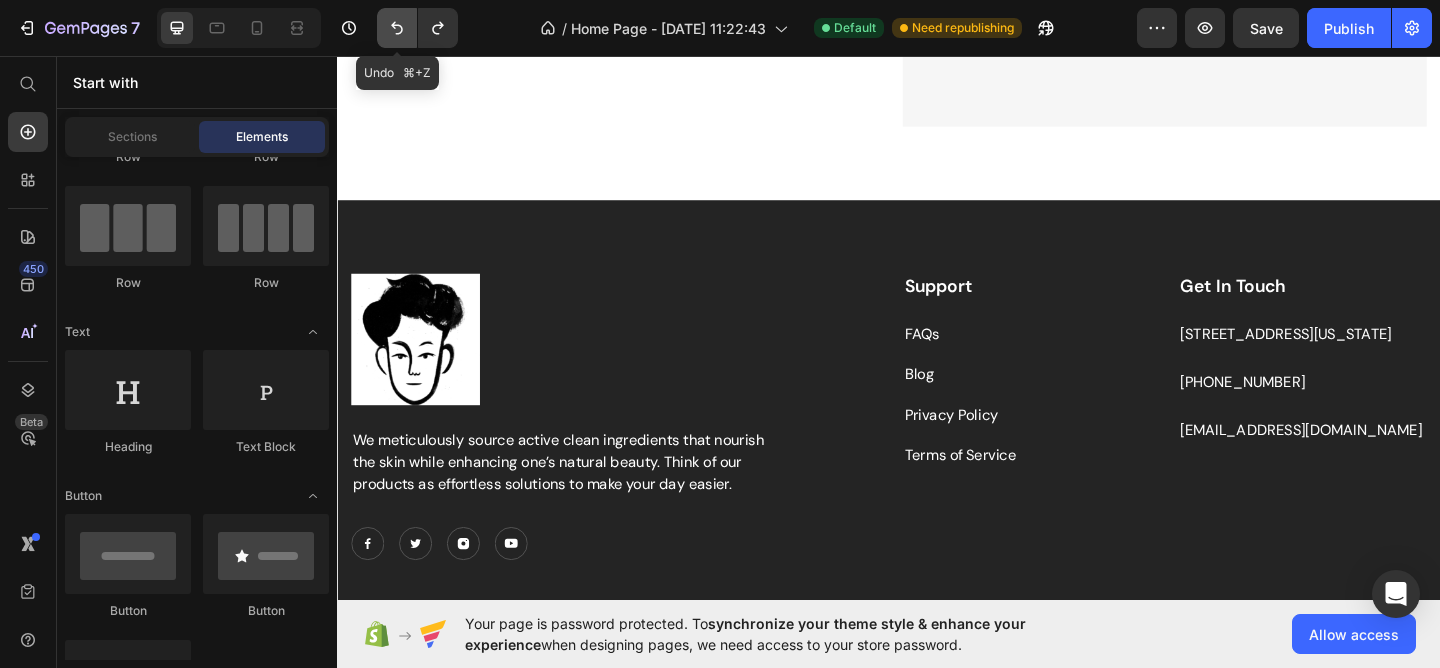 click 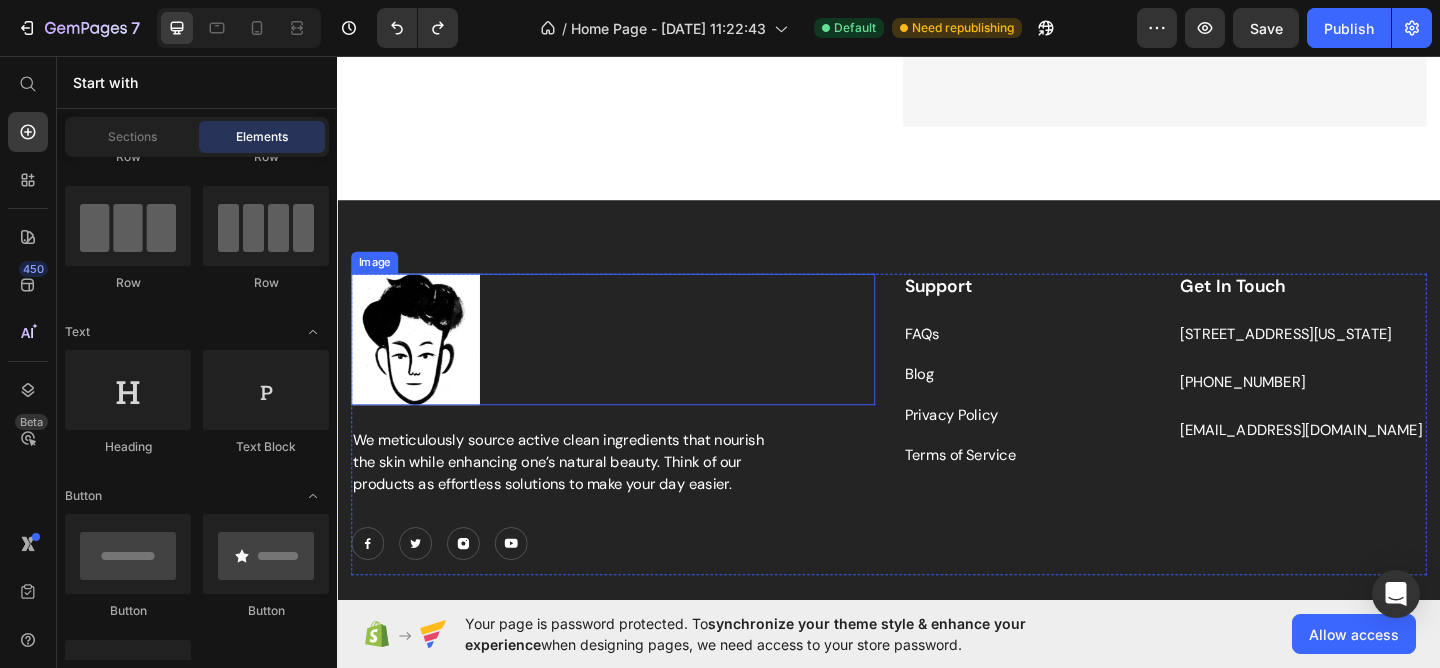 click at bounding box center (637, 364) 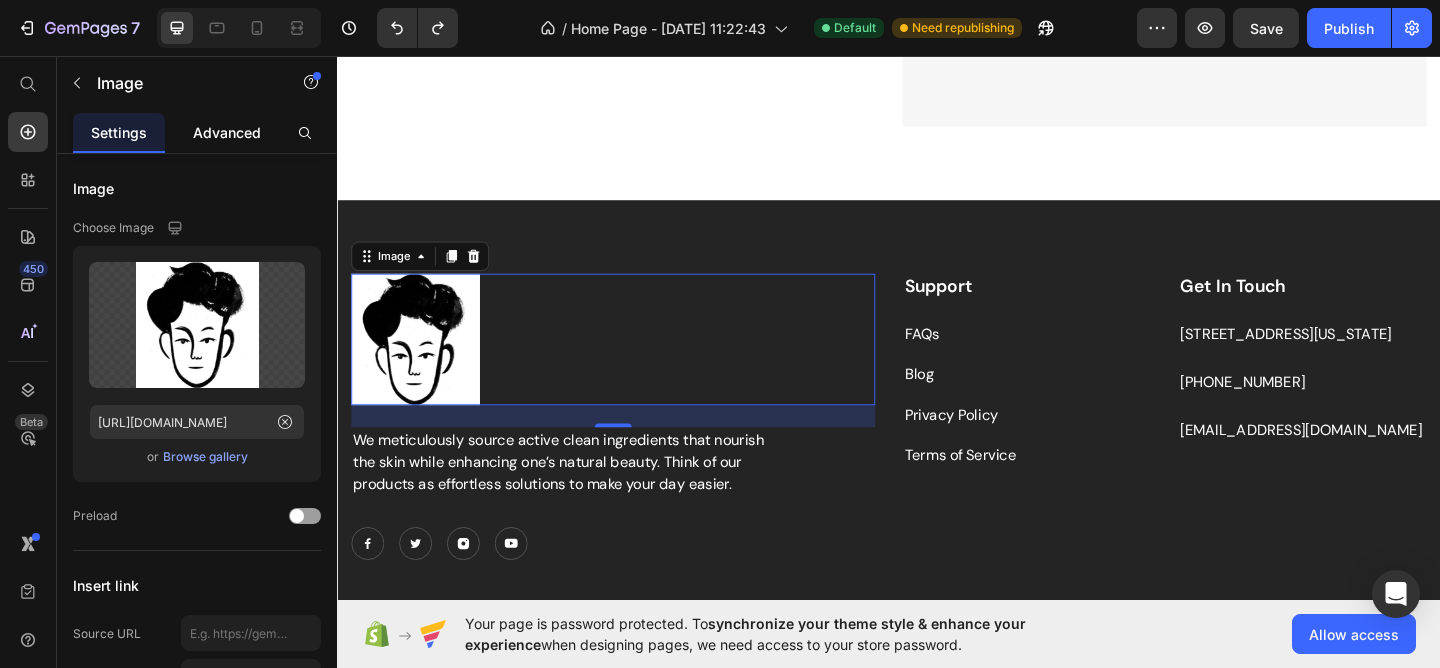 click on "Advanced" at bounding box center [227, 132] 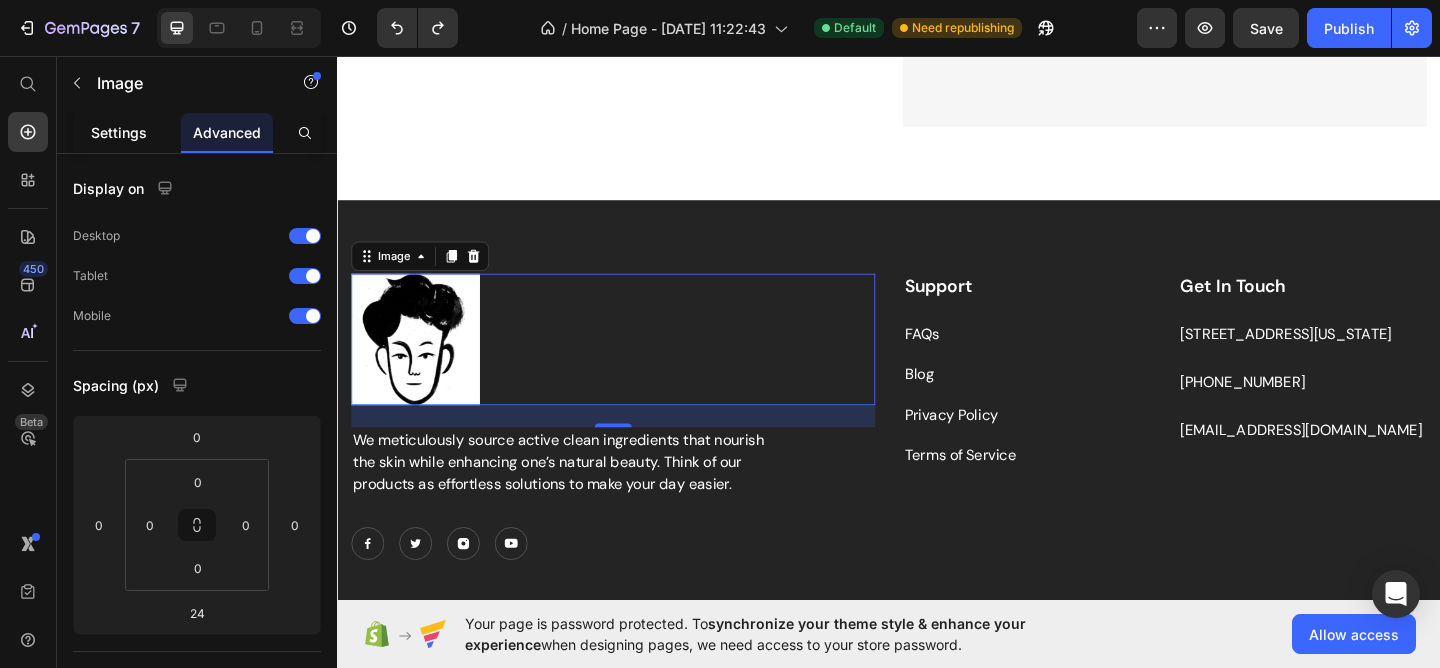 click on "Settings" at bounding box center (119, 132) 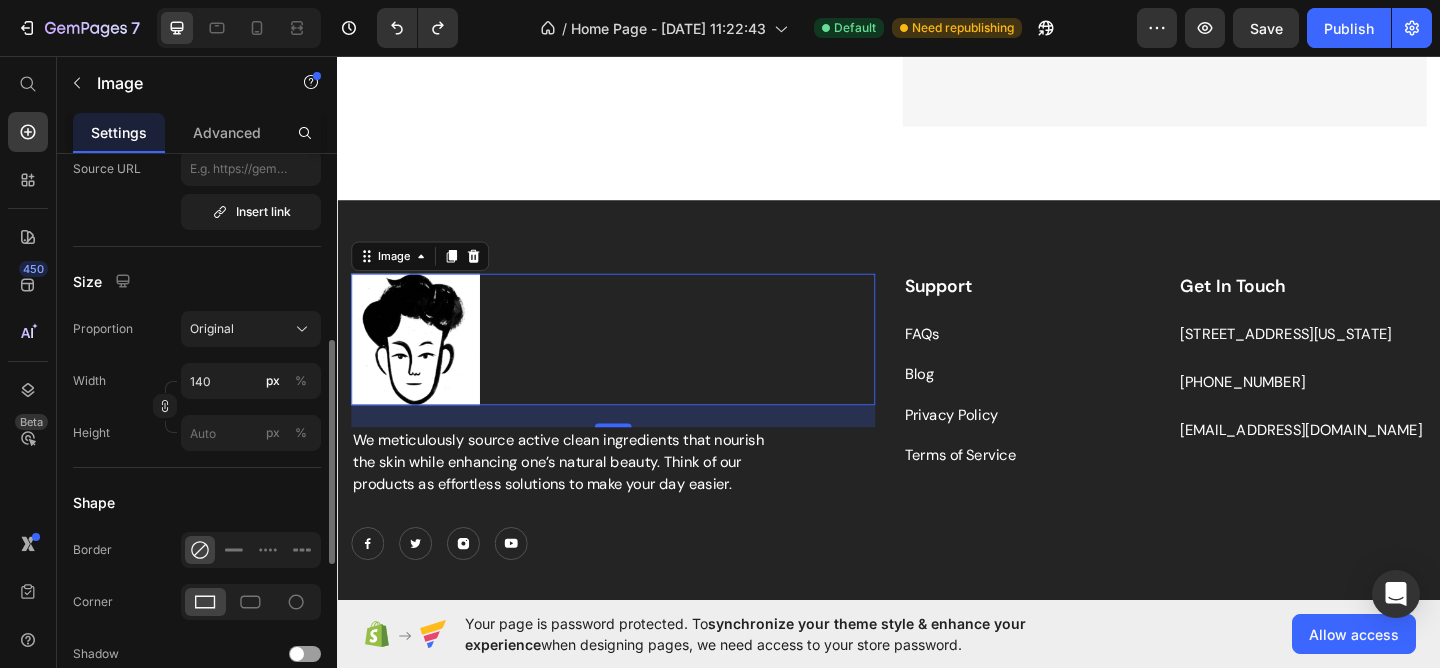 scroll, scrollTop: 467, scrollLeft: 0, axis: vertical 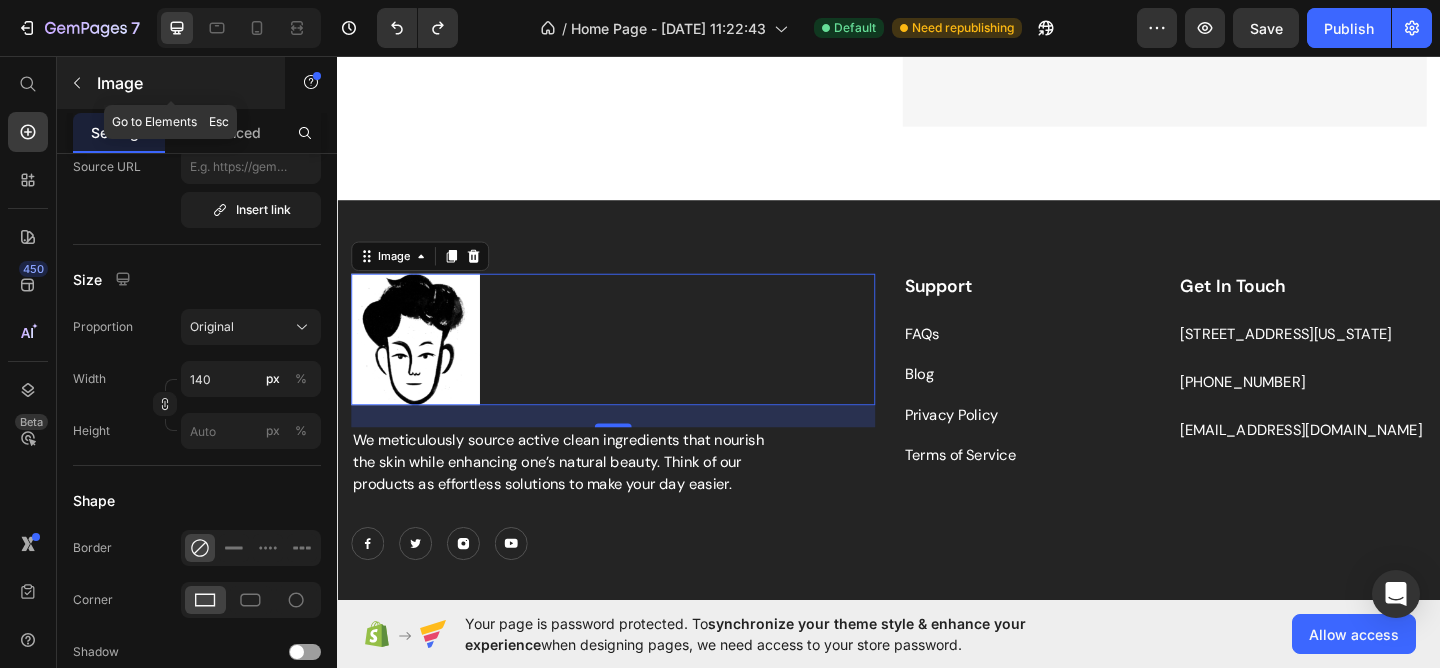 click 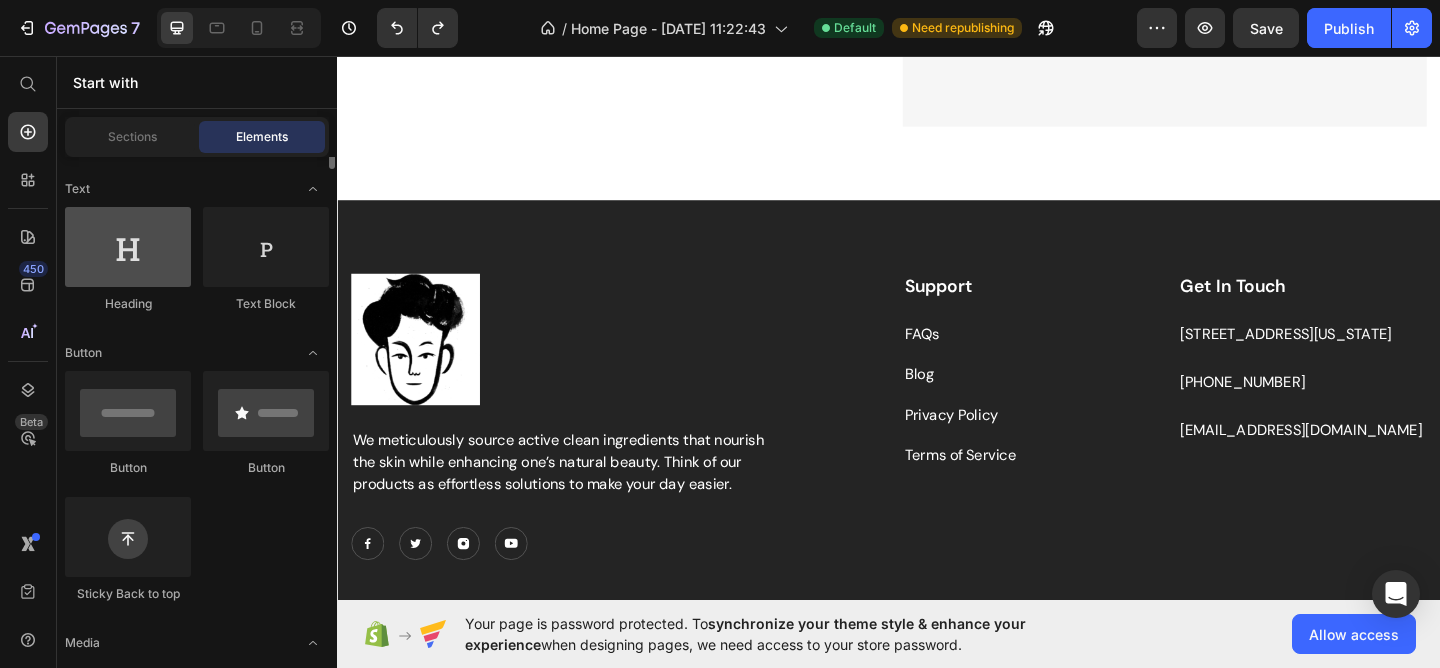scroll, scrollTop: 287, scrollLeft: 0, axis: vertical 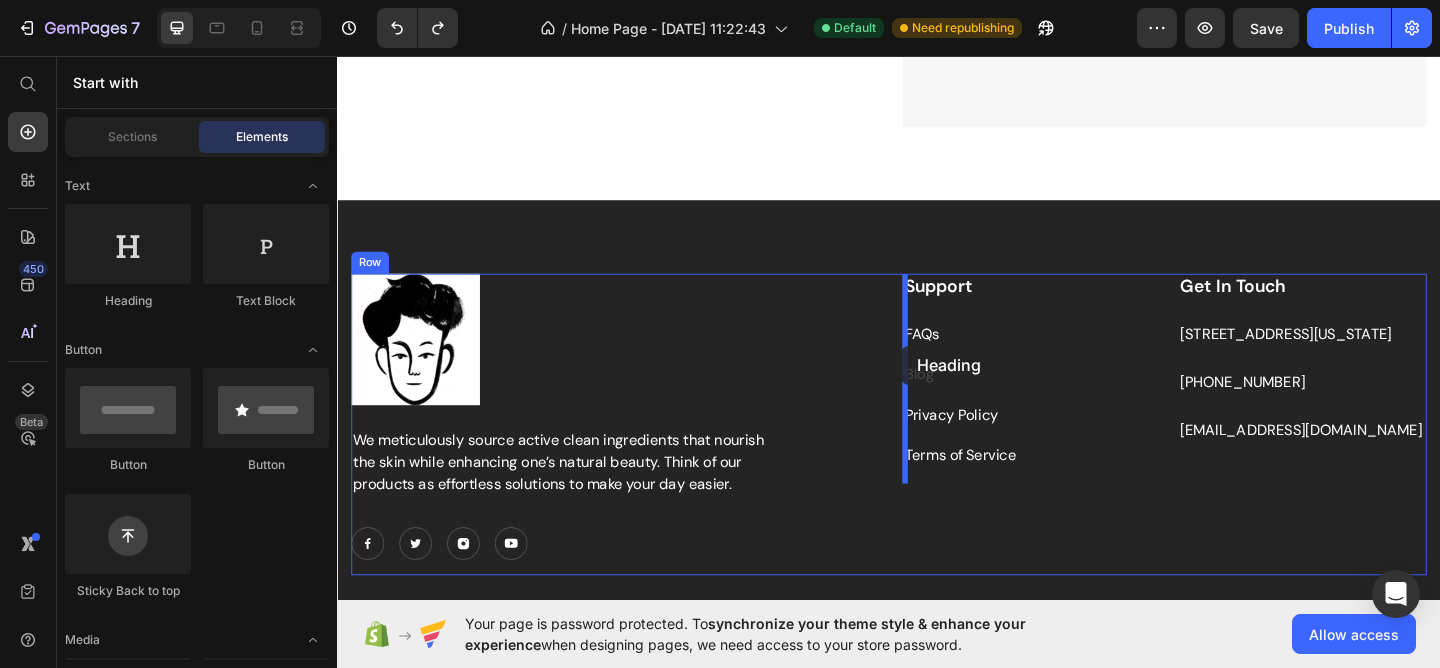 drag, startPoint x: 485, startPoint y: 313, endPoint x: 951, endPoint y: 371, distance: 469.59558 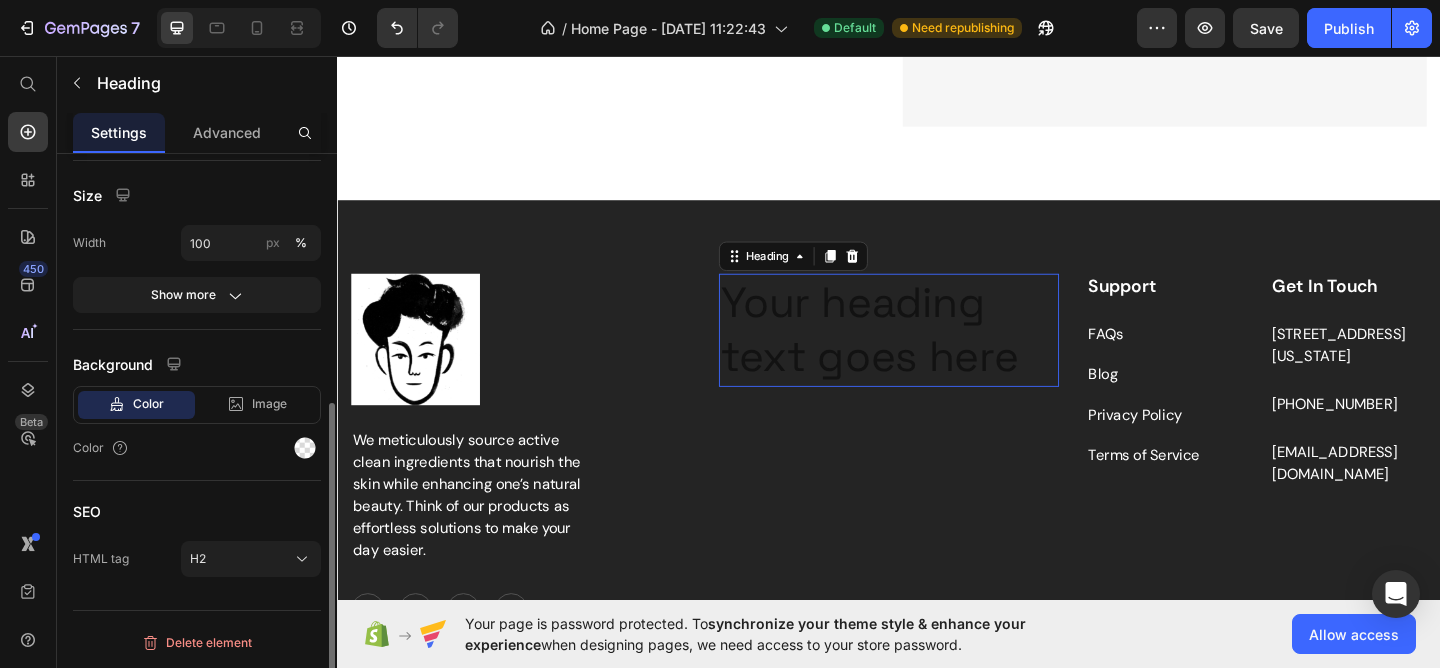 scroll, scrollTop: 0, scrollLeft: 0, axis: both 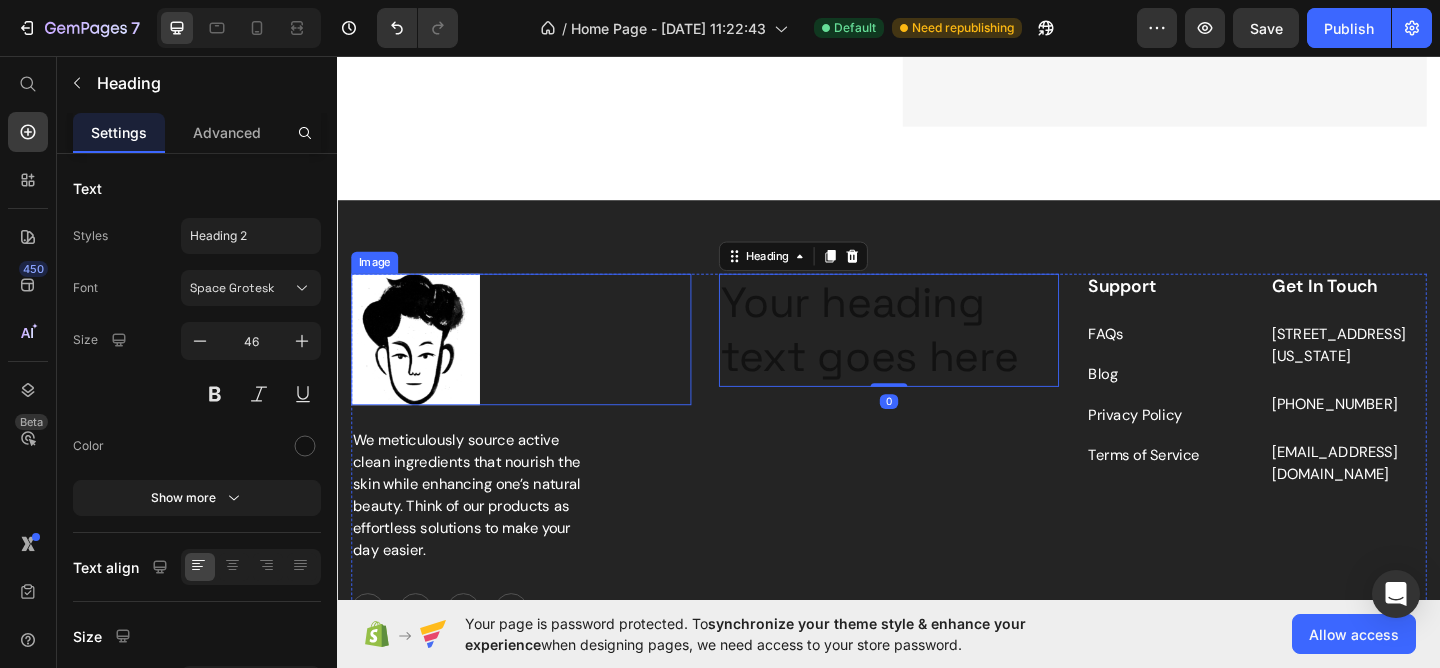 click at bounding box center (537, 364) 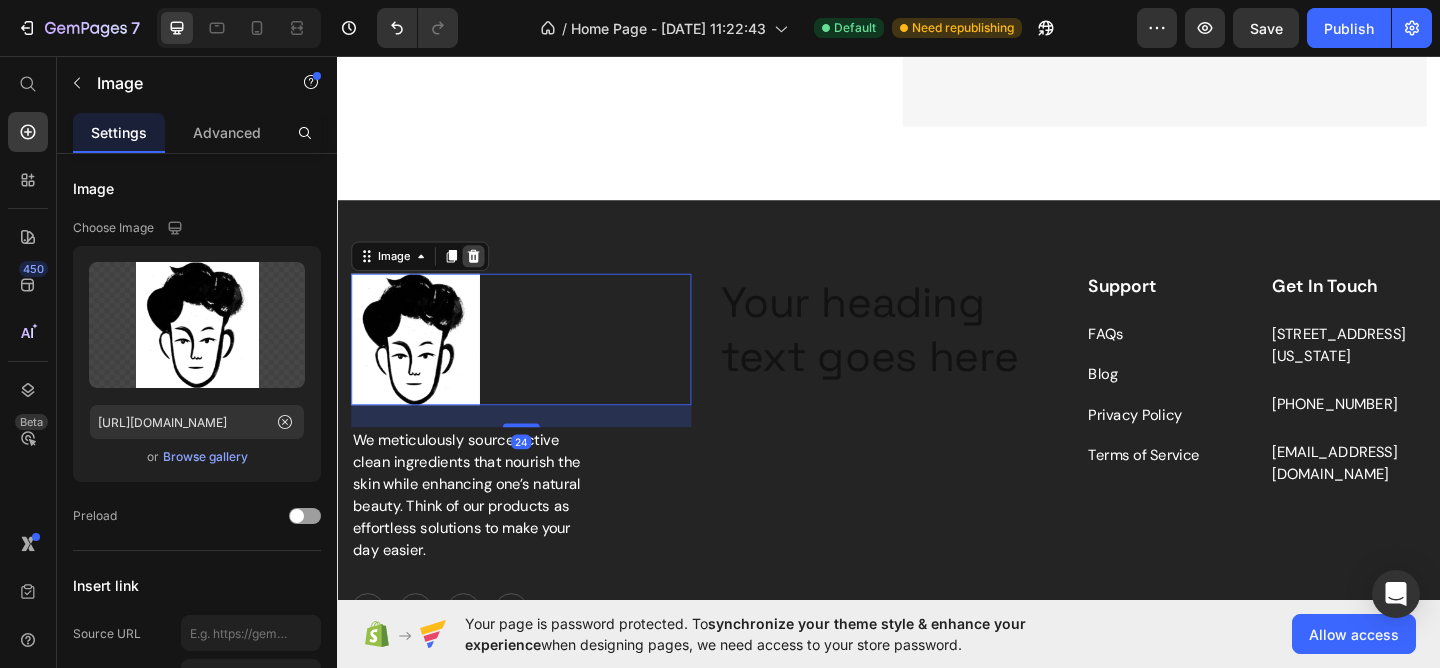 click 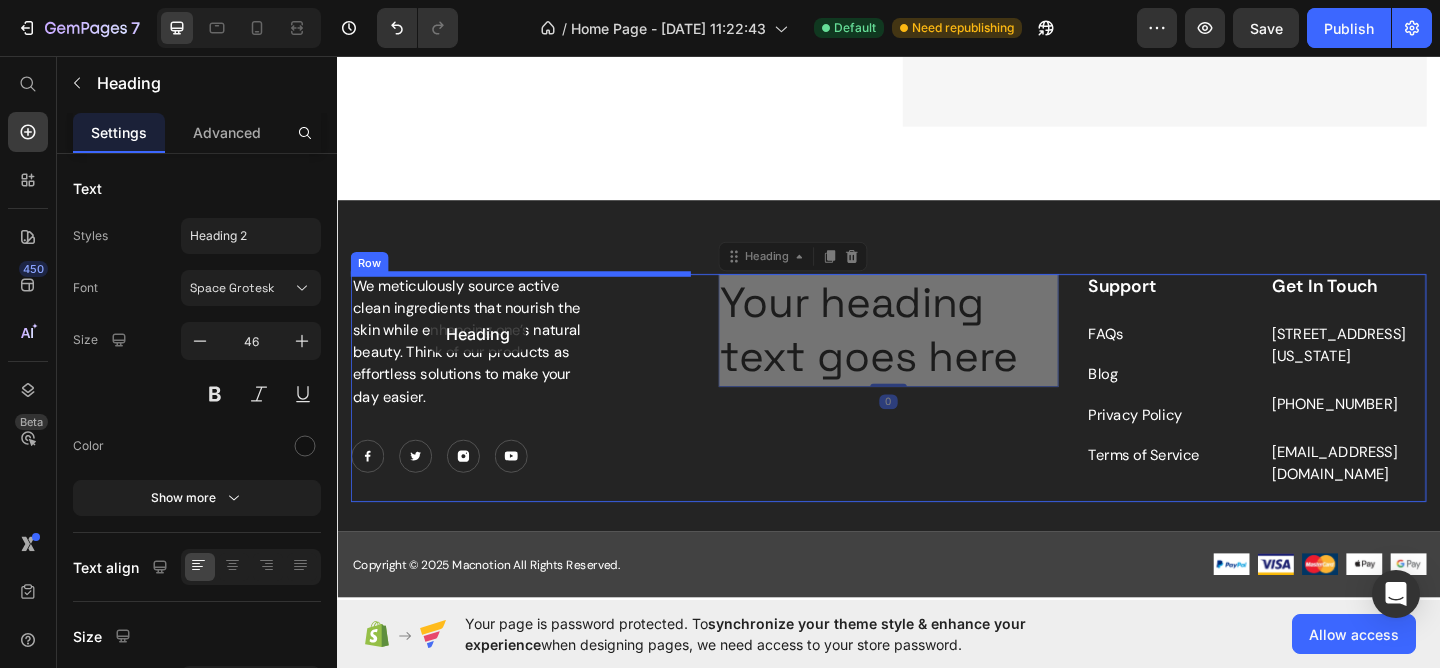 drag, startPoint x: 800, startPoint y: 379, endPoint x: 438, endPoint y: 337, distance: 364.4283 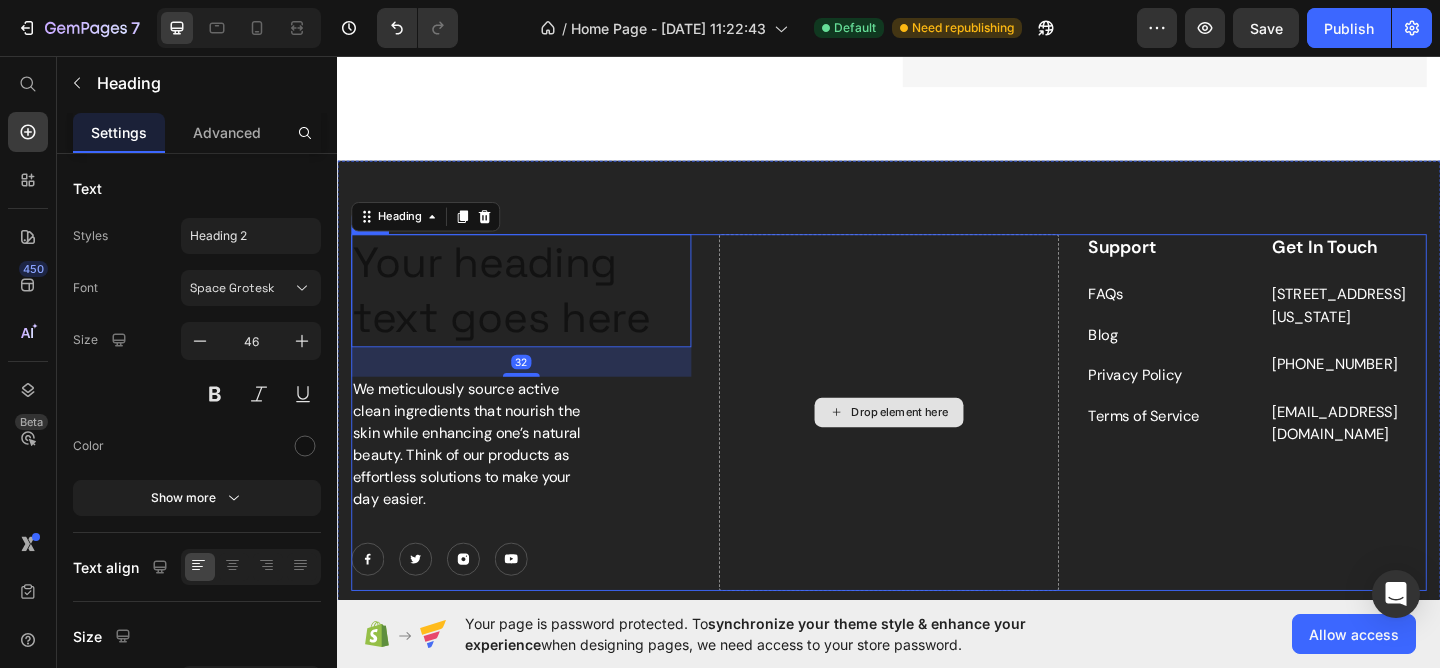 scroll, scrollTop: 3686, scrollLeft: 0, axis: vertical 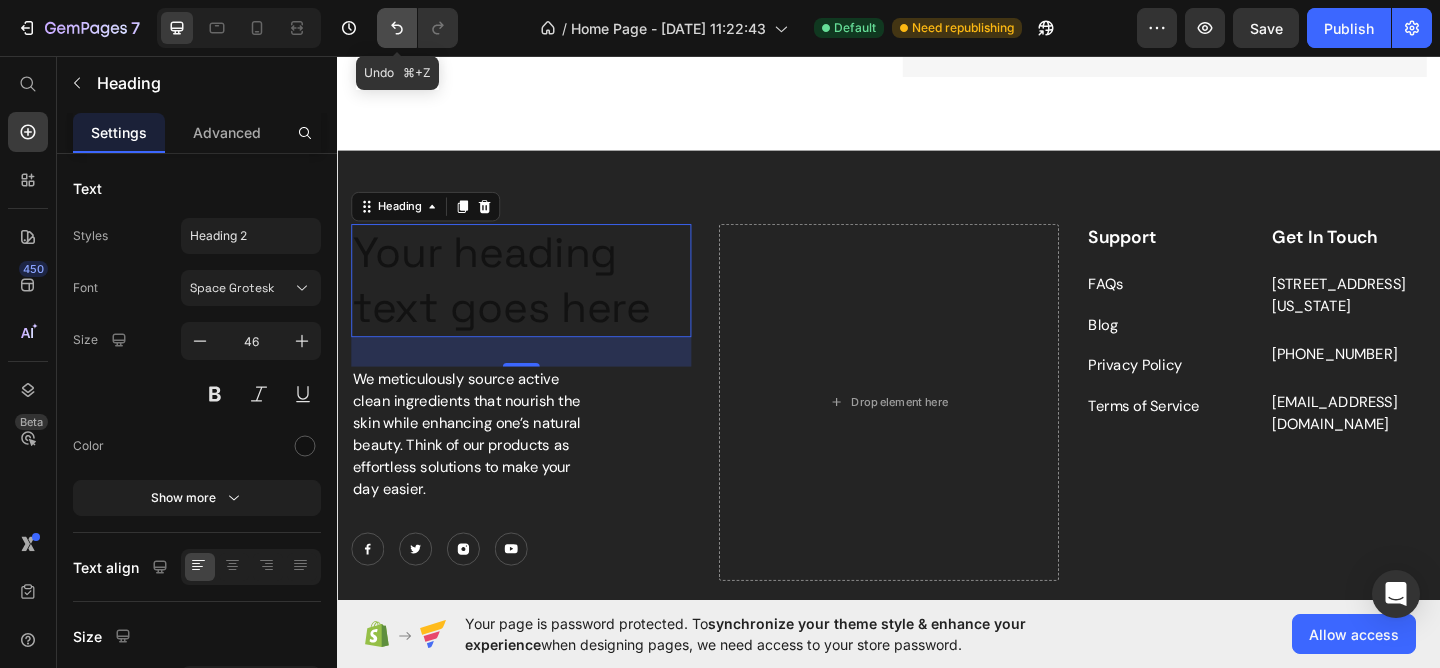 click 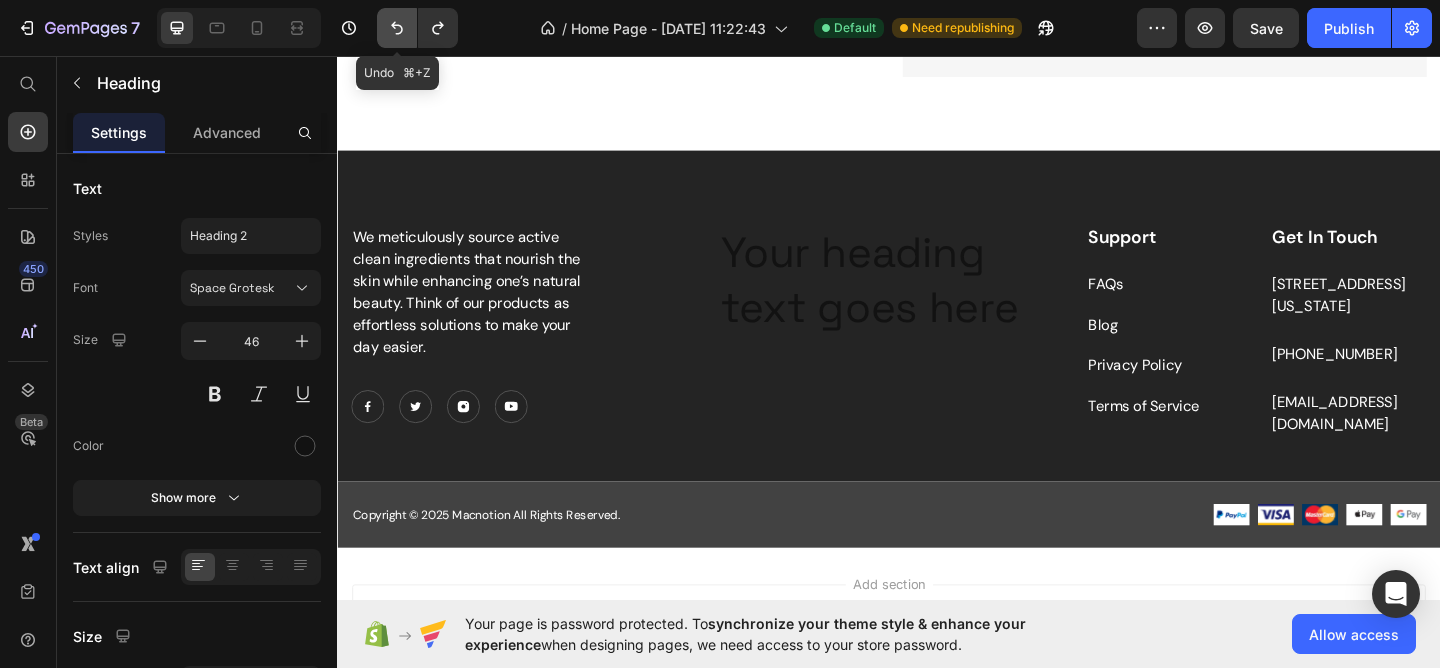 click 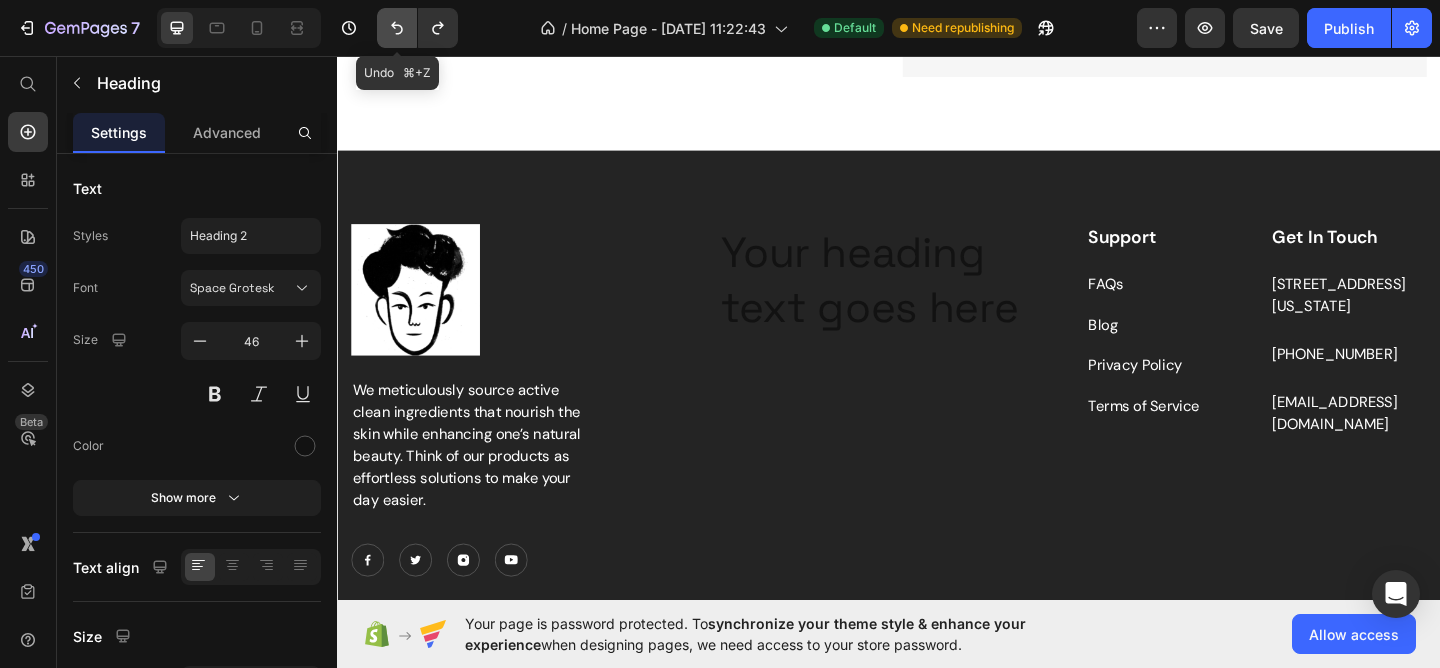 click 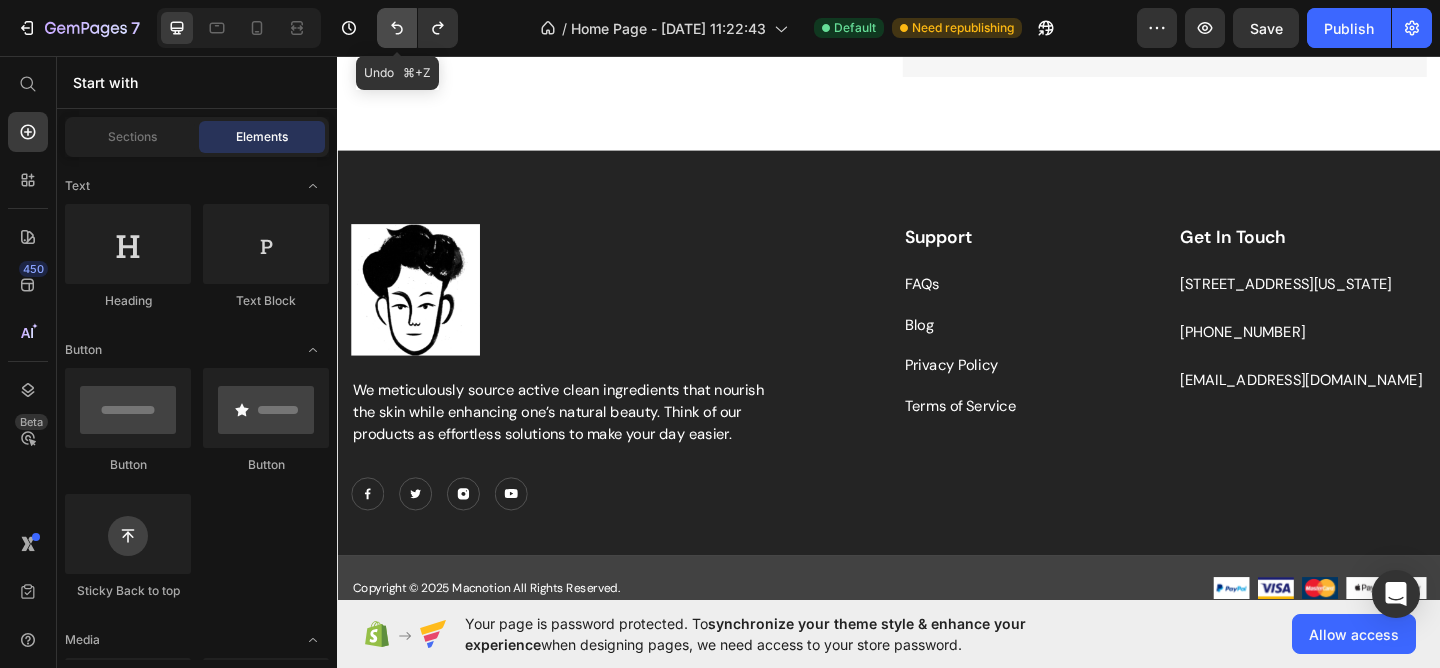 click 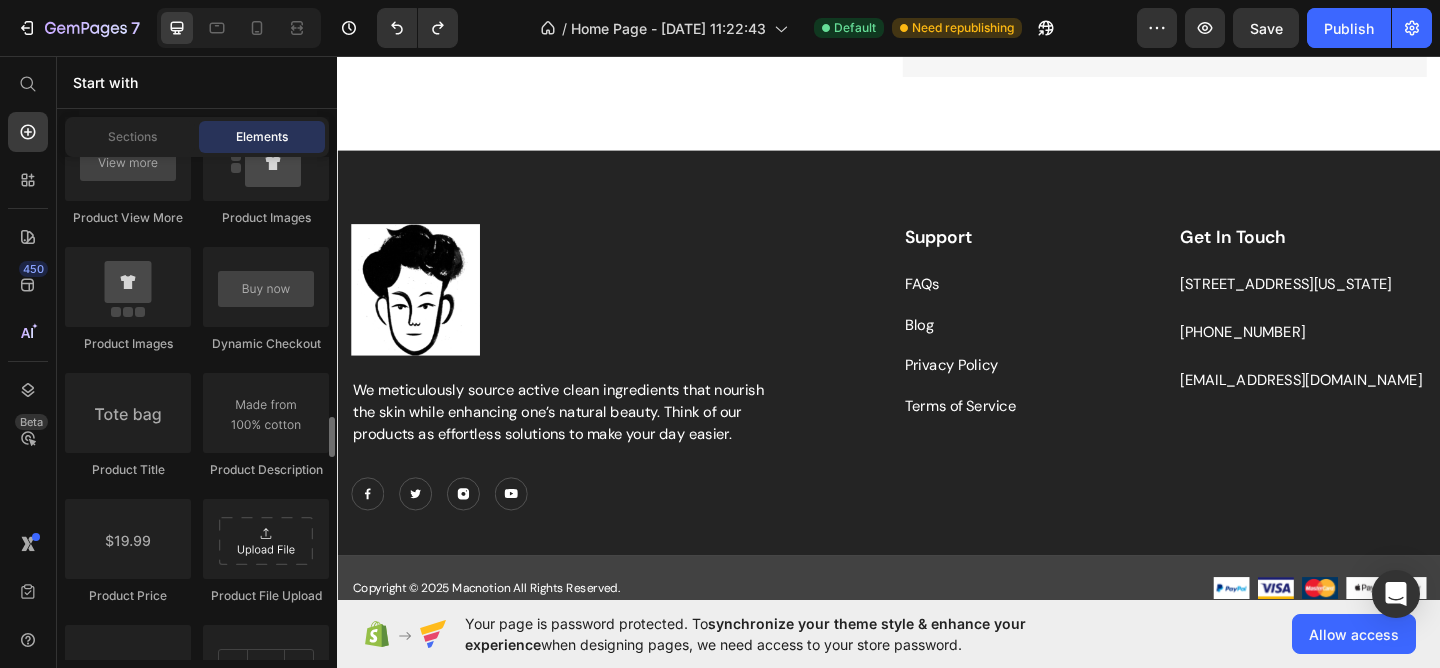 scroll, scrollTop: 3137, scrollLeft: 0, axis: vertical 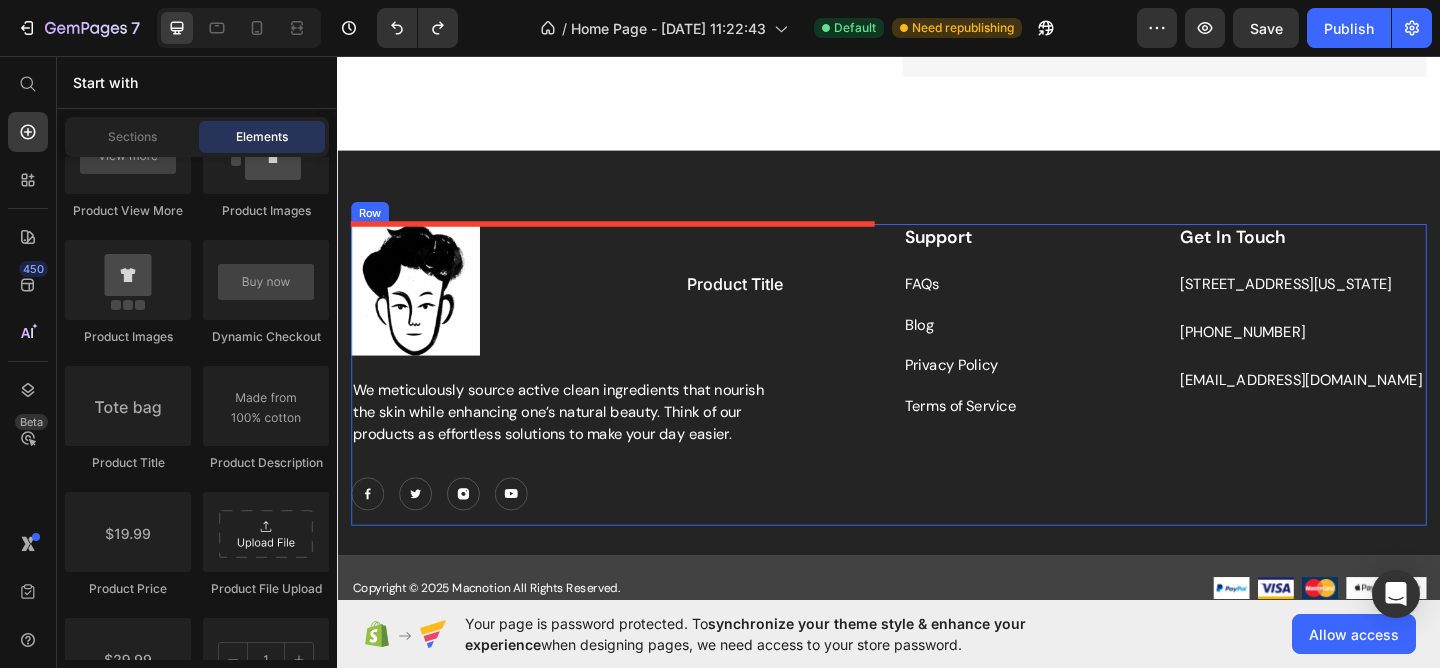 drag, startPoint x: 469, startPoint y: 468, endPoint x: 700, endPoint y: 283, distance: 295.9493 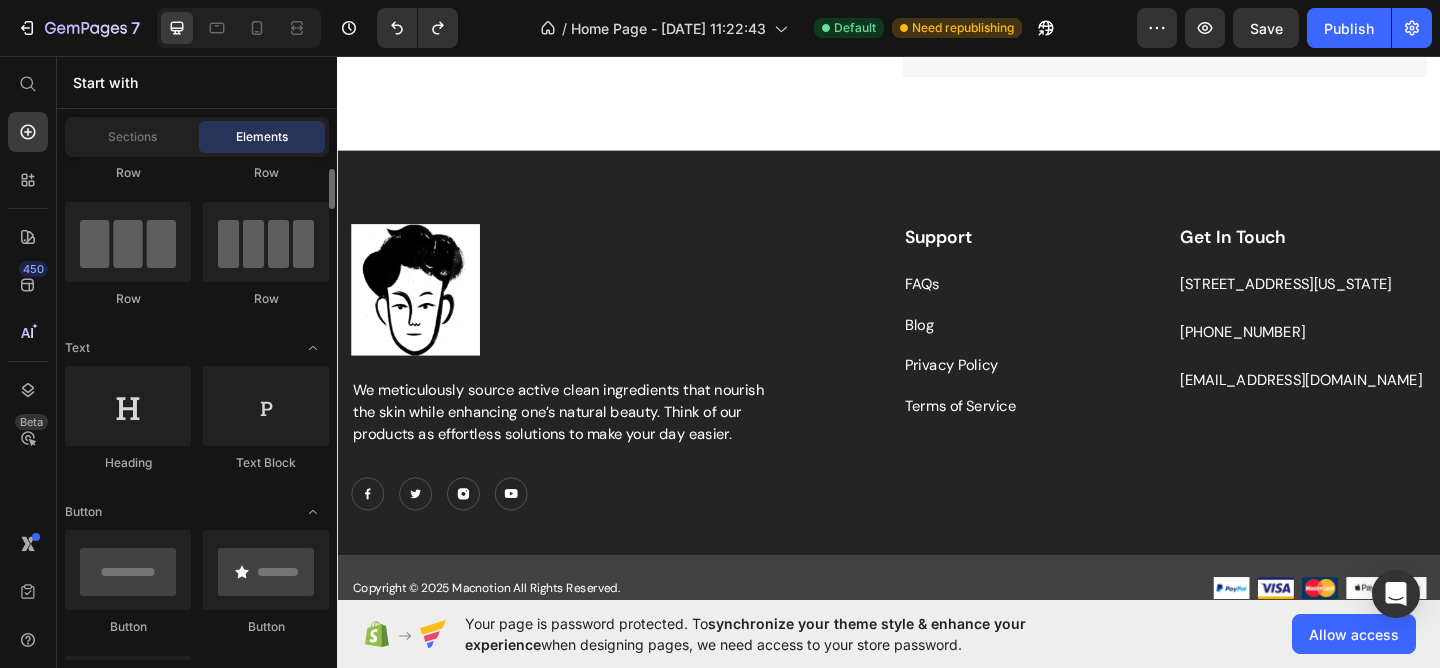 scroll, scrollTop: 127, scrollLeft: 0, axis: vertical 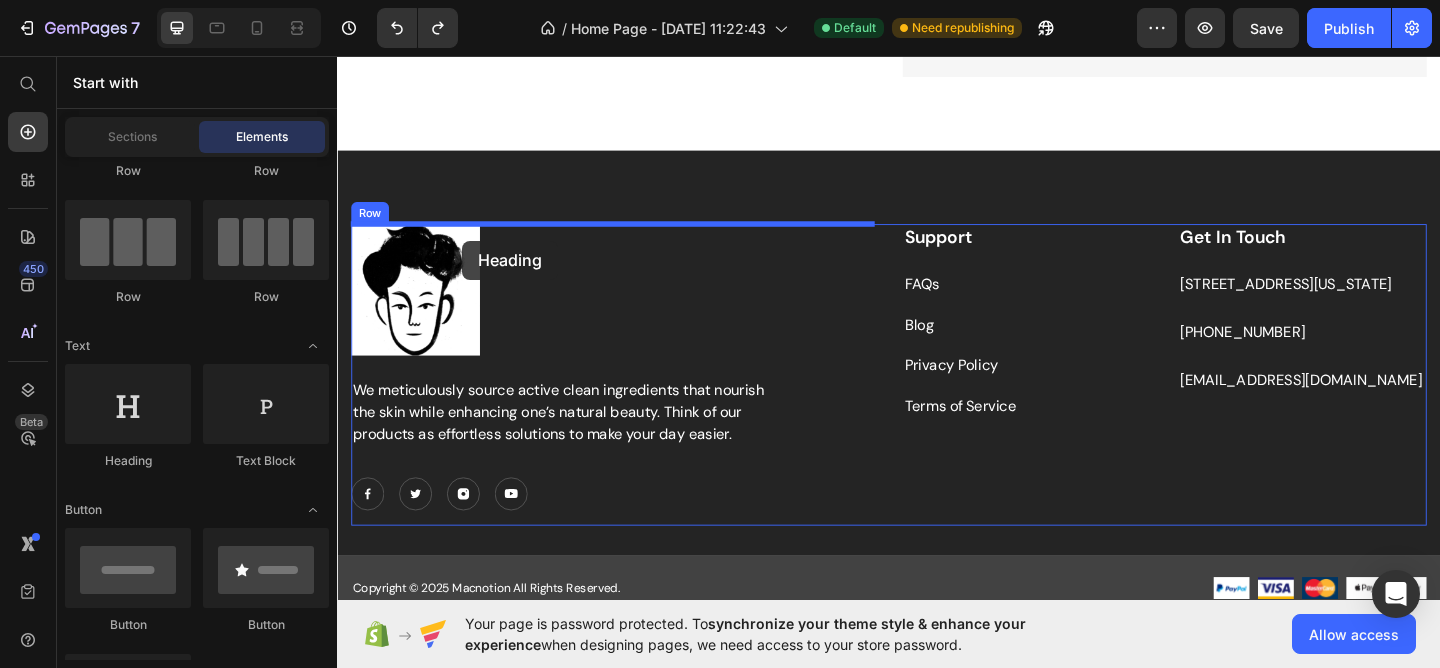 drag, startPoint x: 470, startPoint y: 474, endPoint x: 473, endPoint y: 257, distance: 217.02074 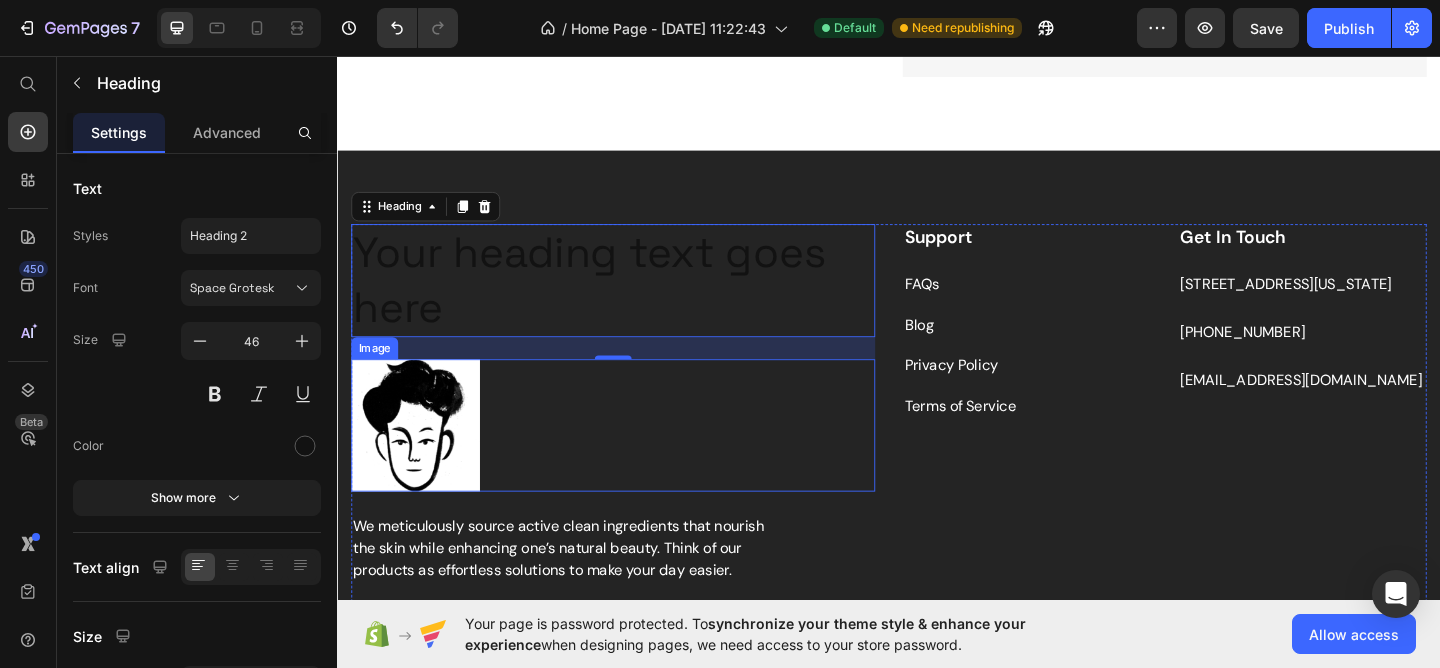 click at bounding box center [637, 457] 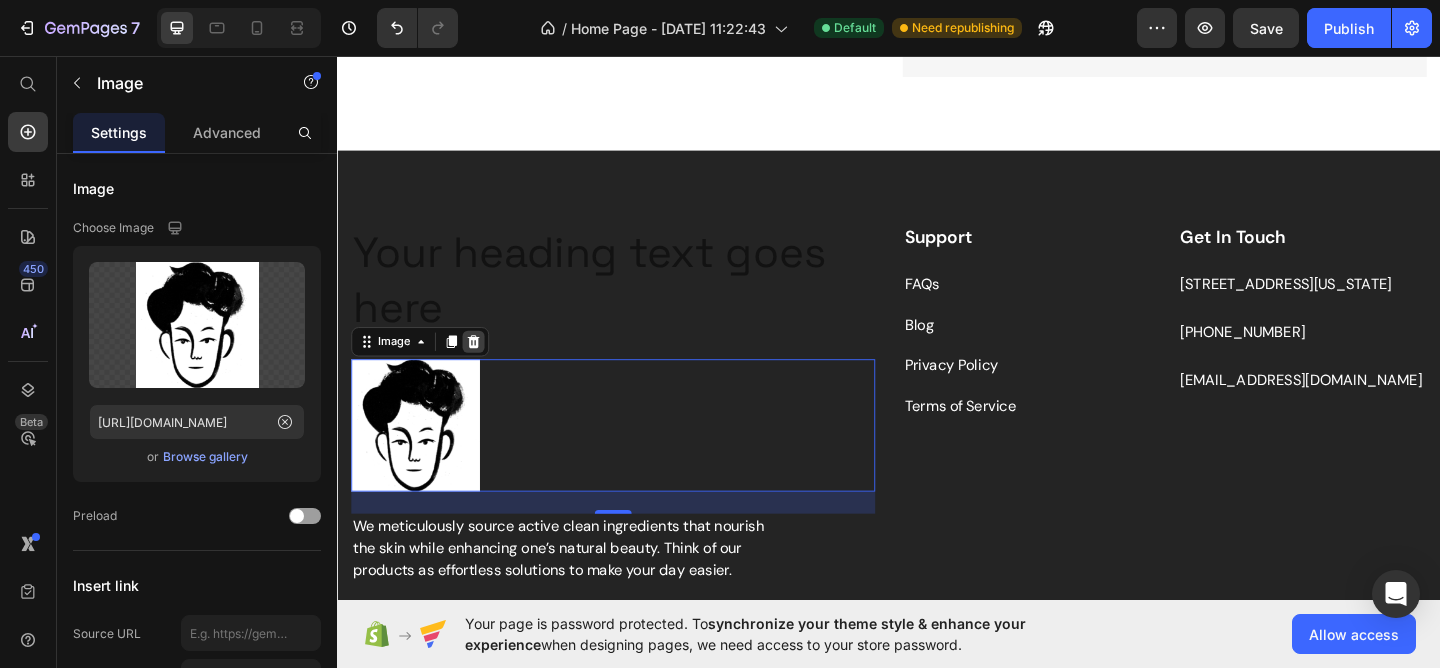 click 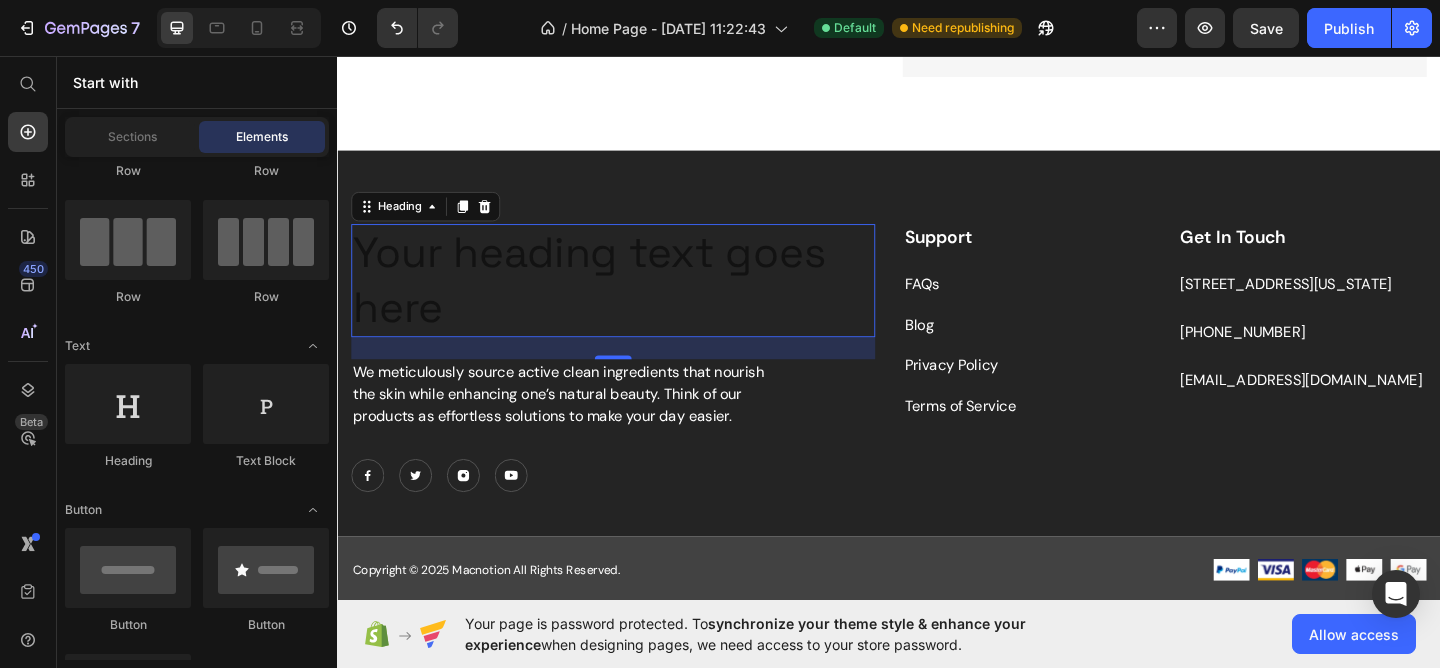 click on "Your heading text goes here" at bounding box center (637, 301) 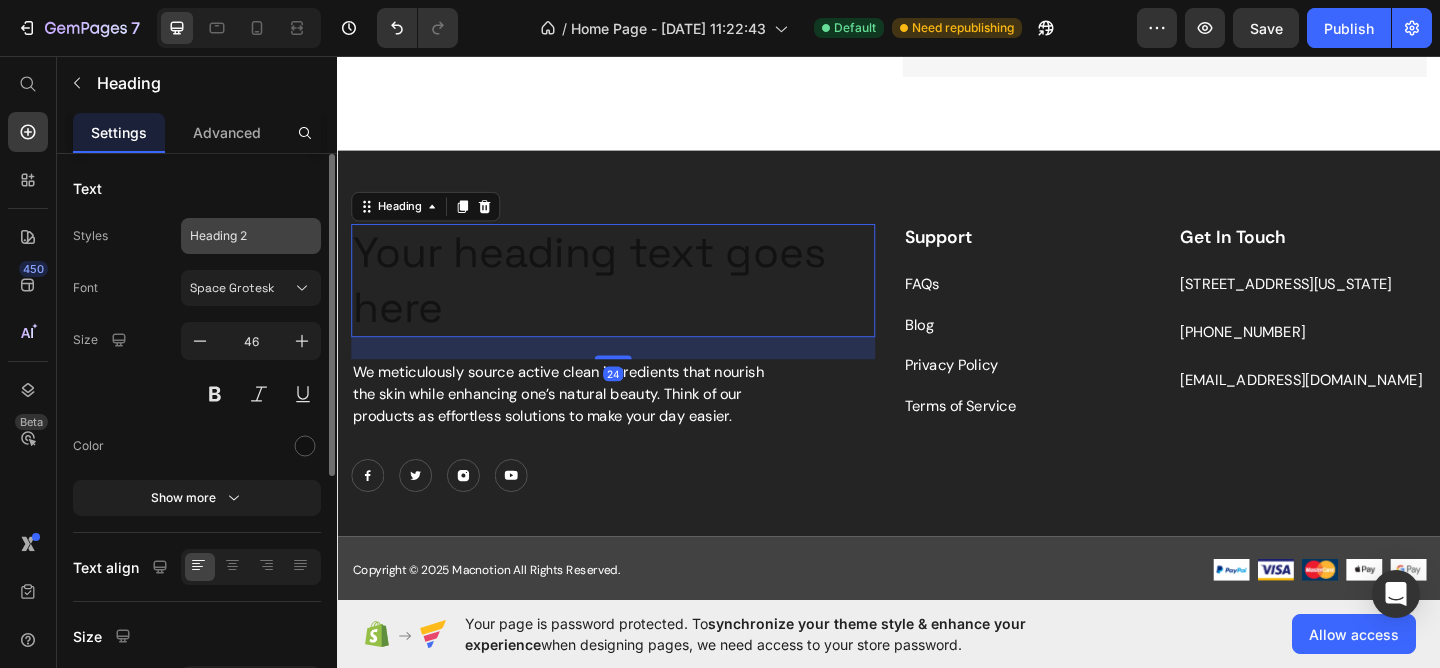 click on "Heading 2" 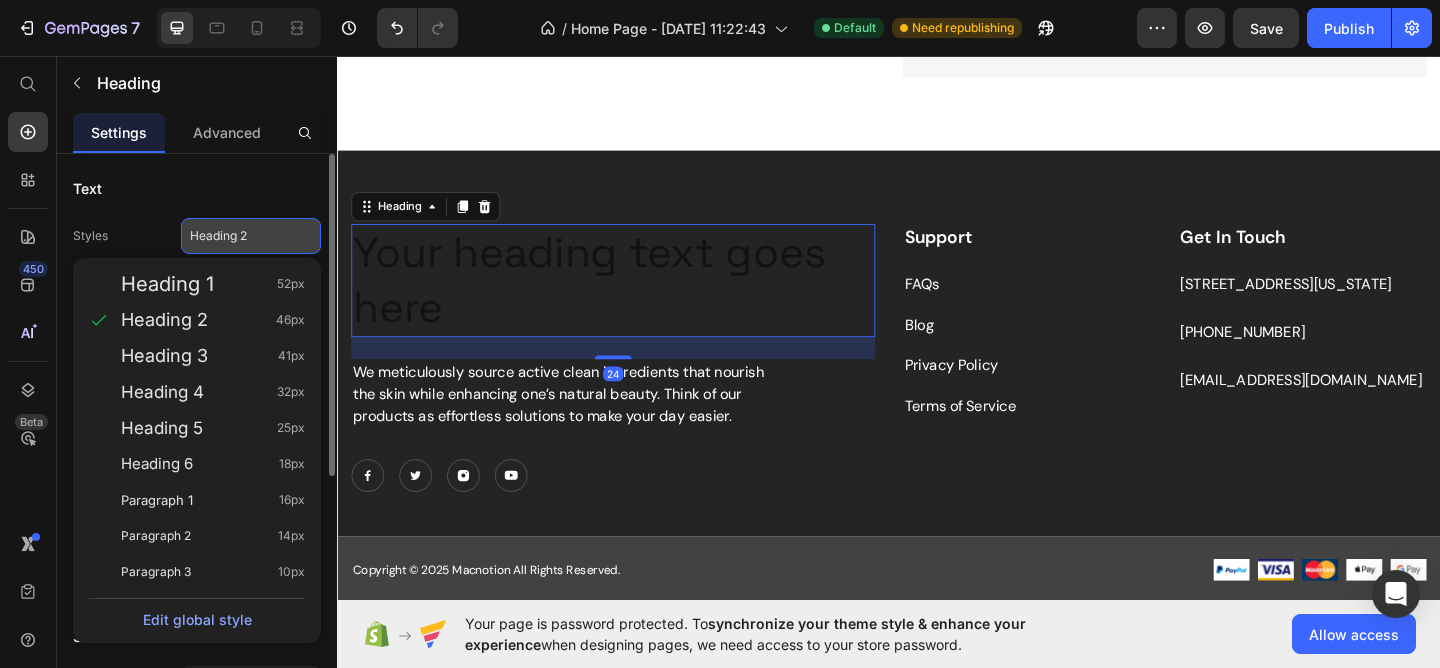 click on "Heading 2" 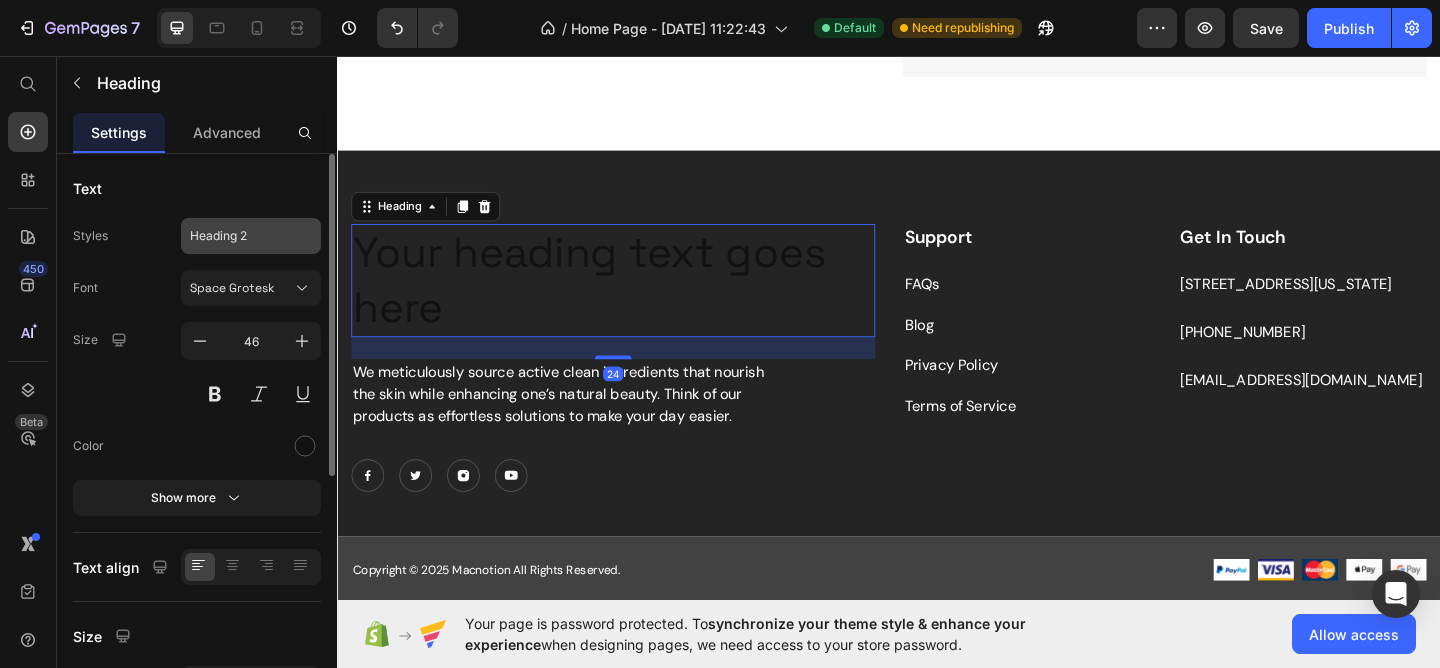 click on "Heading 2" 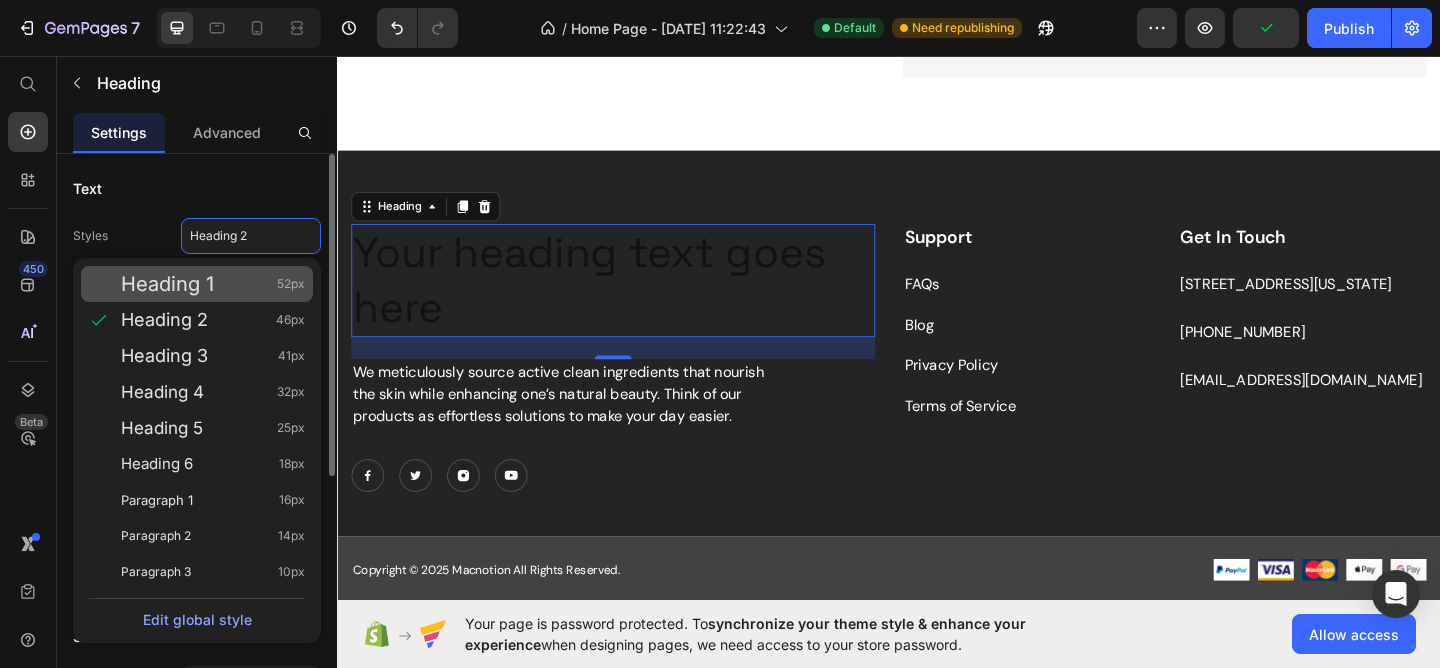 click on "Heading 1 52px" 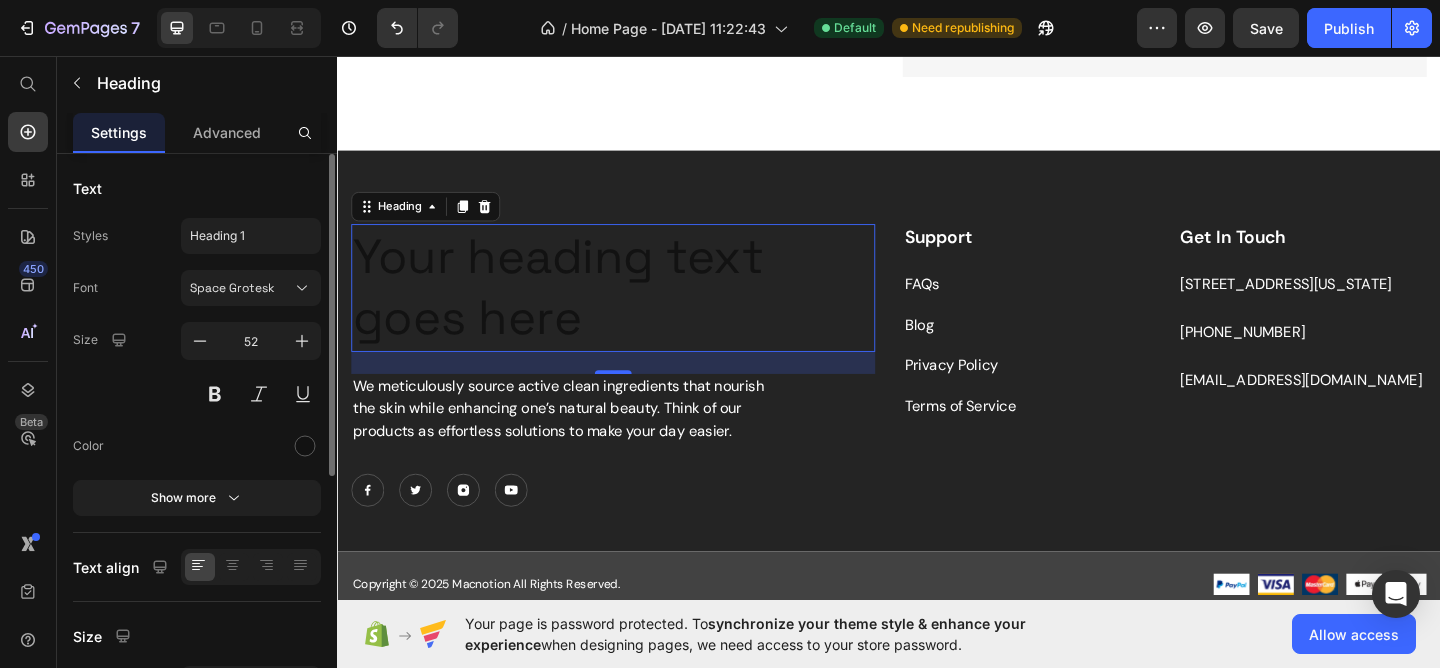click on "Your heading text goes here" at bounding box center (637, 308) 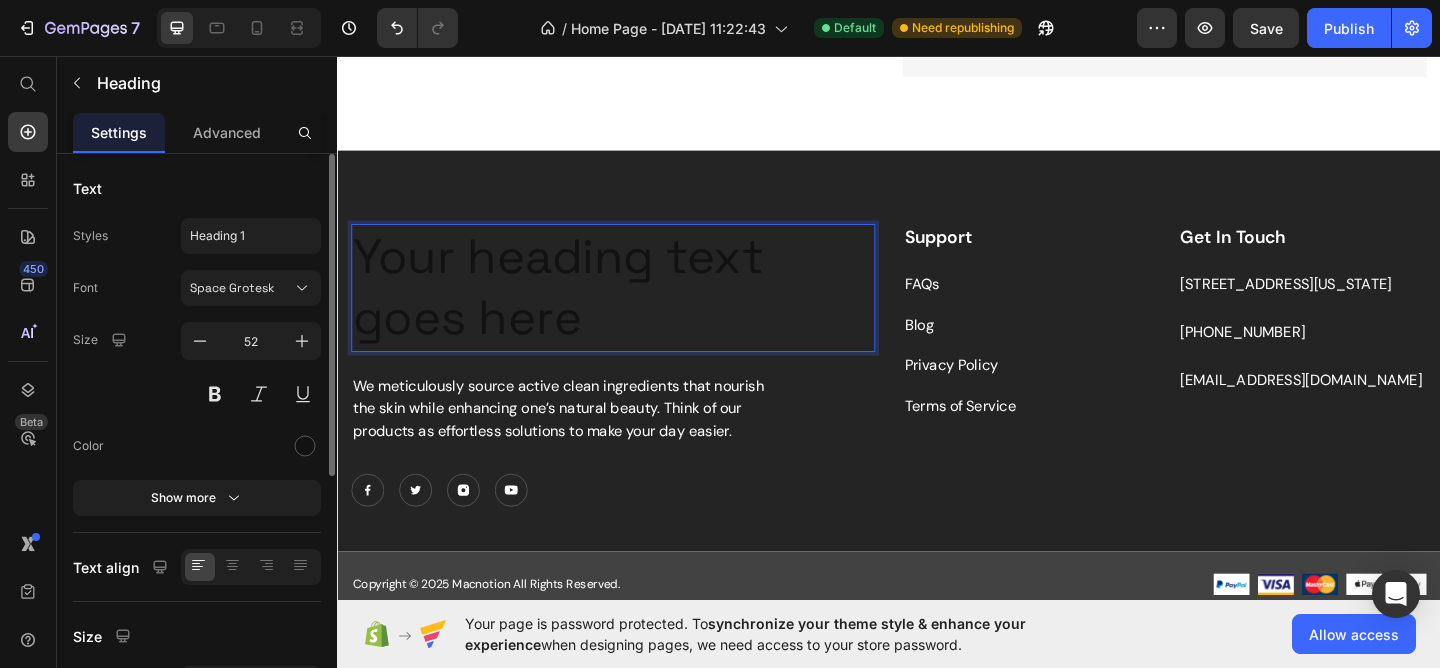 click on "Your heading text goes here" at bounding box center (637, 308) 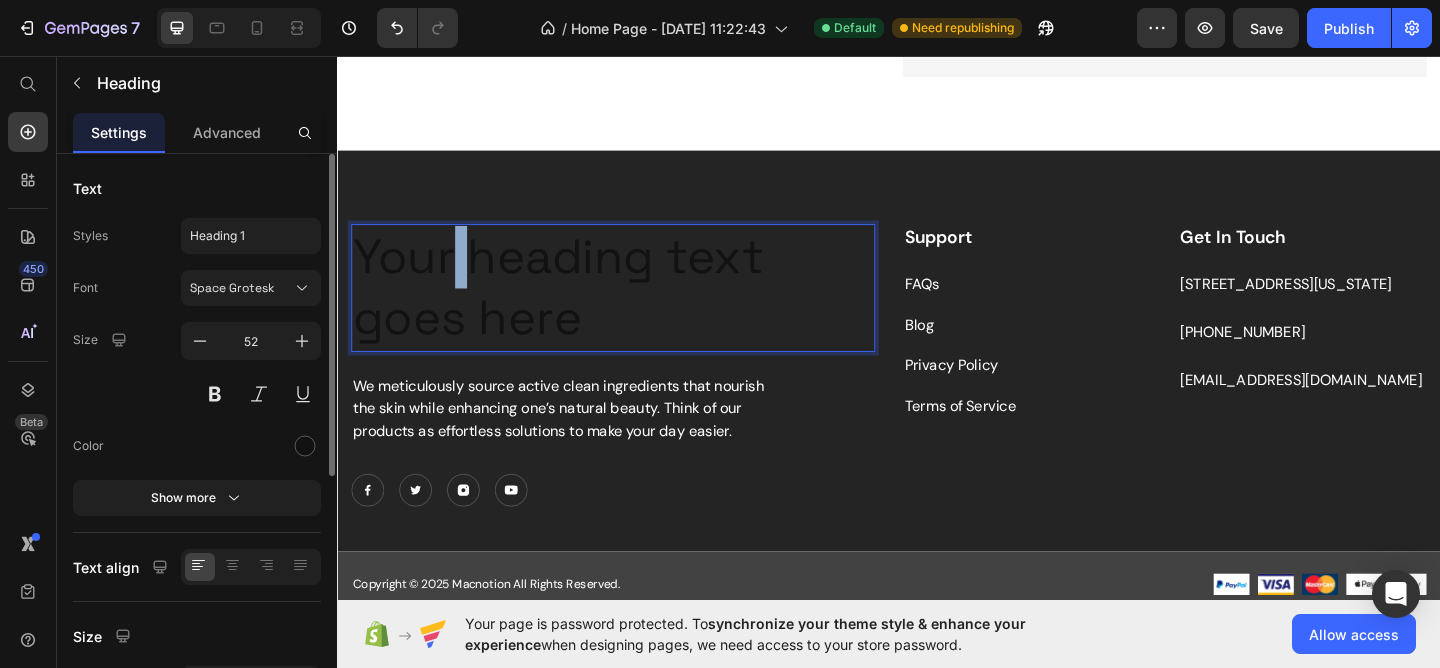 click on "Your heading text goes here" at bounding box center (637, 308) 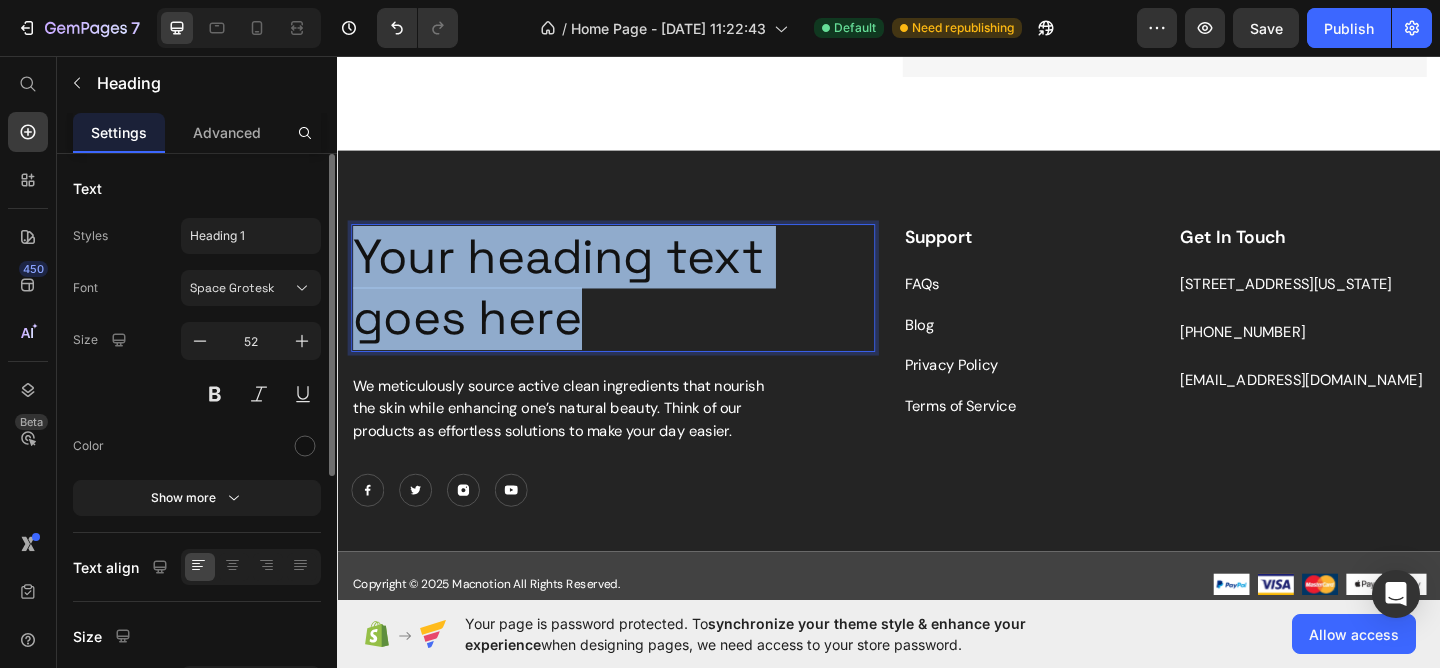 click on "Your heading text goes here" at bounding box center (637, 308) 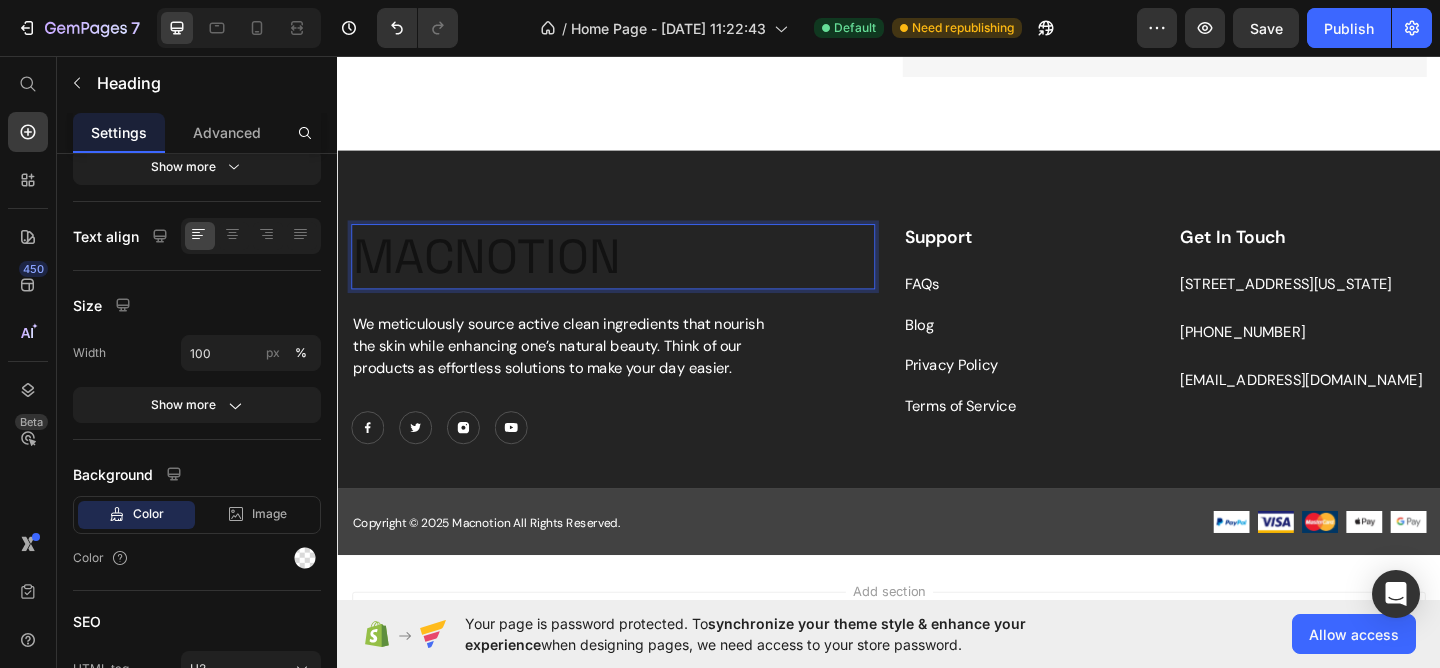scroll, scrollTop: 0, scrollLeft: 0, axis: both 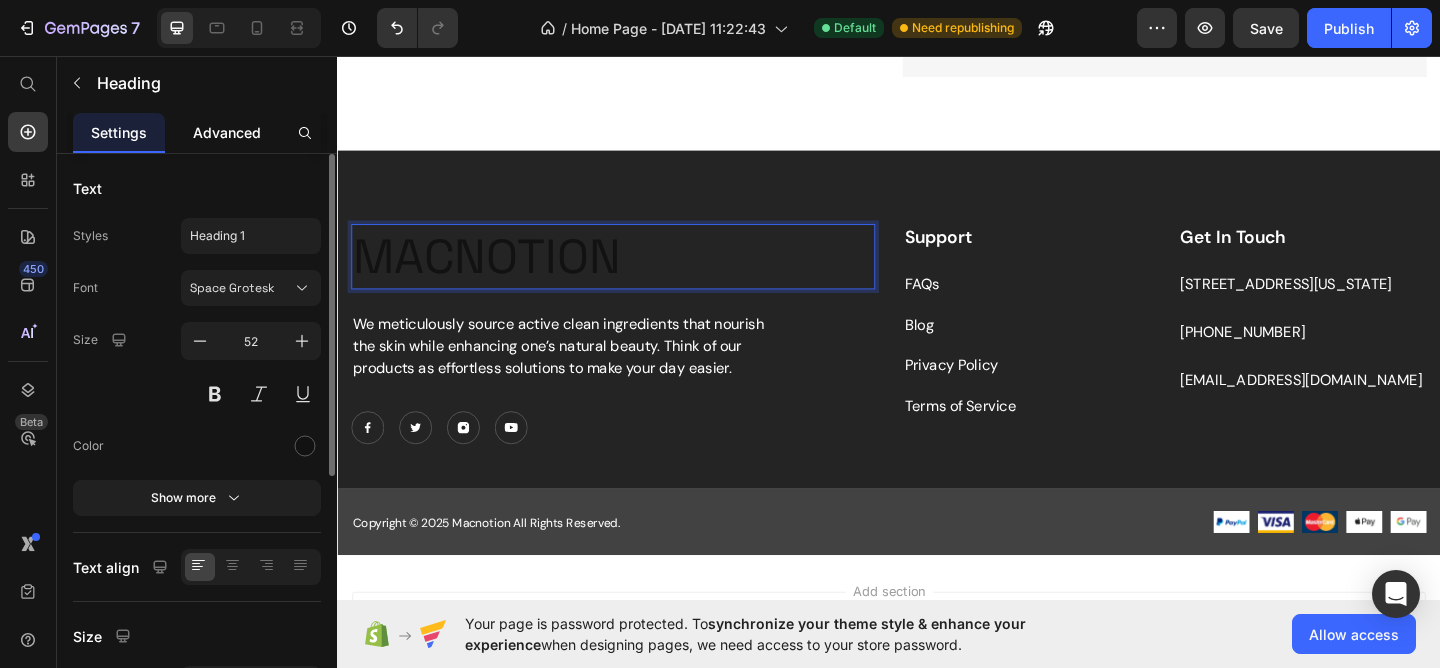 click on "Advanced" 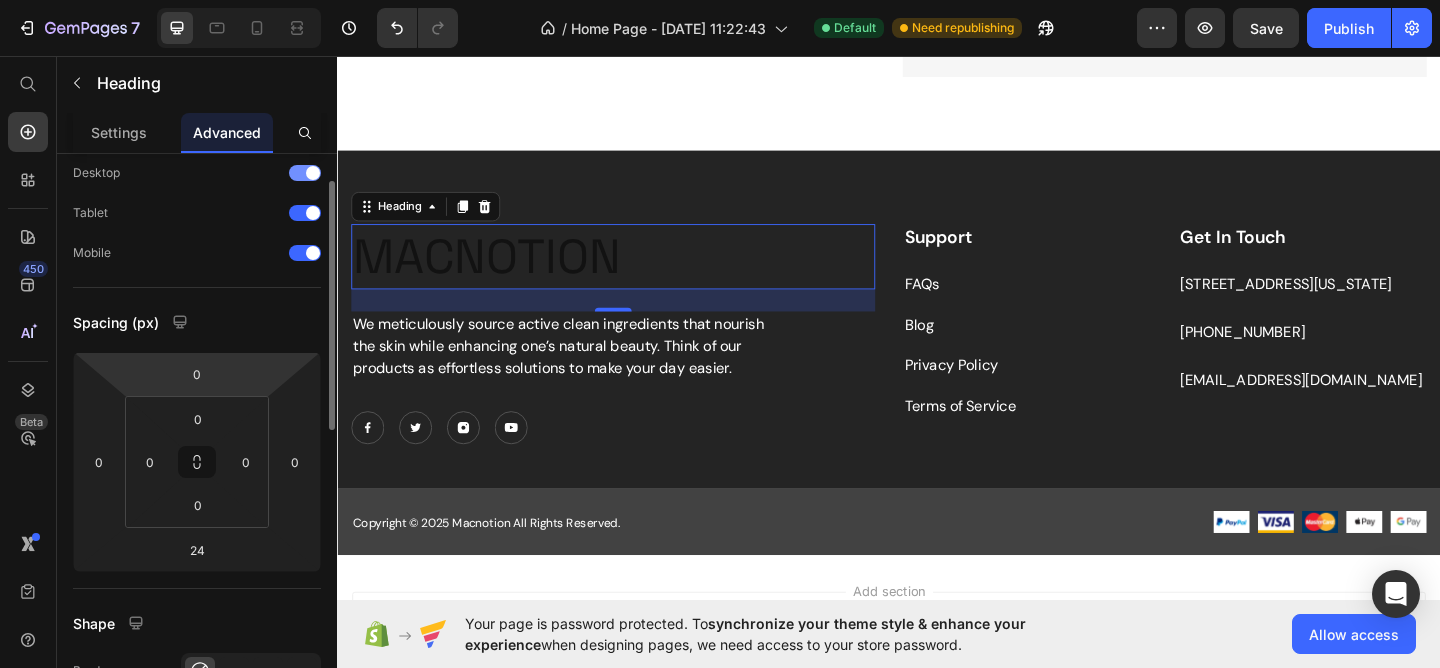 scroll, scrollTop: 0, scrollLeft: 0, axis: both 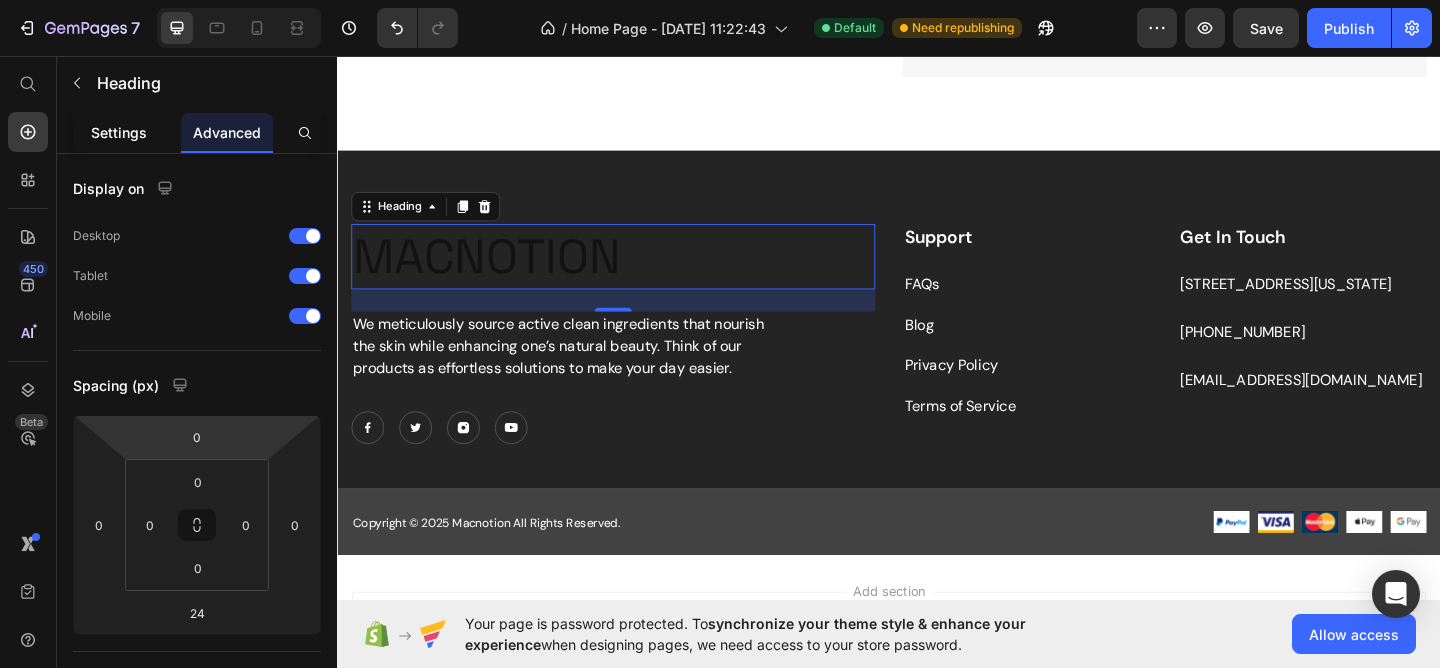 click on "Settings" at bounding box center [119, 132] 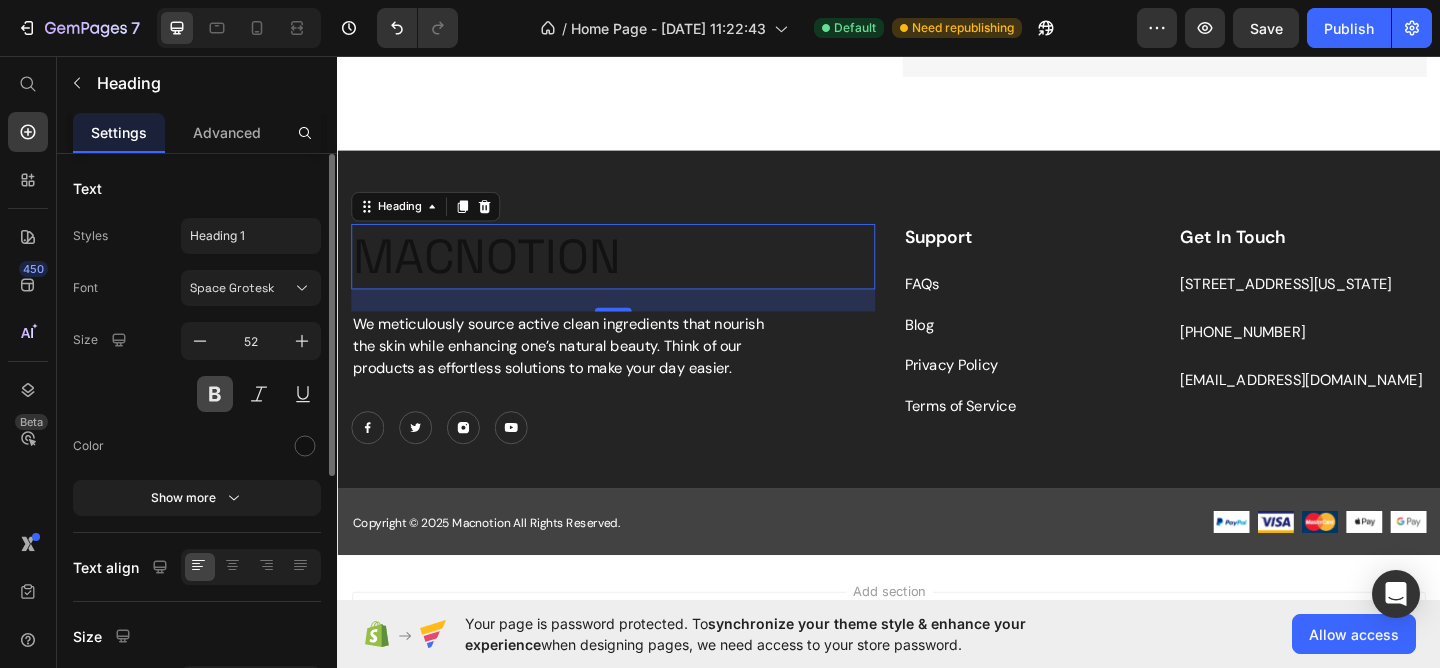 click at bounding box center [215, 394] 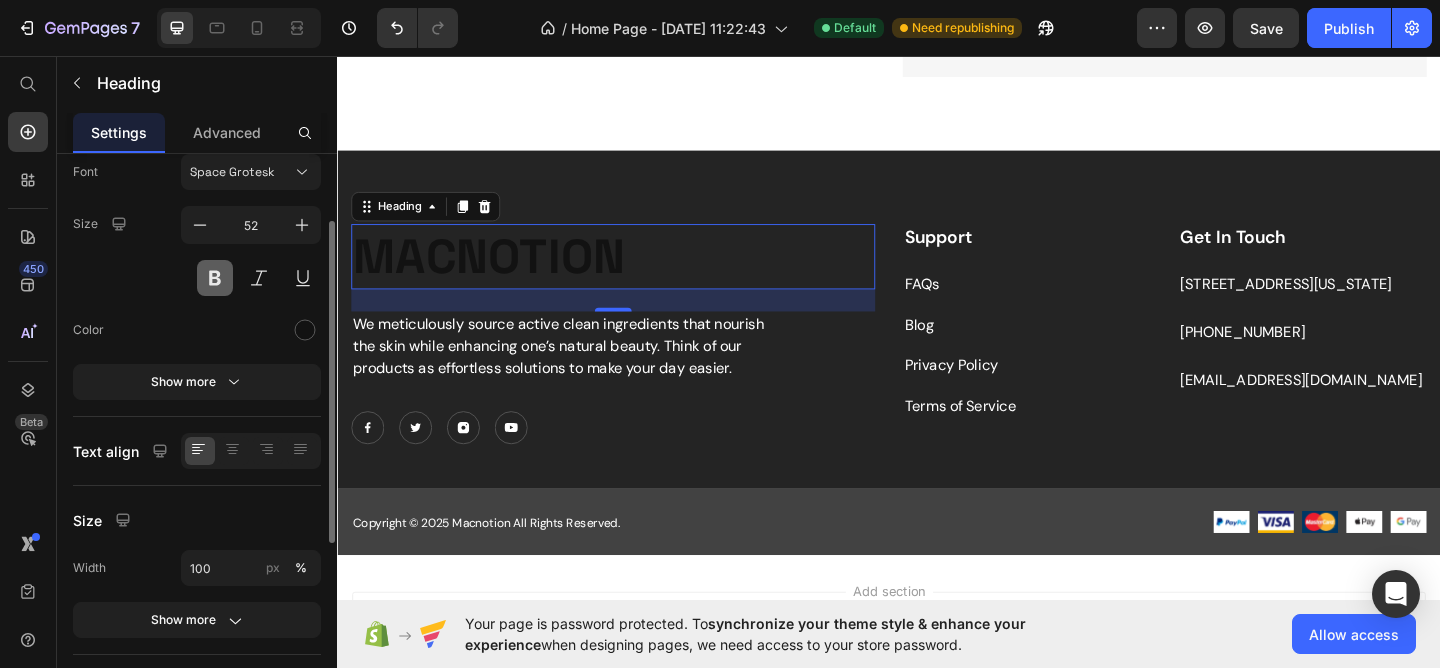 scroll, scrollTop: 117, scrollLeft: 0, axis: vertical 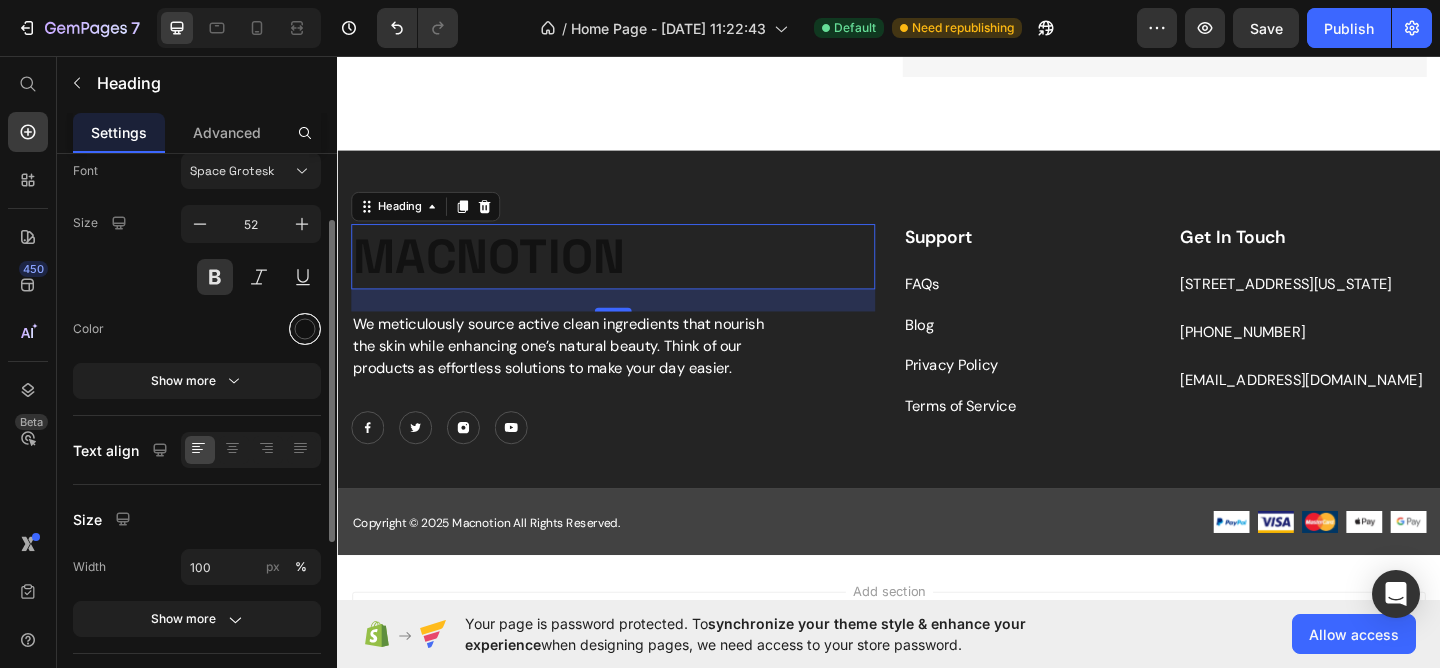 click at bounding box center (305, 329) 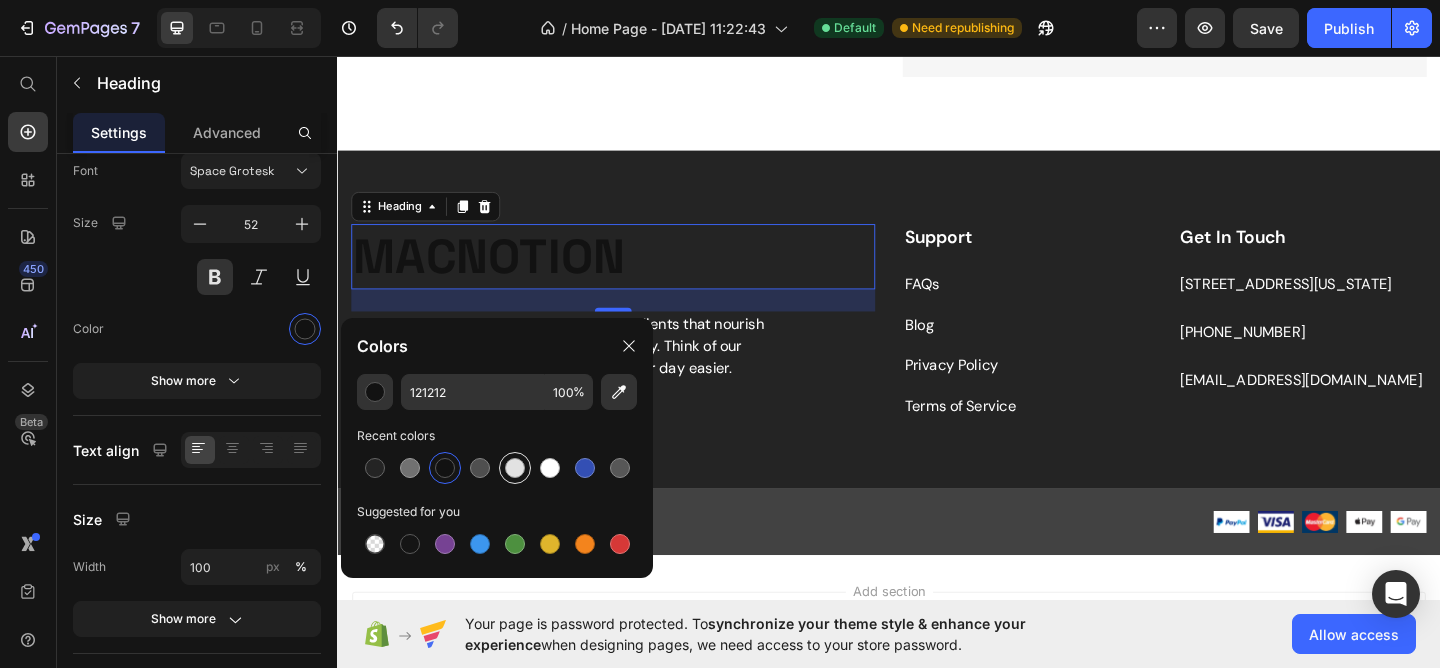 click at bounding box center [515, 468] 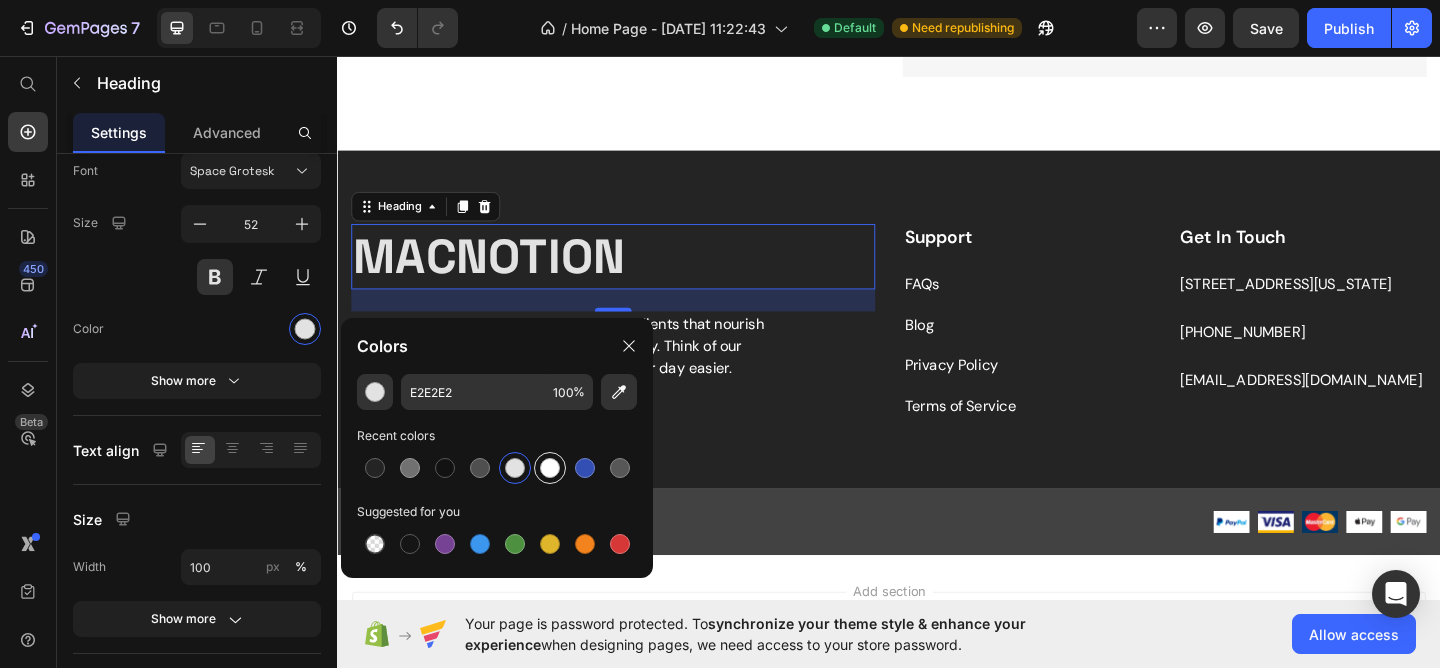 click at bounding box center (550, 468) 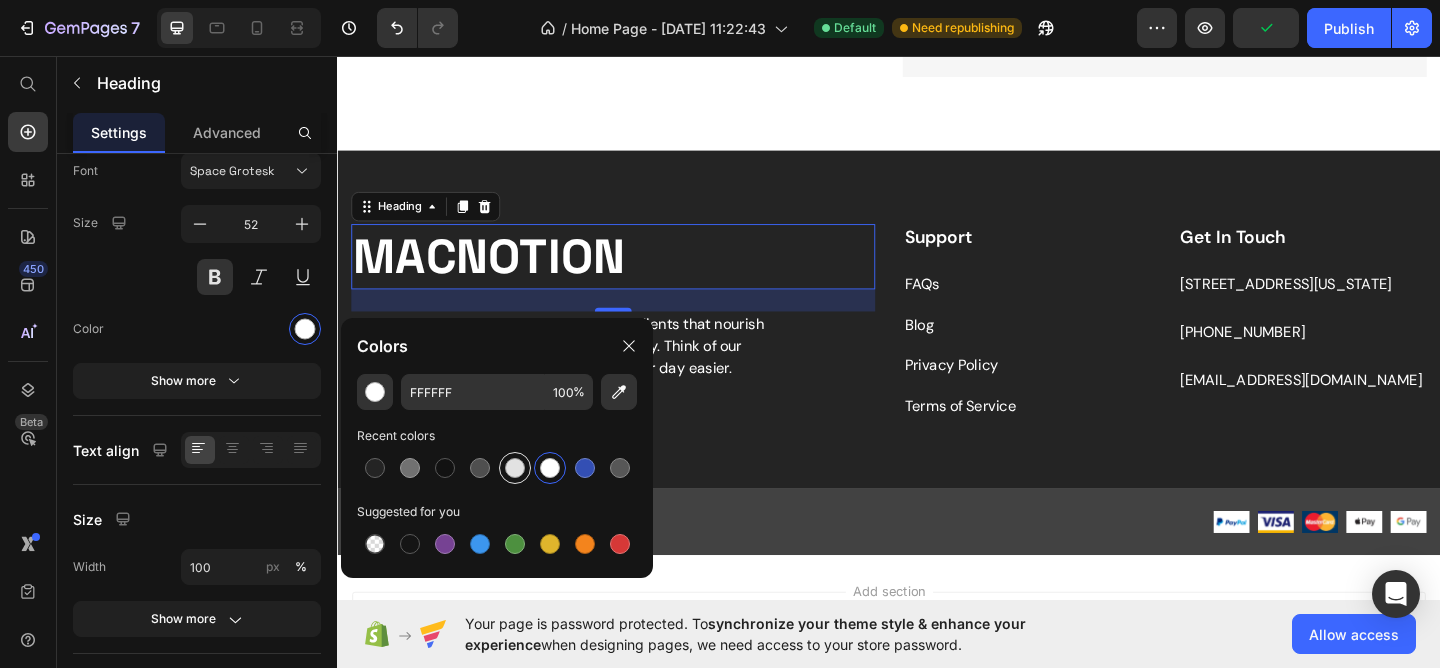 click at bounding box center [515, 468] 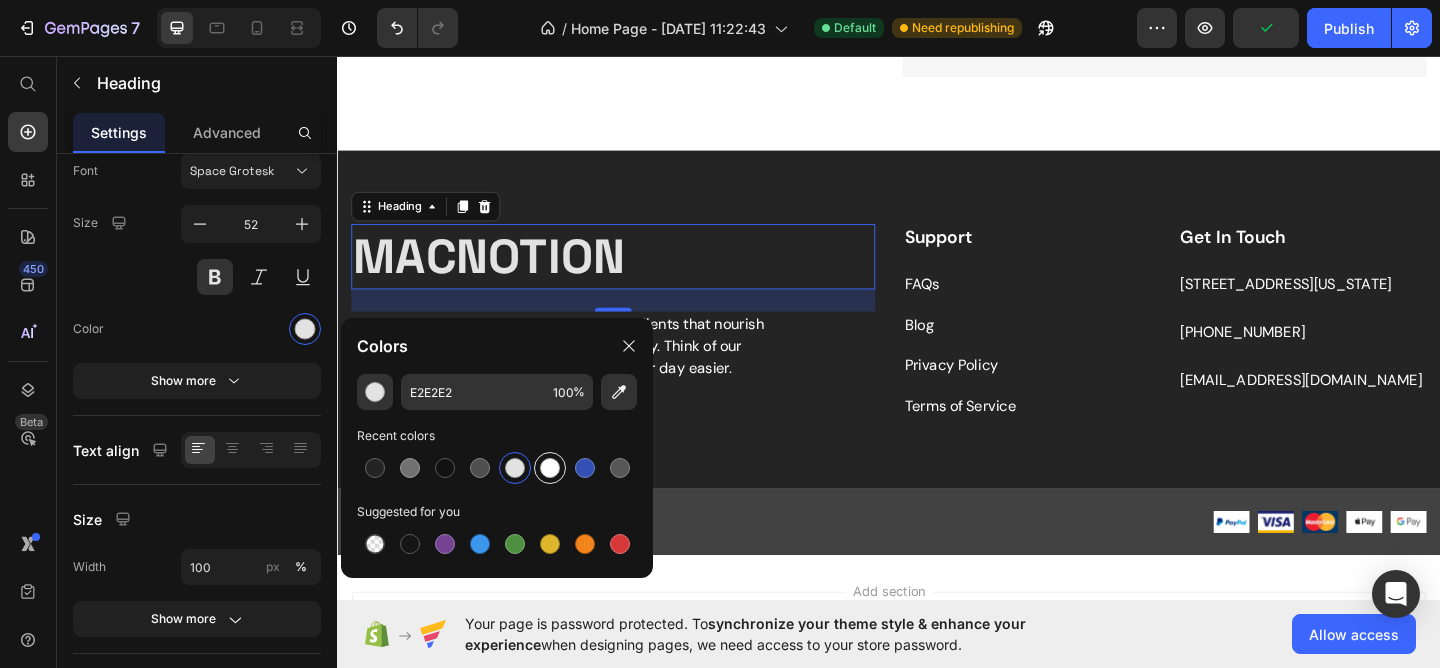 click at bounding box center [550, 468] 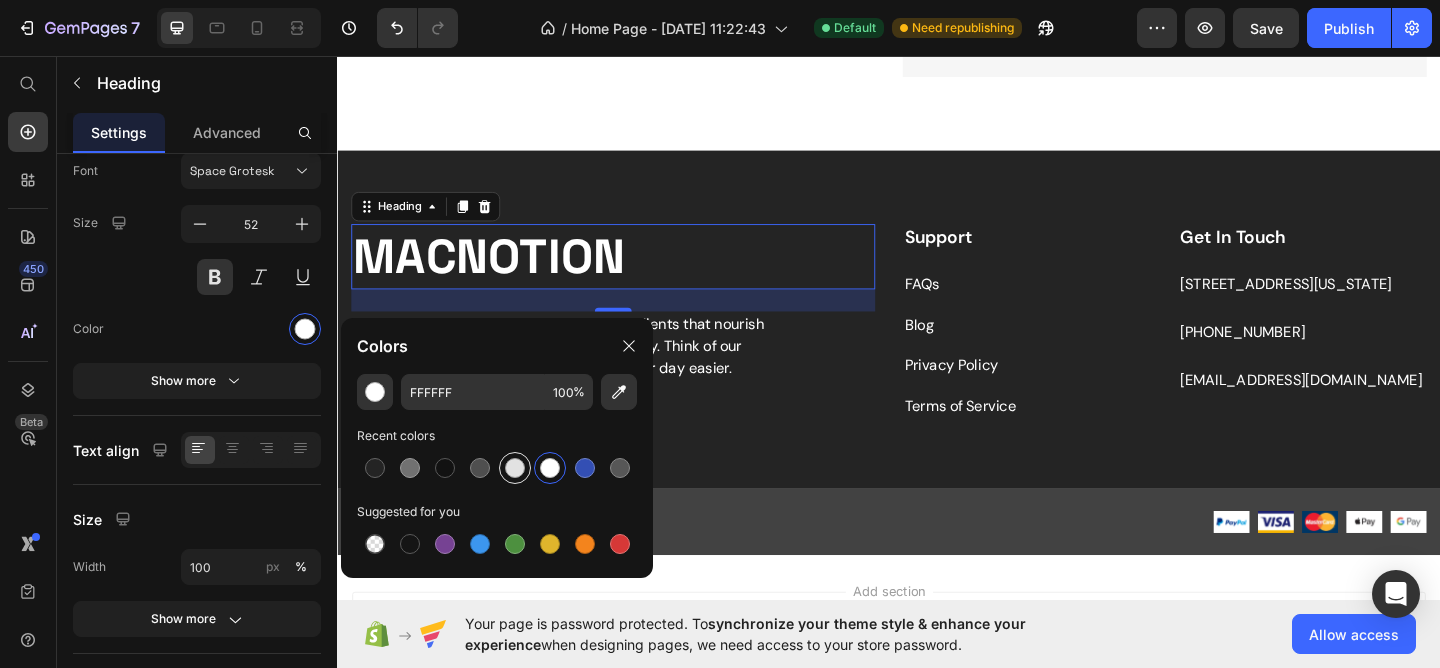 click at bounding box center [515, 468] 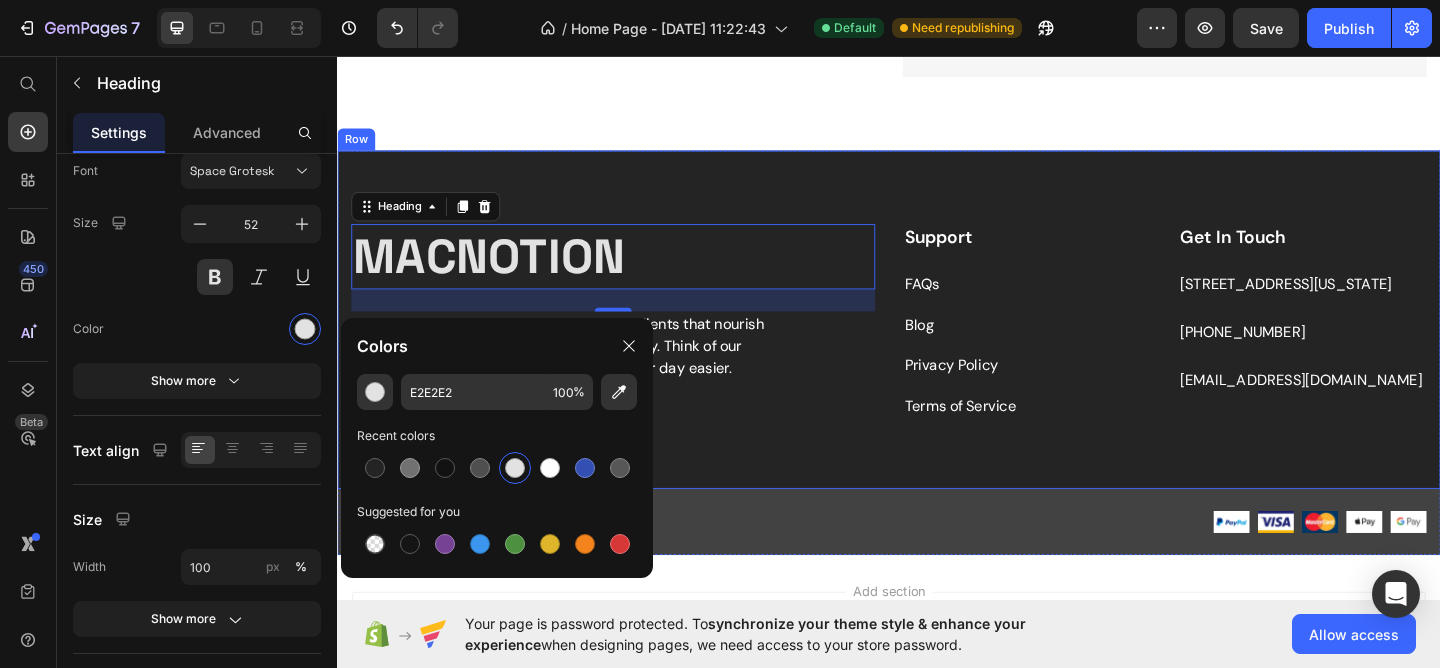 click on "MACNOTION Heading   24 We meticulously source active clean ingredients that nourish the skin while enhancing one’s natural beauty. Think of our products as effortless solutions to make your day easier. Text block Image Image Image Image Icon List Hoz Support Text block FAQs Text block Blog Text block Privacy Policy Text block Terms of Service Text block Get In Touch Text block 4167 Park Boulevard, Osage, Iowa, United State Text block +999-9999-999 Text block support@gmail.com Text block Row Row Row" at bounding box center (937, 343) 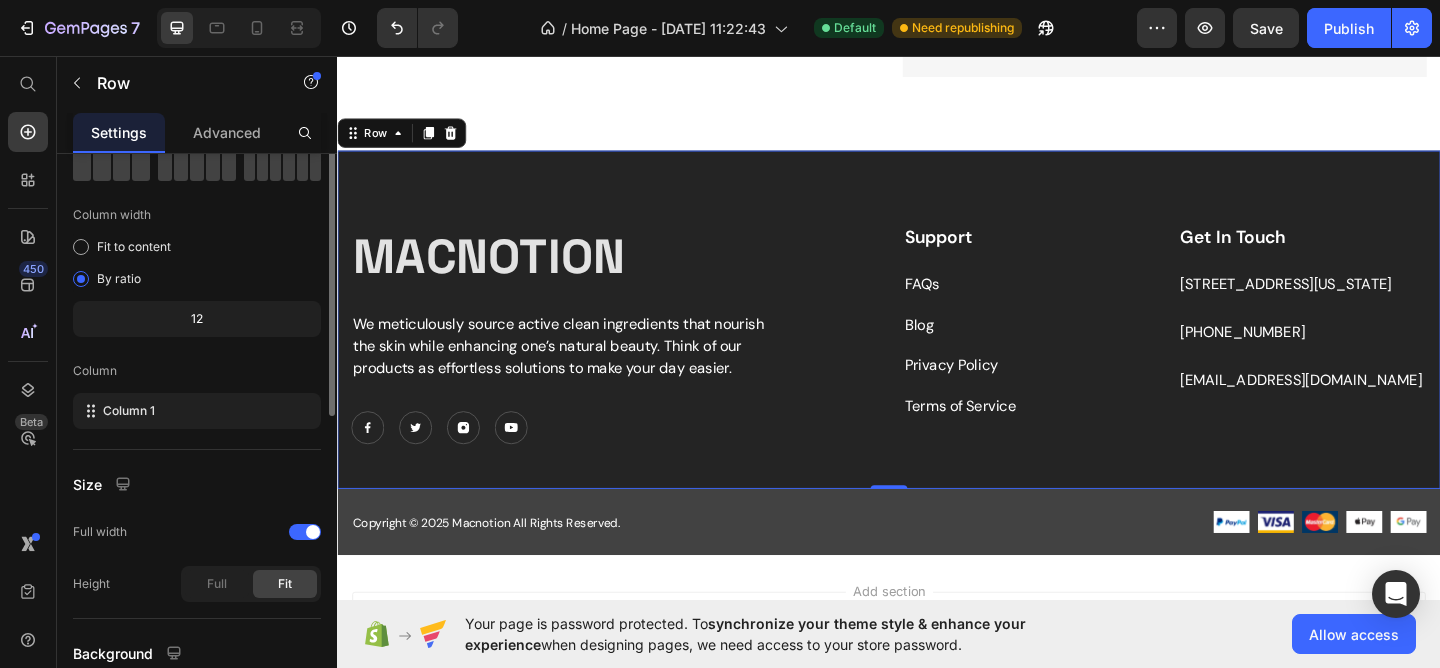 scroll, scrollTop: 0, scrollLeft: 0, axis: both 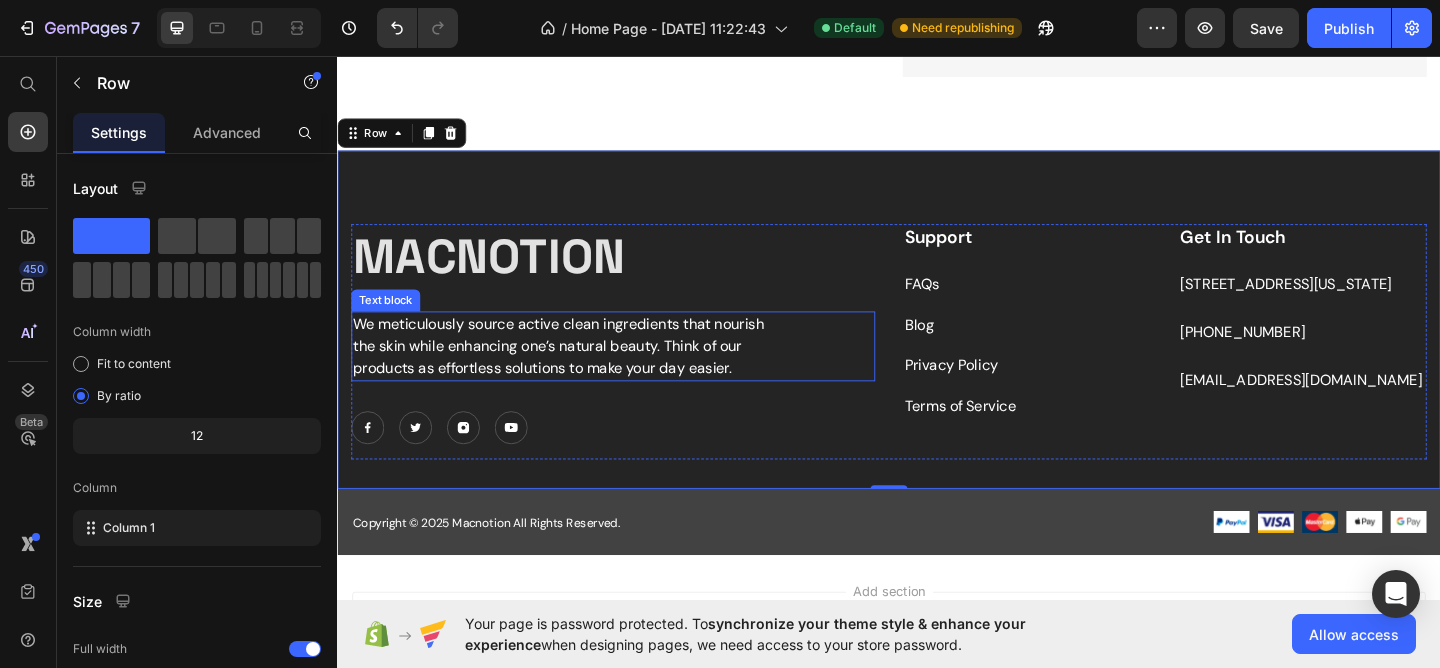 click on "We meticulously source active clean ingredients that nourish the skin while enhancing one’s natural beauty. Think of our products as effortless solutions to make your day easier." at bounding box center [587, 372] 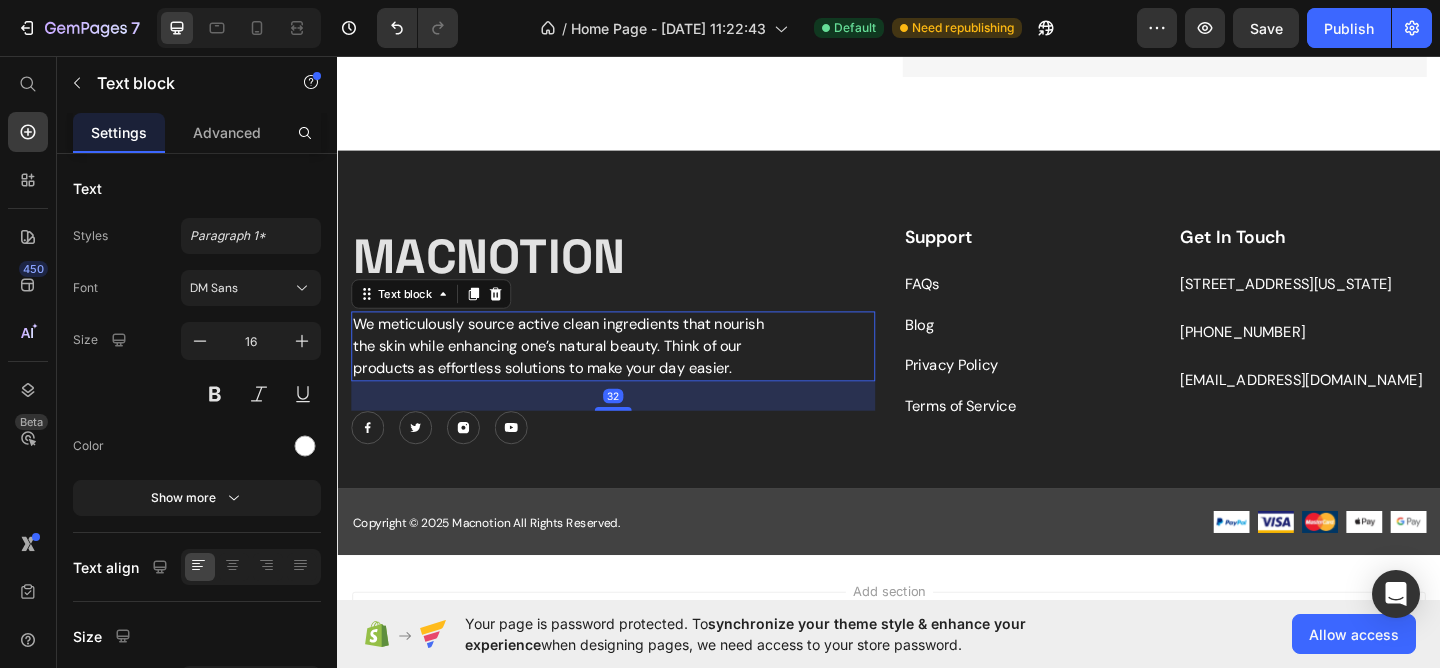 click on "We meticulously source active clean ingredients that nourish the skin while enhancing one’s natural beauty. Think of our products as effortless solutions to make your day easier." at bounding box center [587, 372] 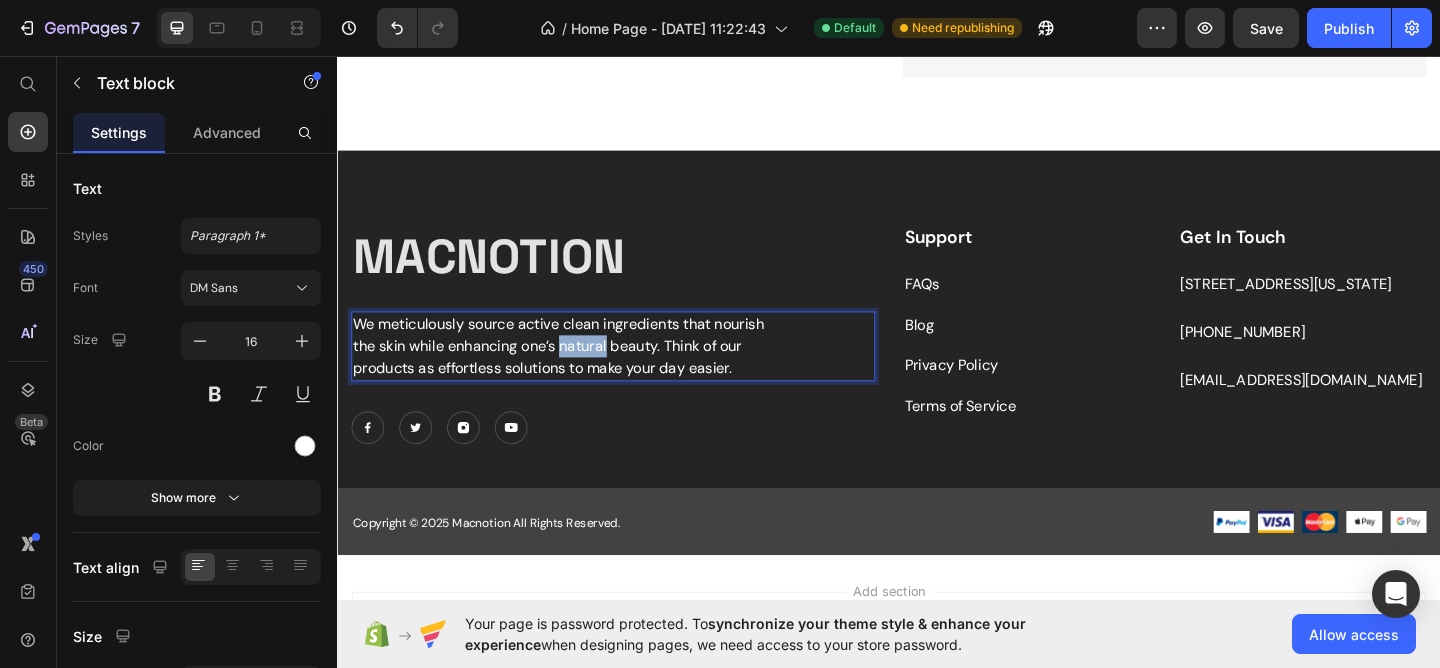 click on "We meticulously source active clean ingredients that nourish the skin while enhancing one’s natural beauty. Think of our products as effortless solutions to make your day easier." at bounding box center [587, 372] 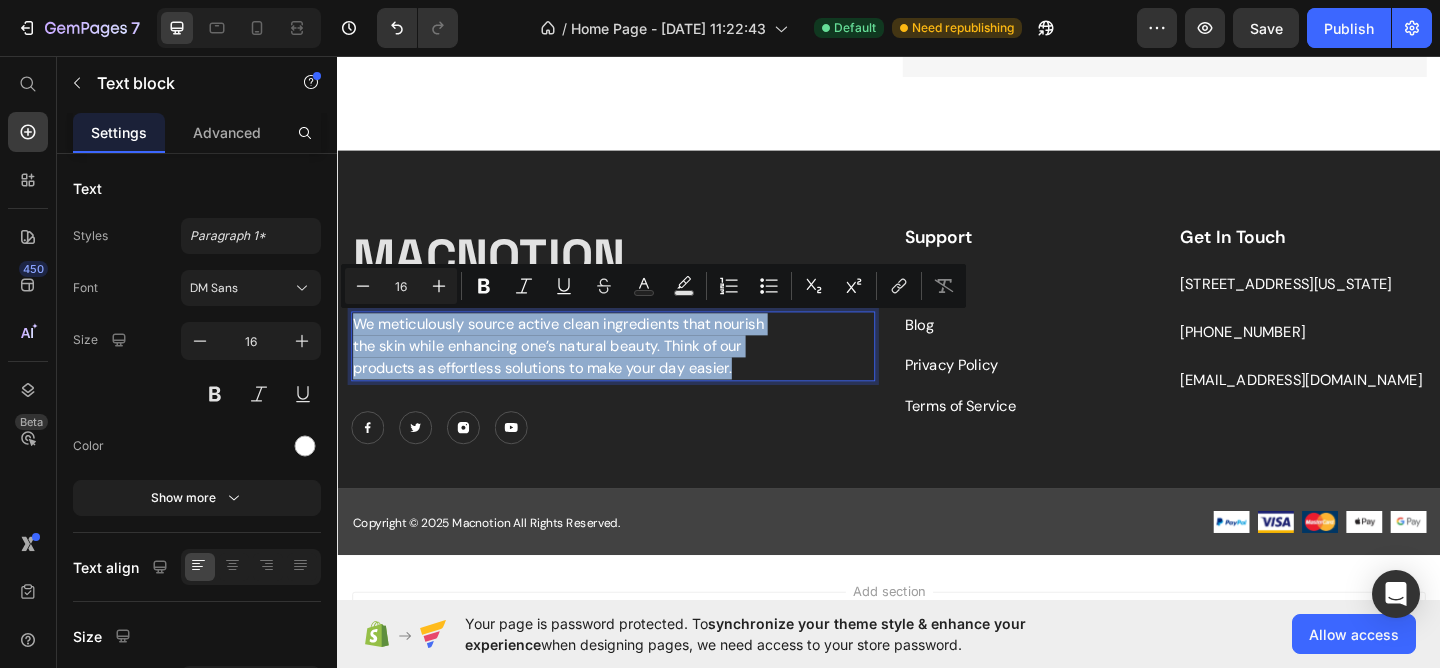 type on "17" 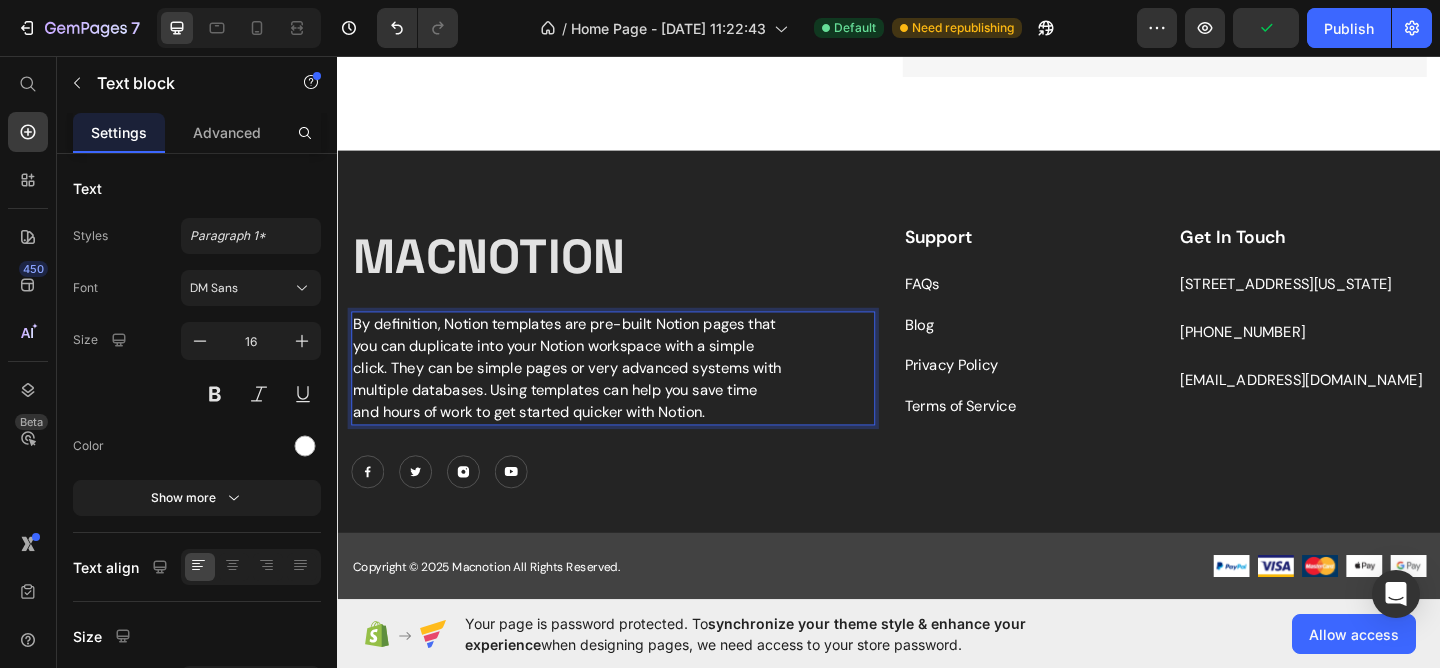 click on "By definition, Notion templates are pre-built Notion pages that you can duplicate into your Notion workspace with a simple click. They can be simple pages or very advanced systems with multiple databases. Using templates can help you save time and hours of work to get started quicker with Notion." at bounding box center (587, 396) 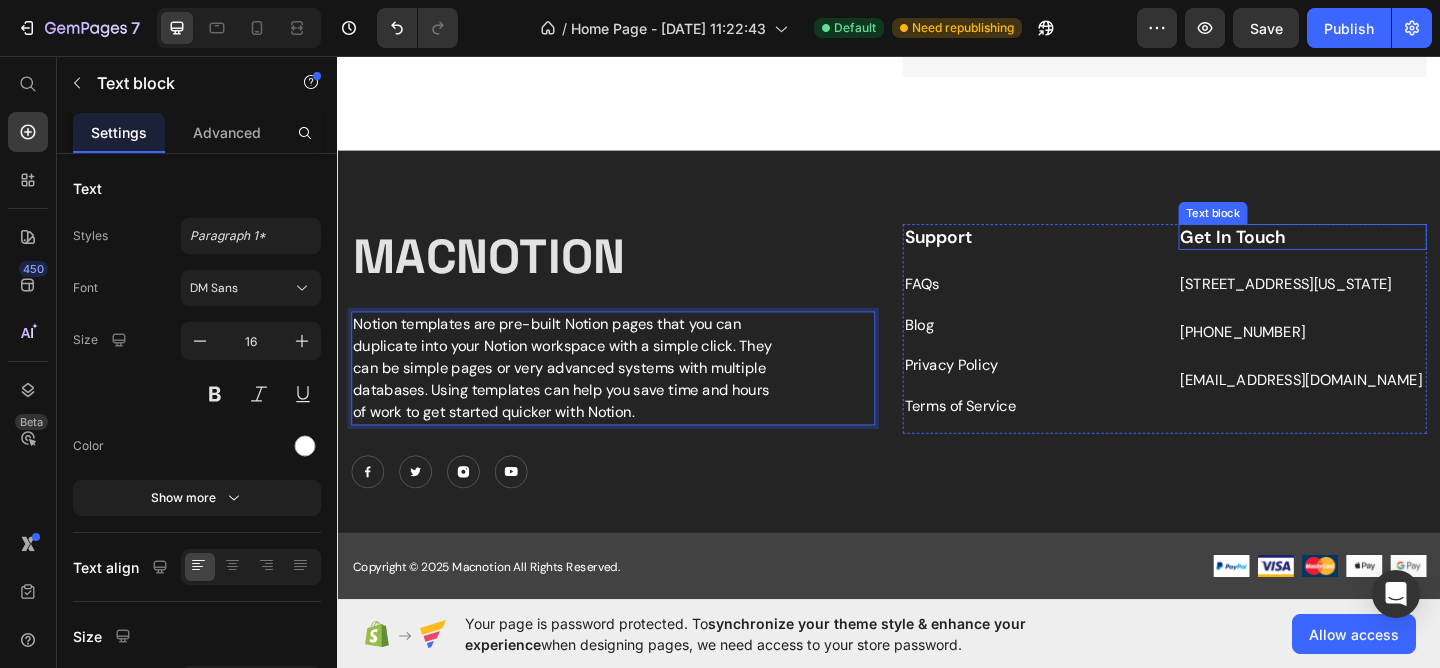 click on "Get In Touch" at bounding box center (1387, 253) 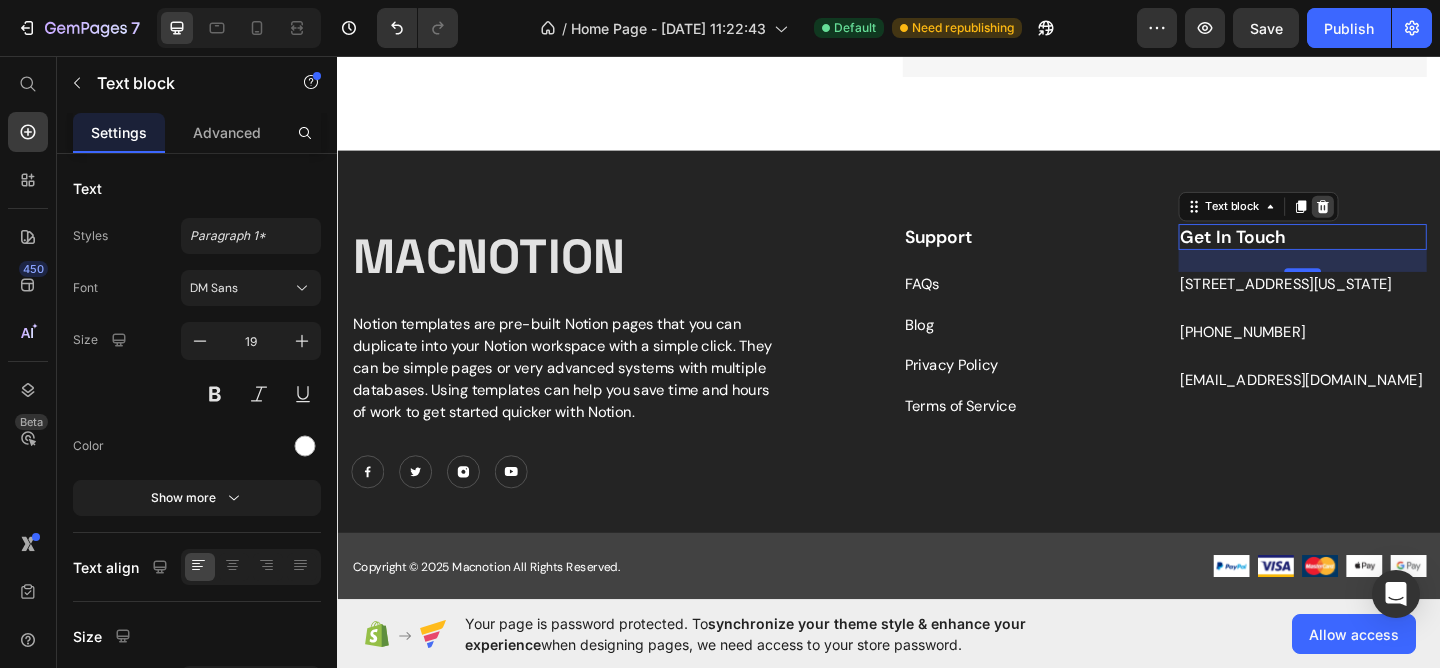 click 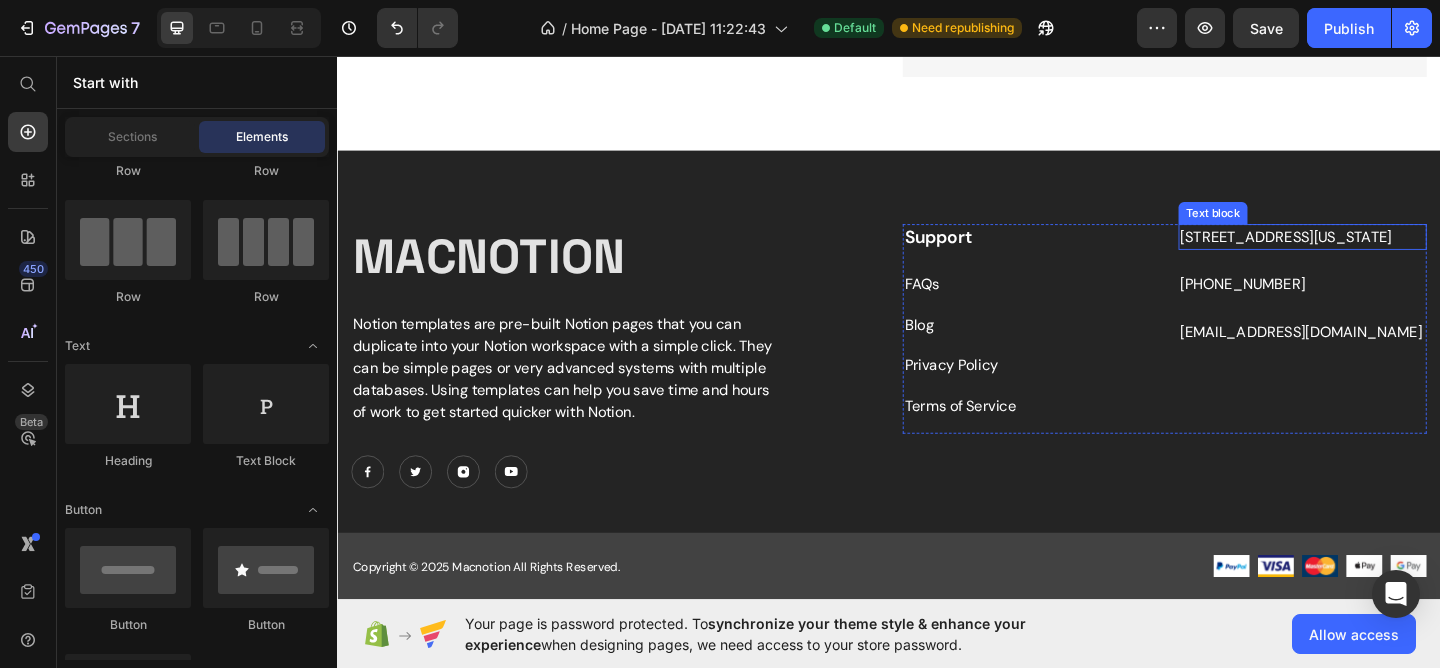 click on "4167 Park Boulevard, Osage, Iowa, United State" at bounding box center (1387, 253) 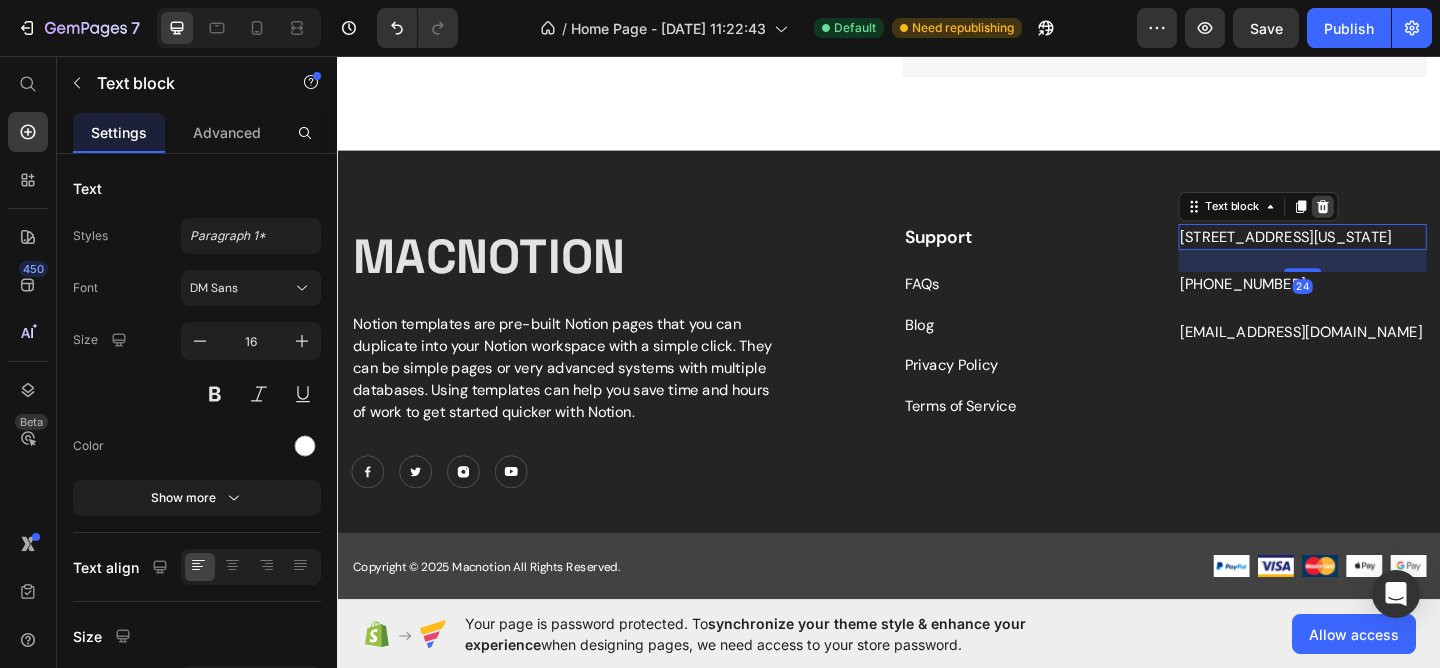 click 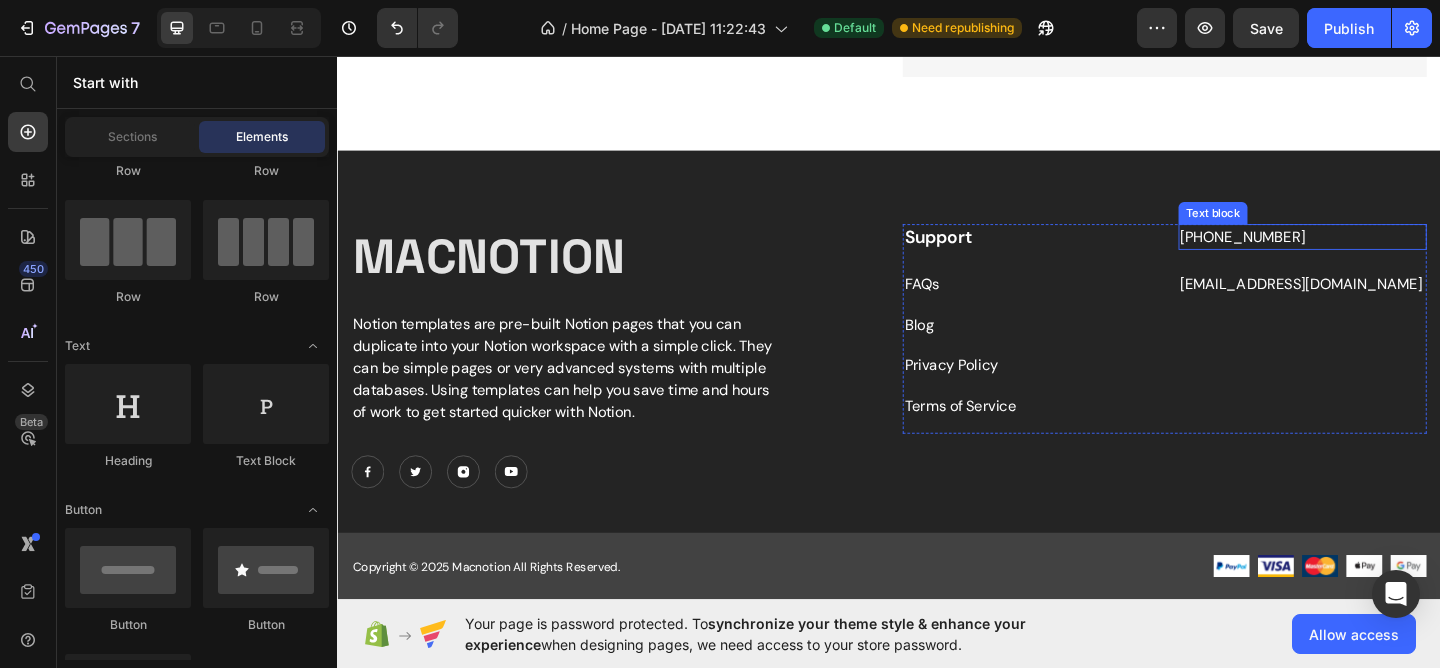 click on "+999-9999-999" at bounding box center (1387, 253) 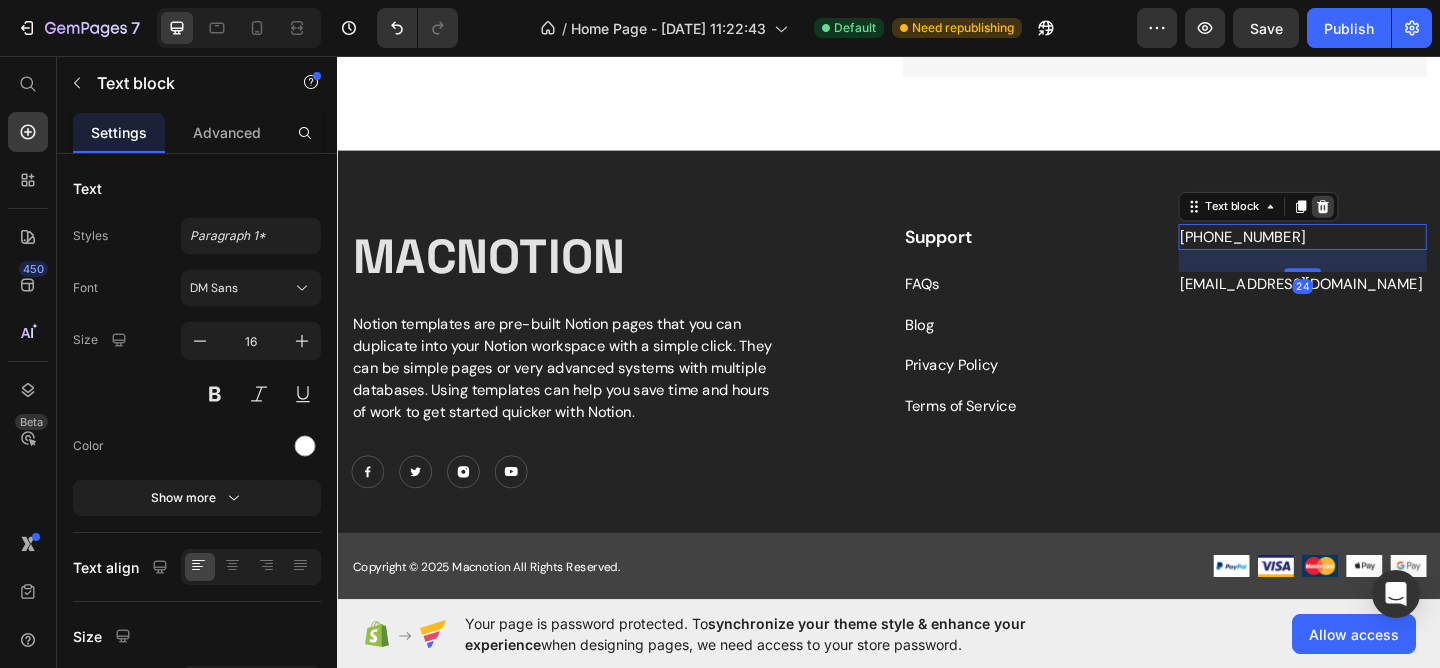 click 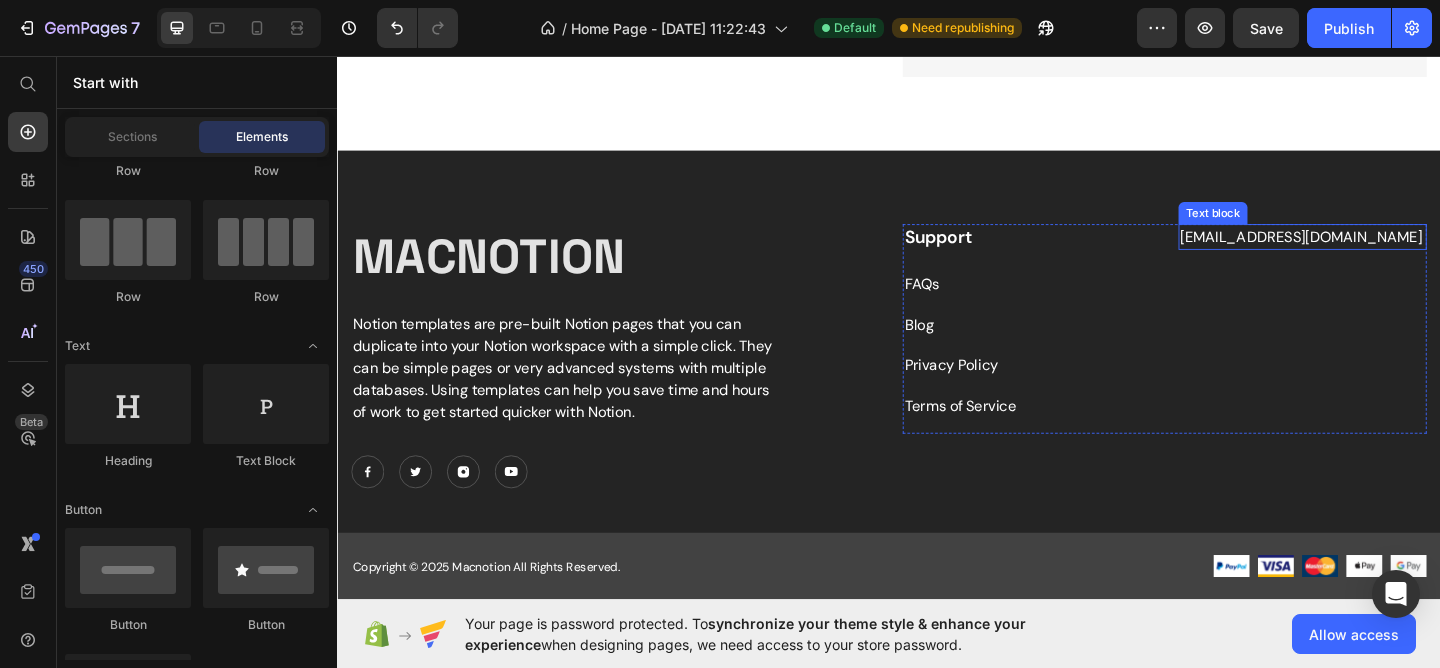 click on "support@gmail.com" at bounding box center [1387, 253] 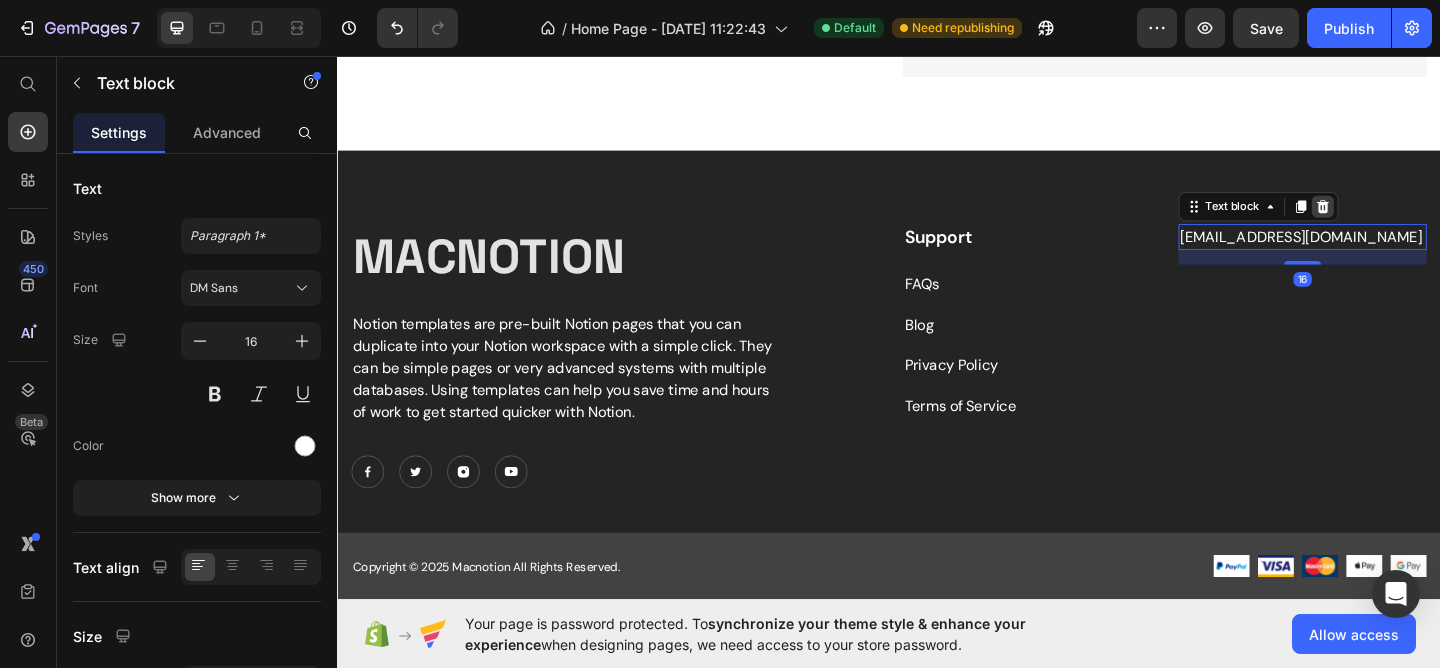click 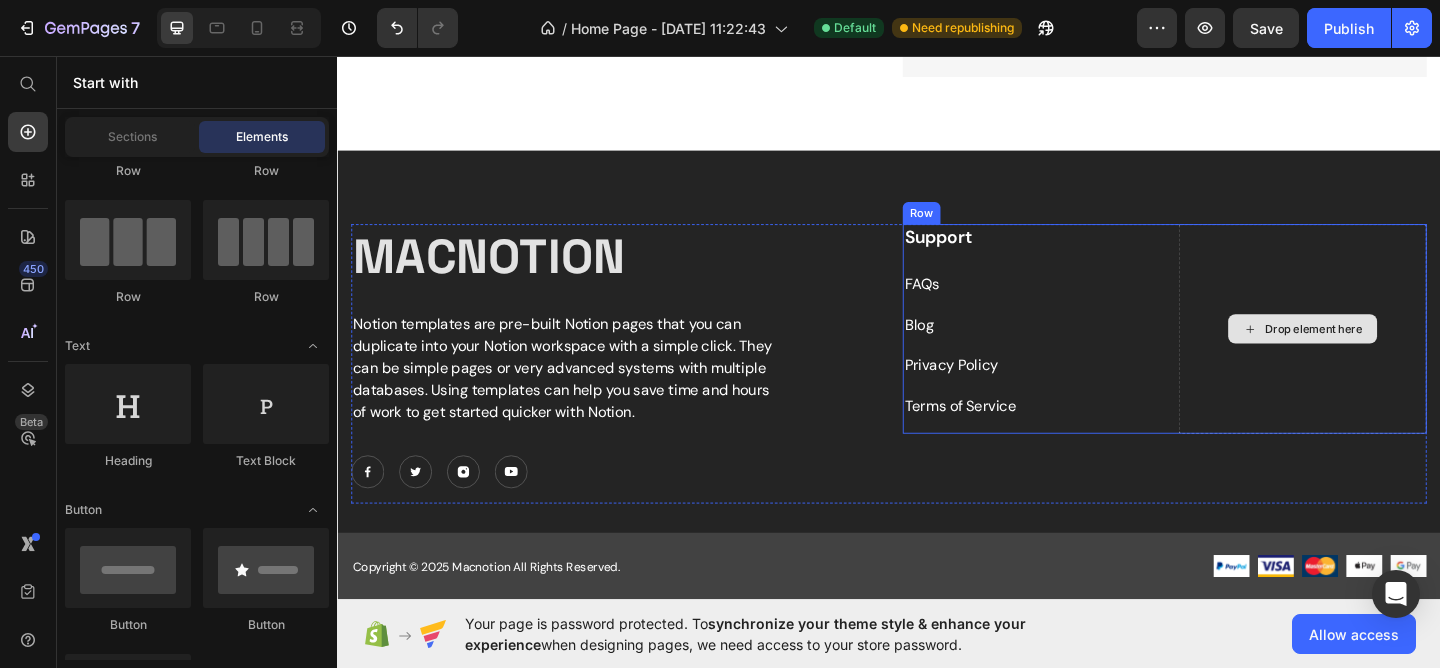click on "Drop element here" at bounding box center (1387, 353) 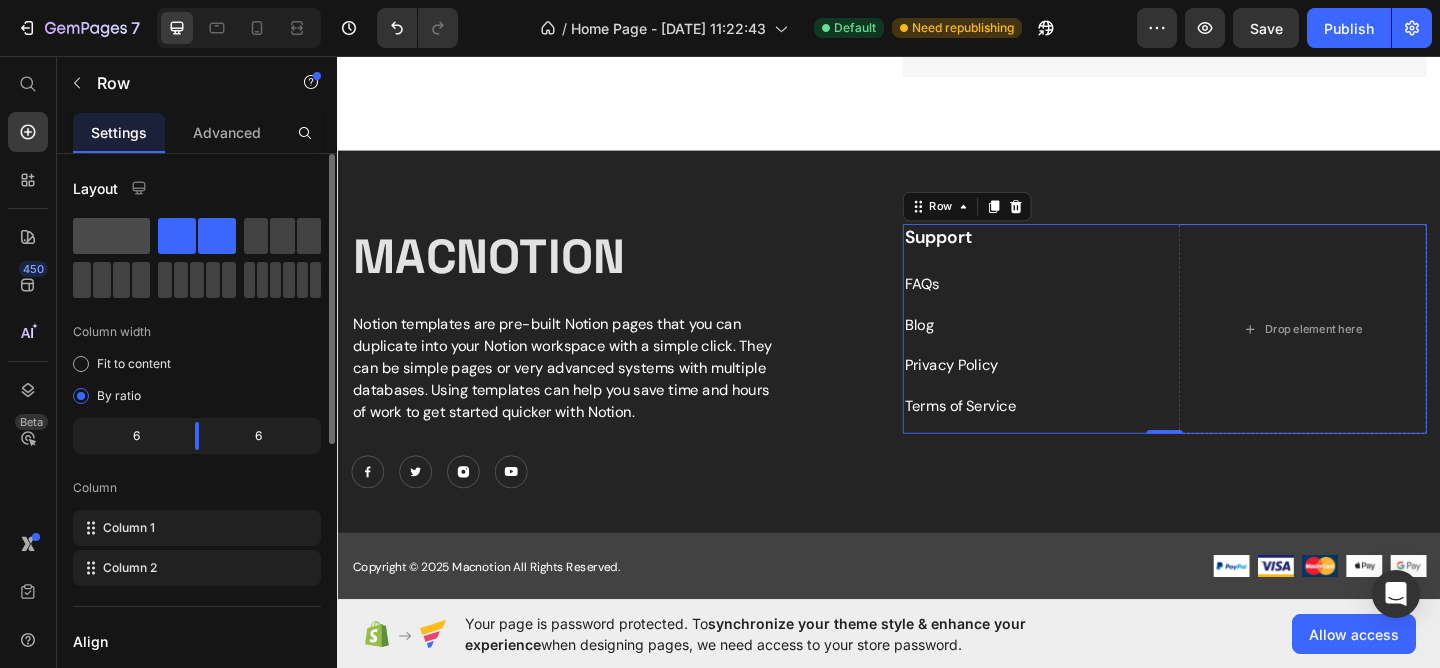click 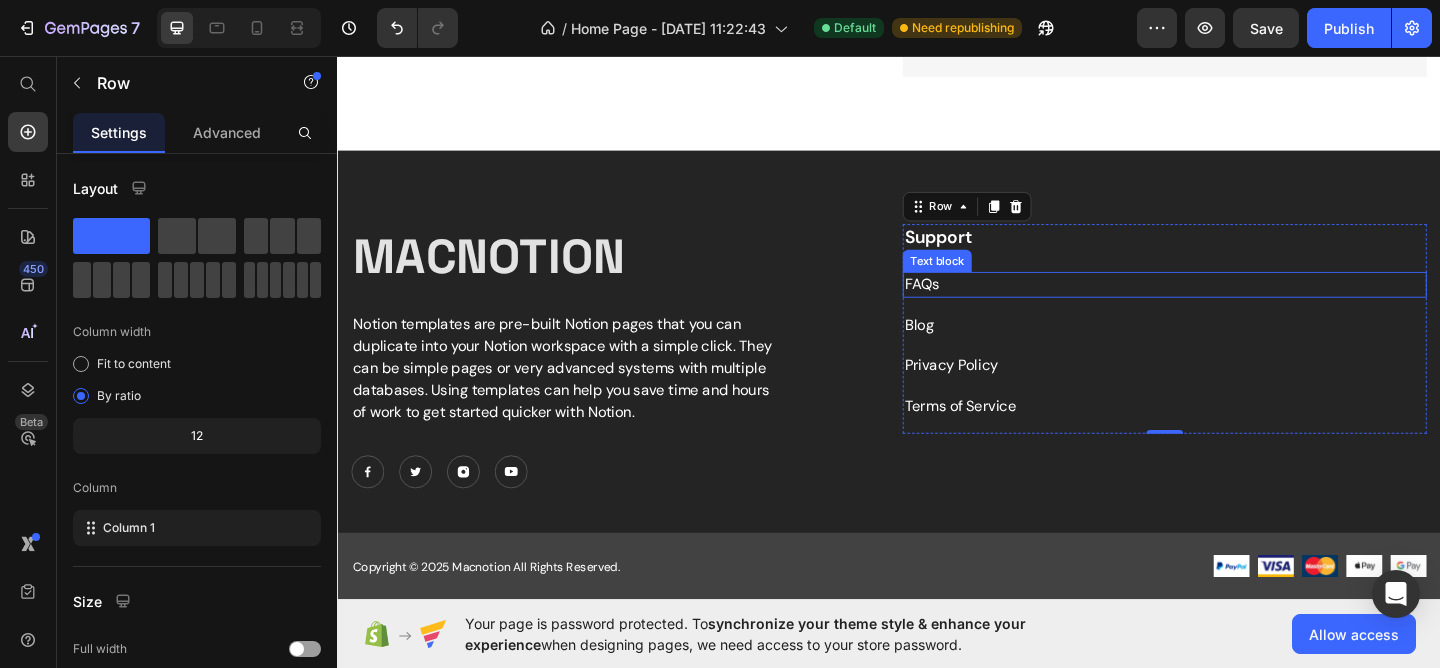click on "FAQs" at bounding box center [1237, 305] 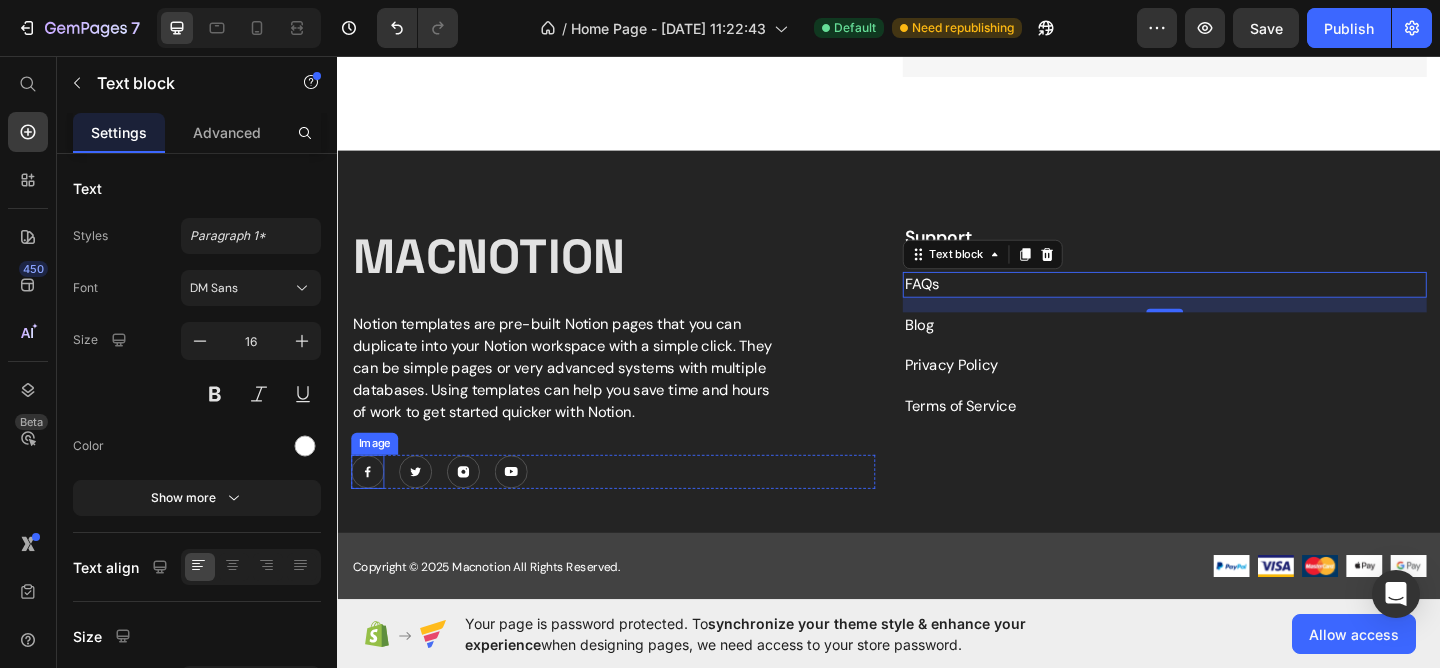 click at bounding box center [370, 508] 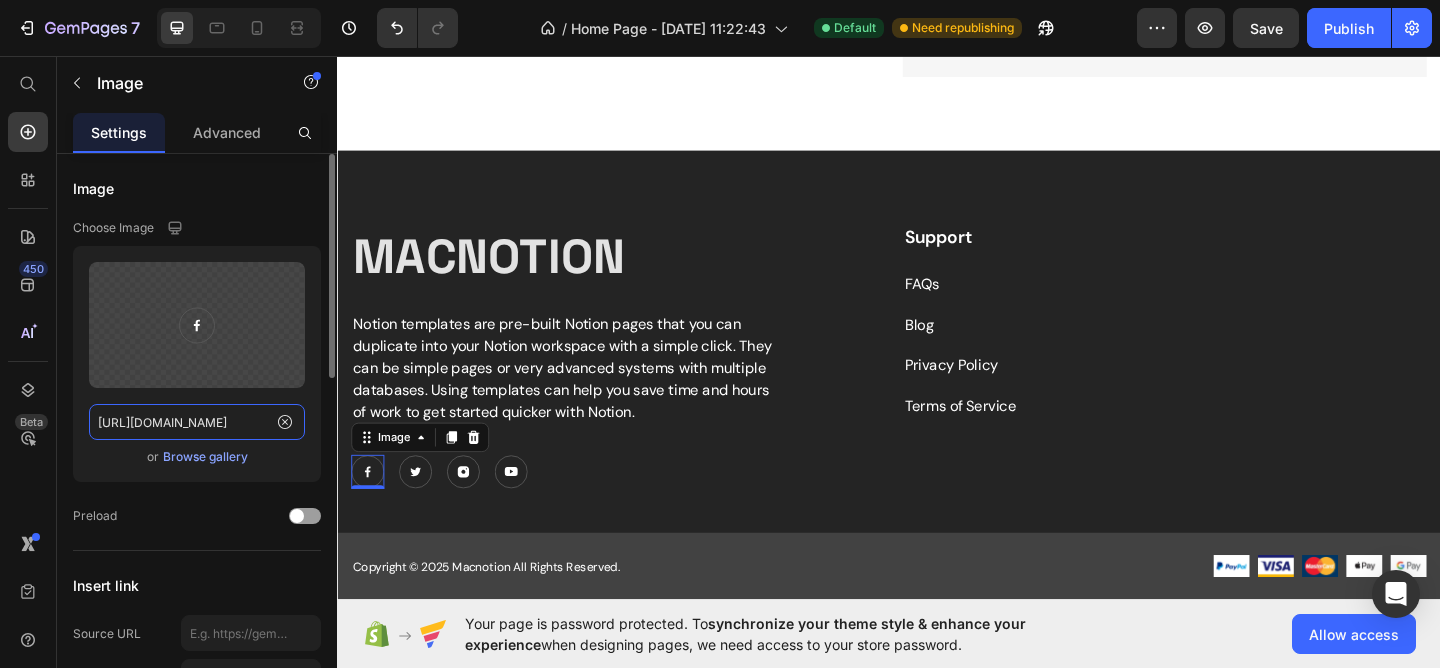 click on "https://ucarecdn.com/c6af312c-9047-4238-99cf-4b3852108290/-/format/auto/" 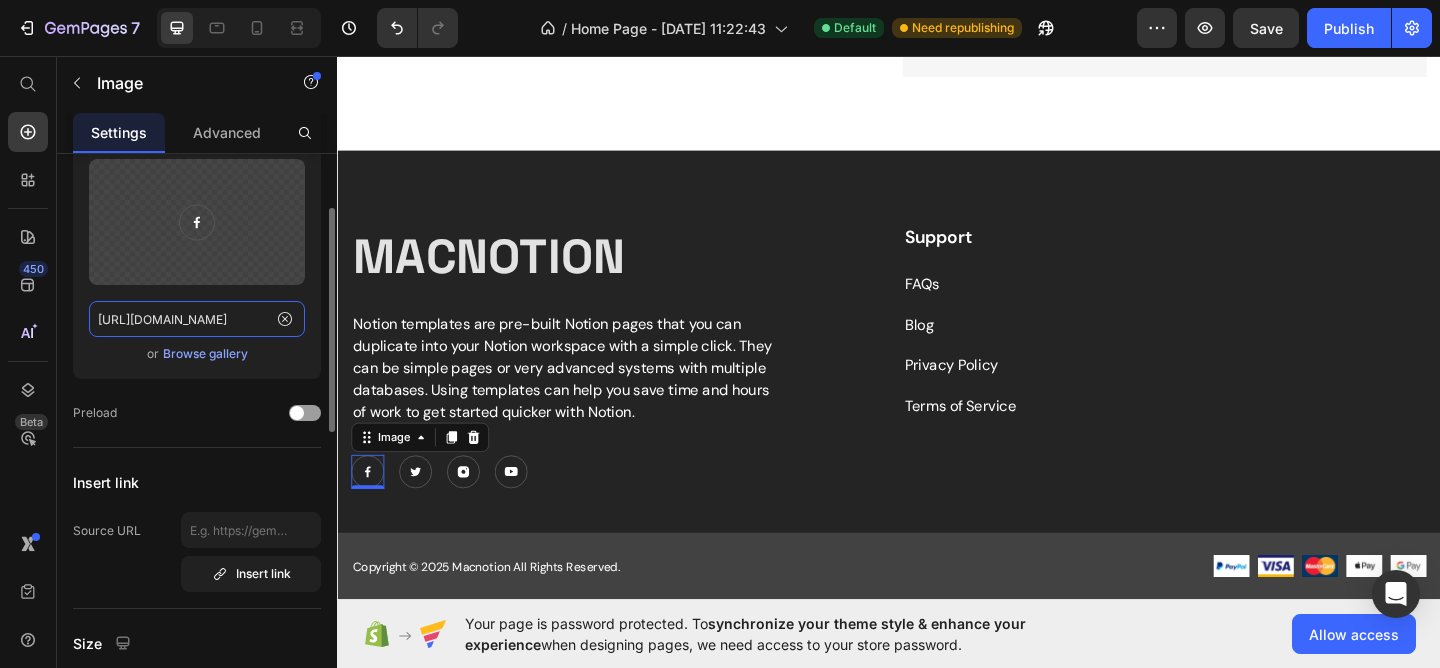 scroll, scrollTop: 123, scrollLeft: 0, axis: vertical 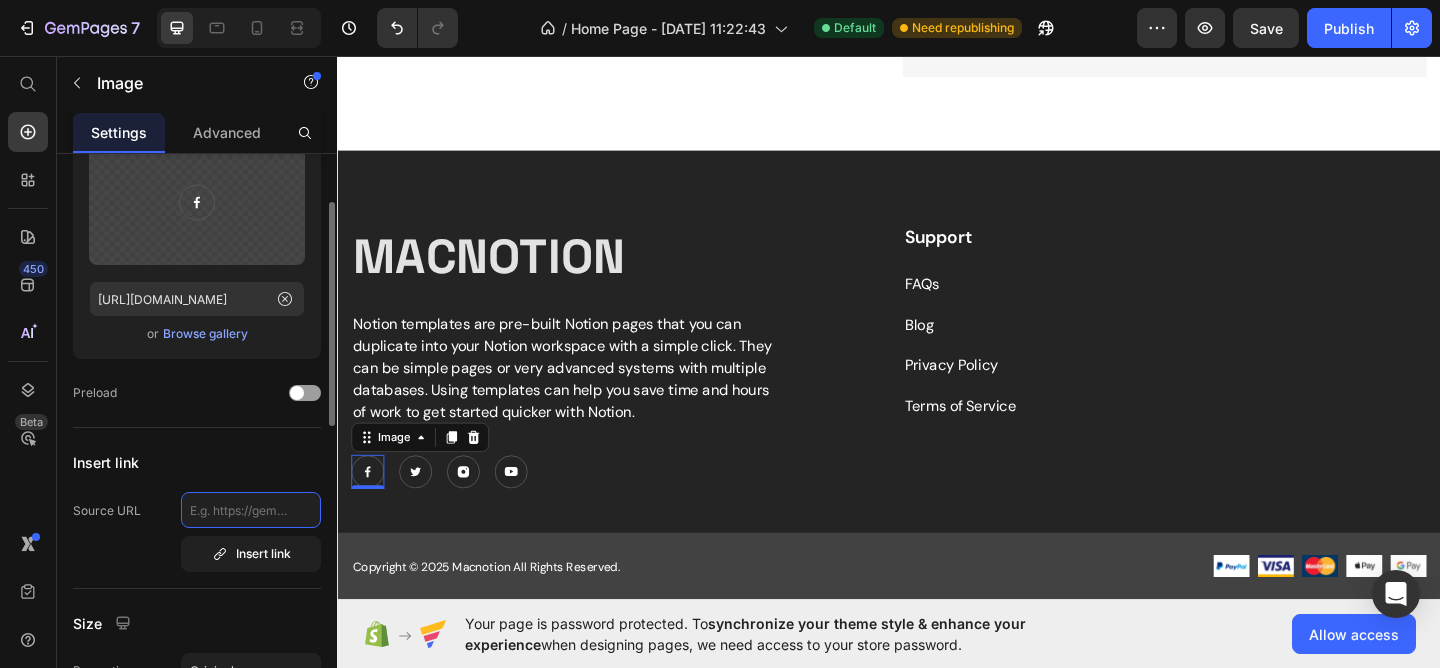 click 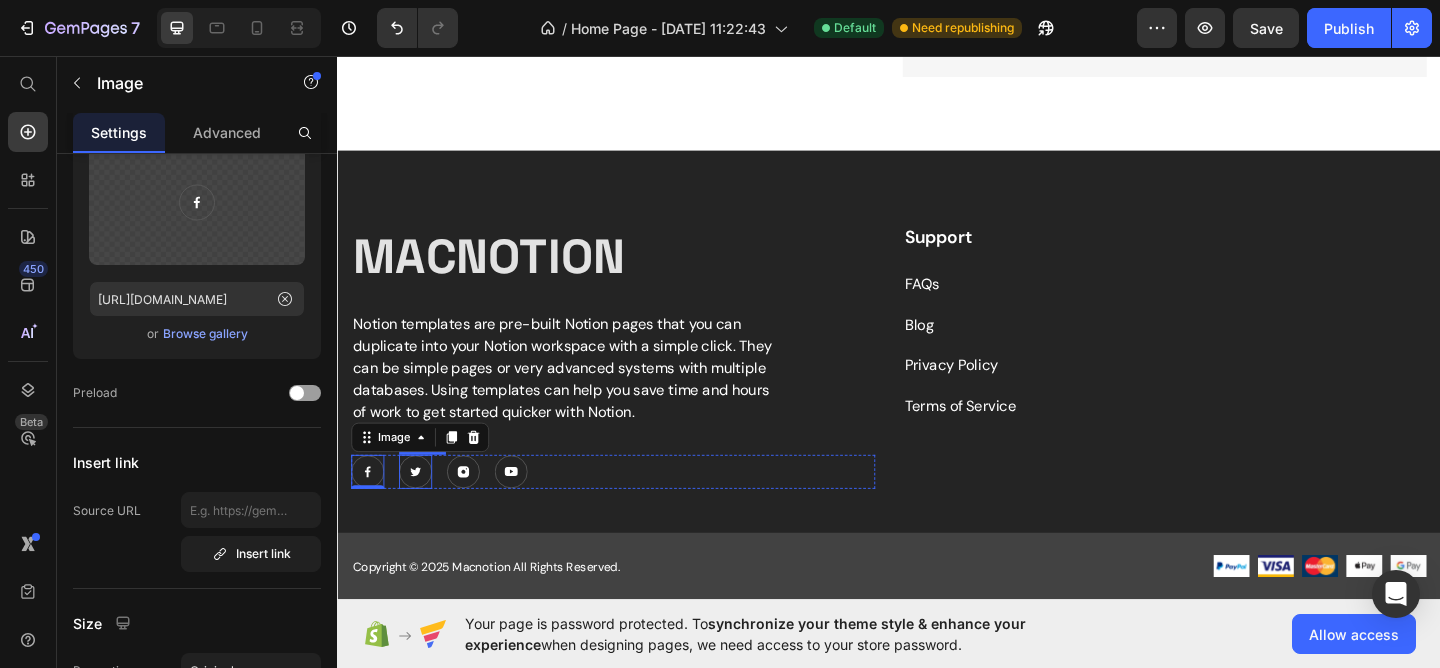 click at bounding box center (422, 508) 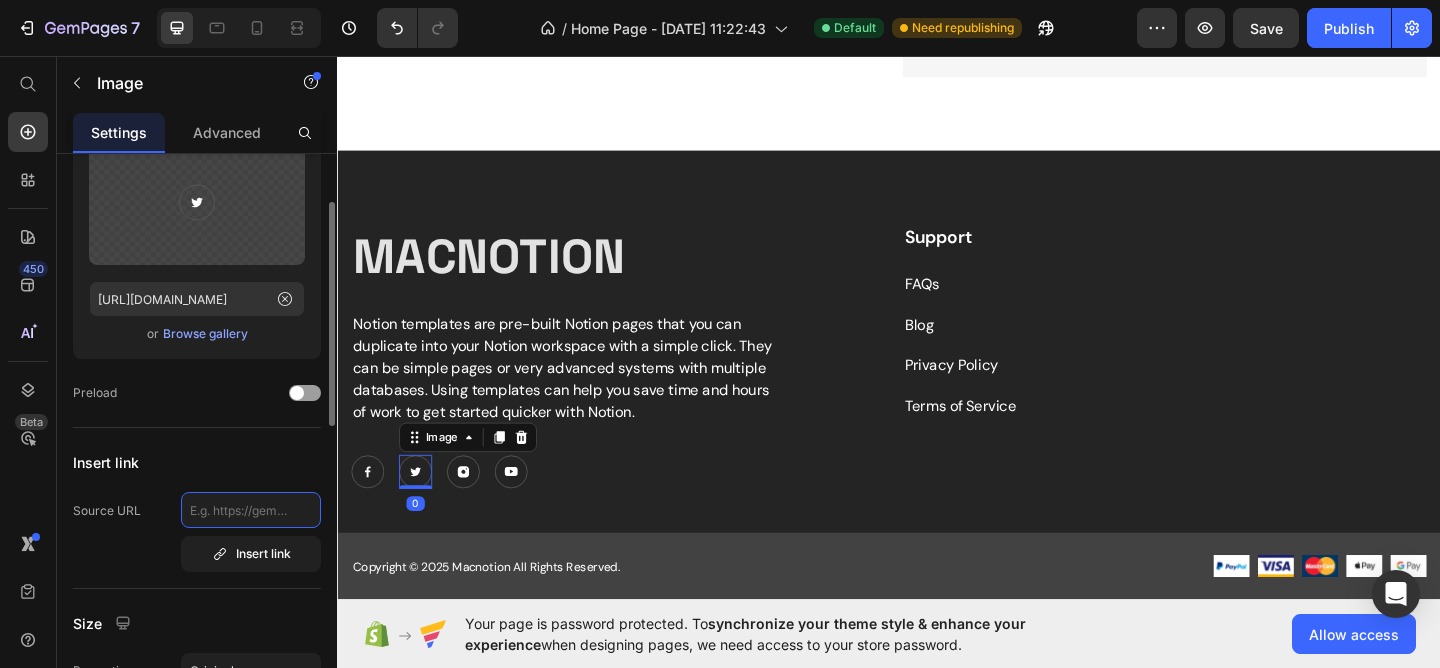 click 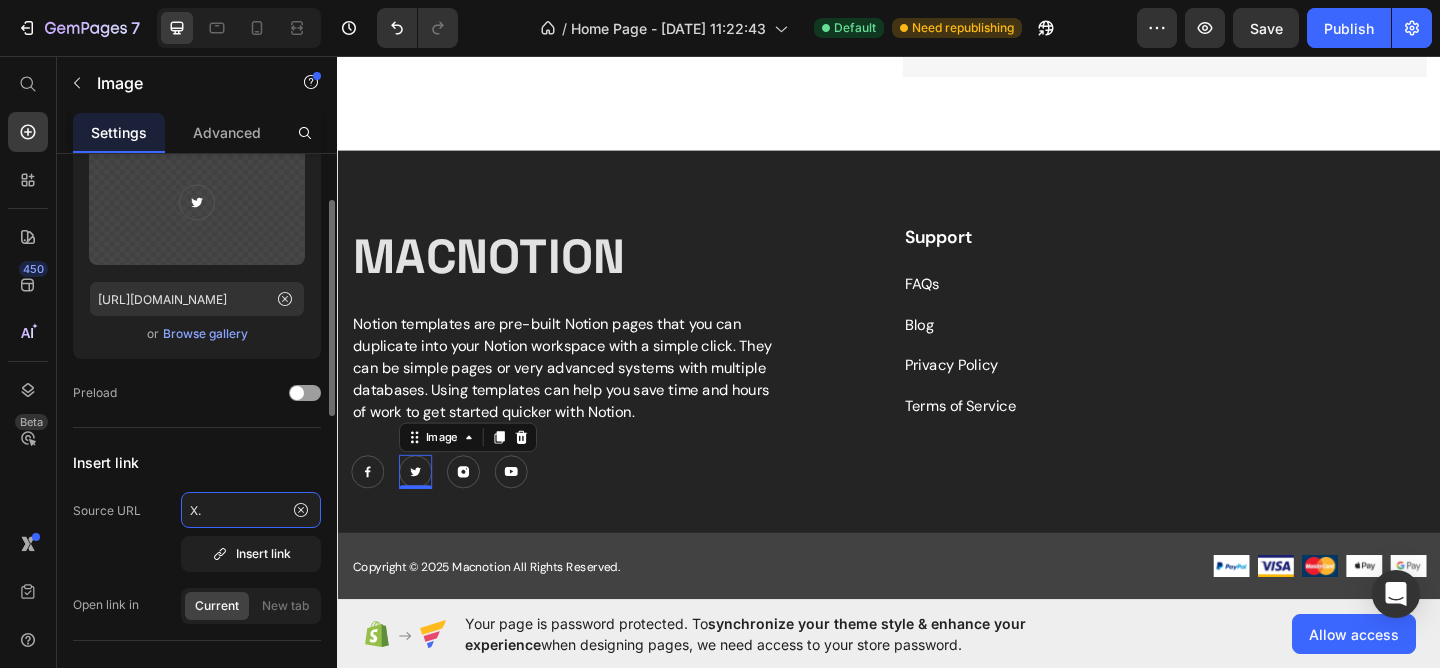 type on "X" 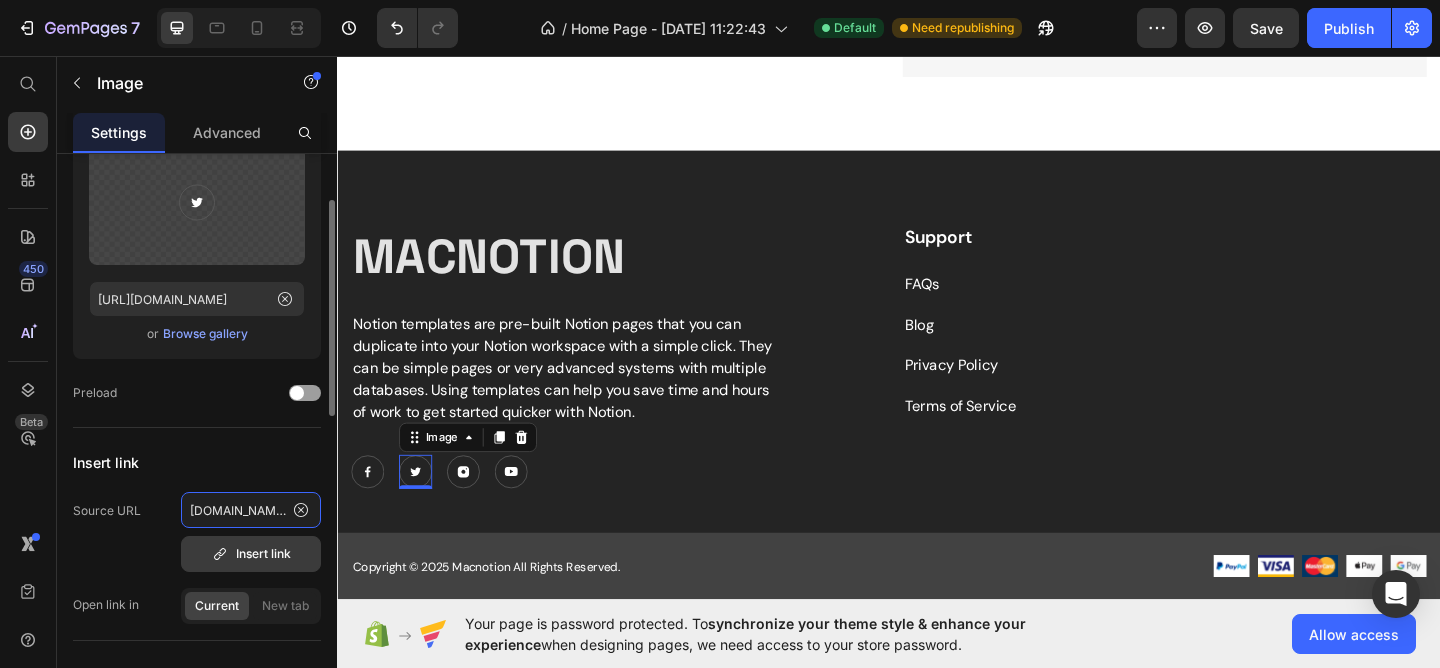 type on "x.com/maknotion" 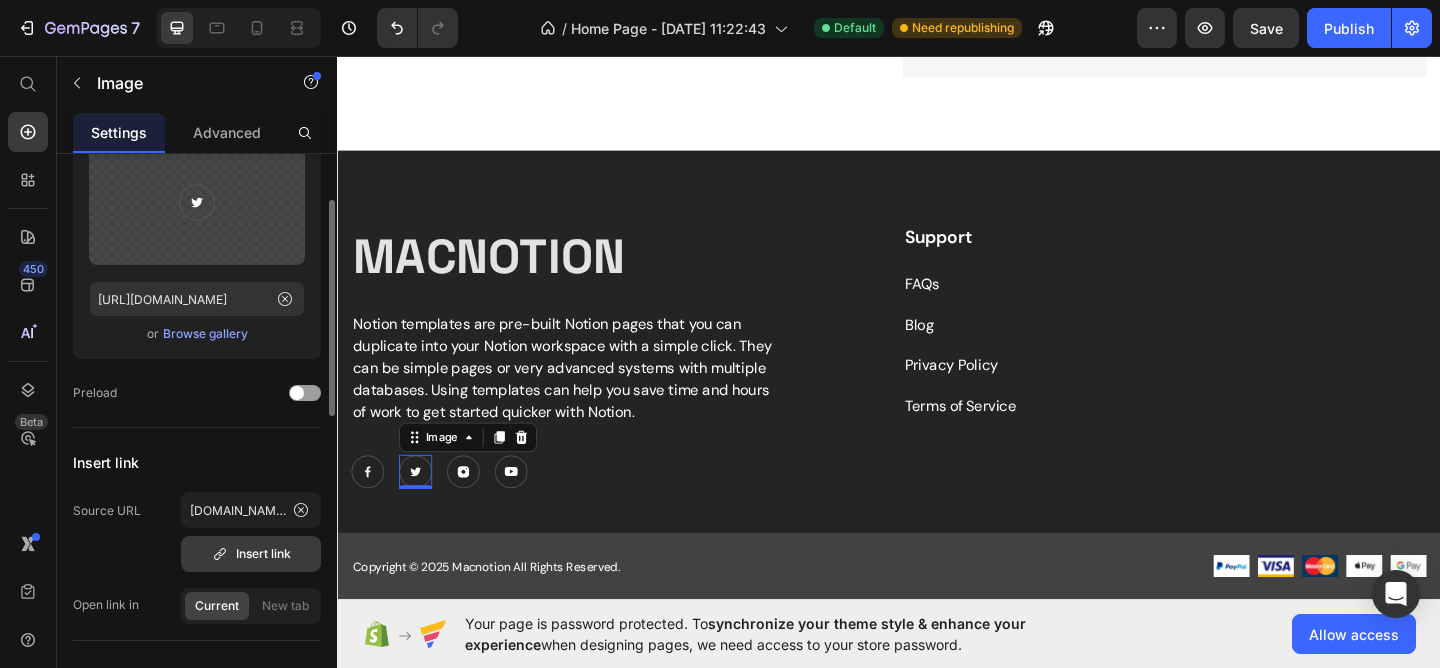 click on "Insert link" at bounding box center (251, 554) 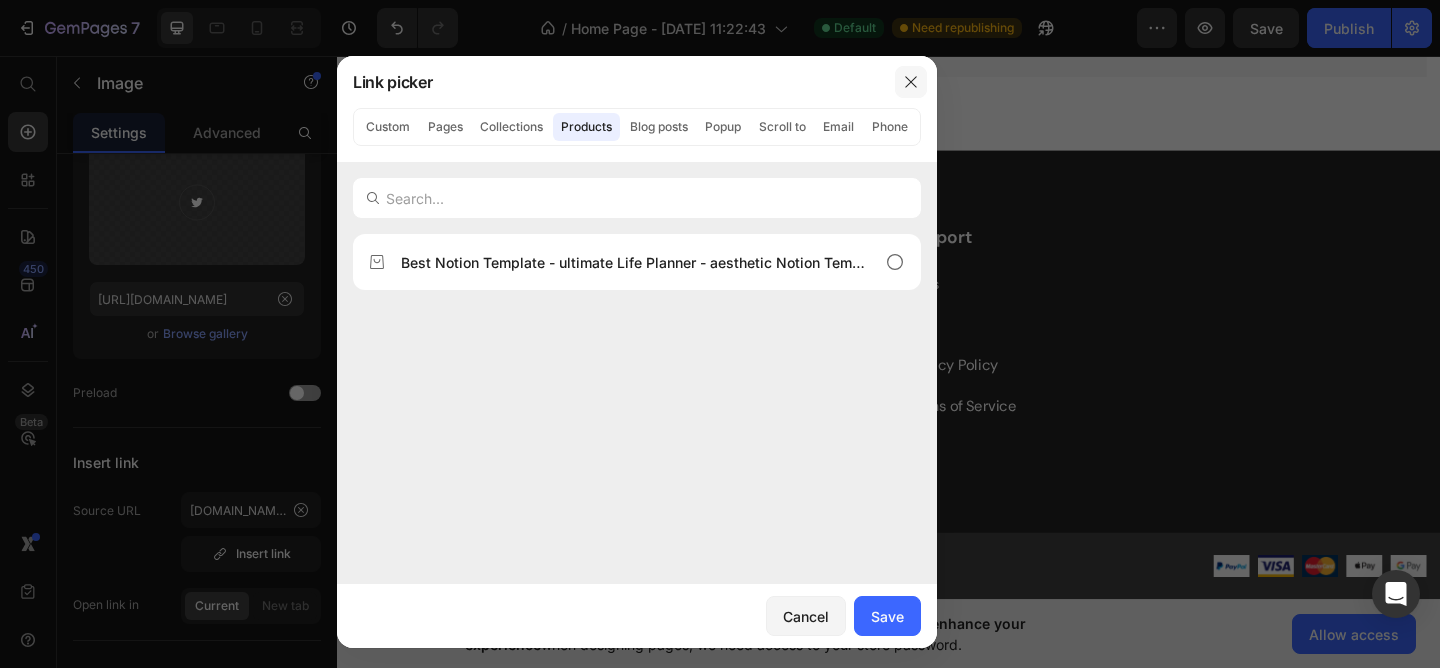 click 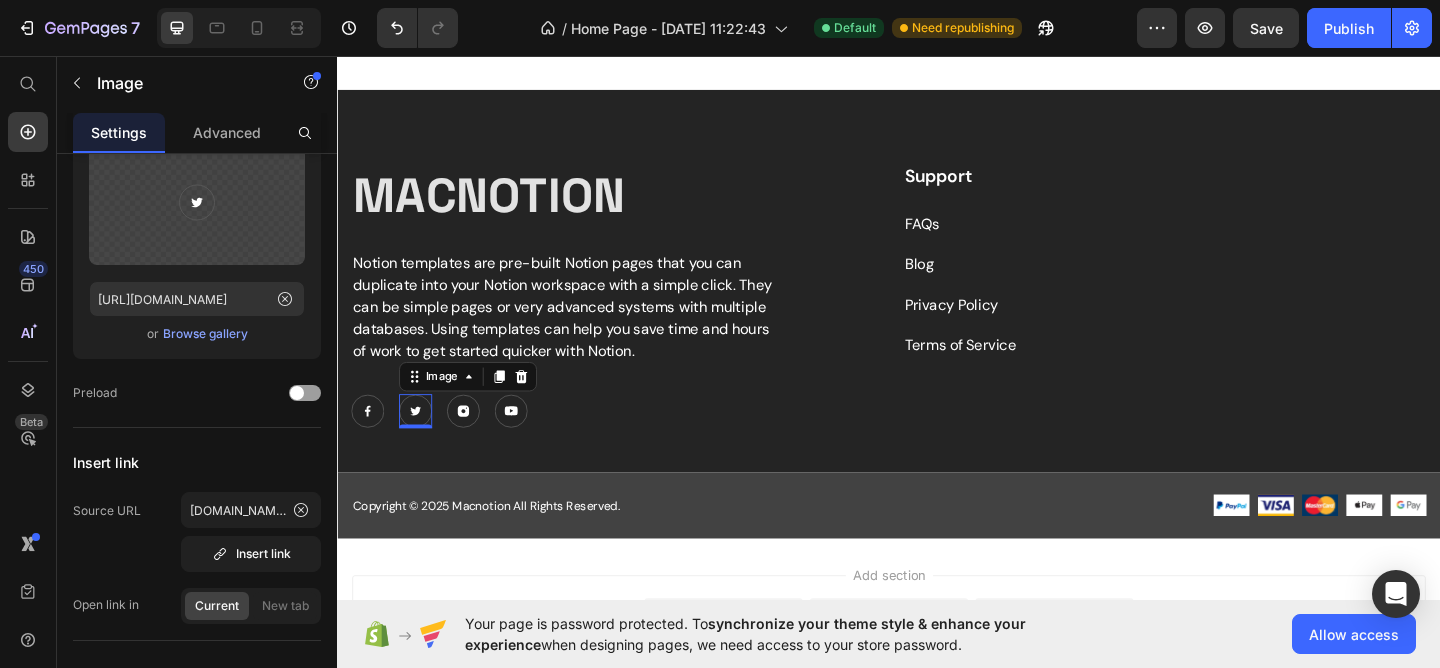 scroll, scrollTop: 3063, scrollLeft: 0, axis: vertical 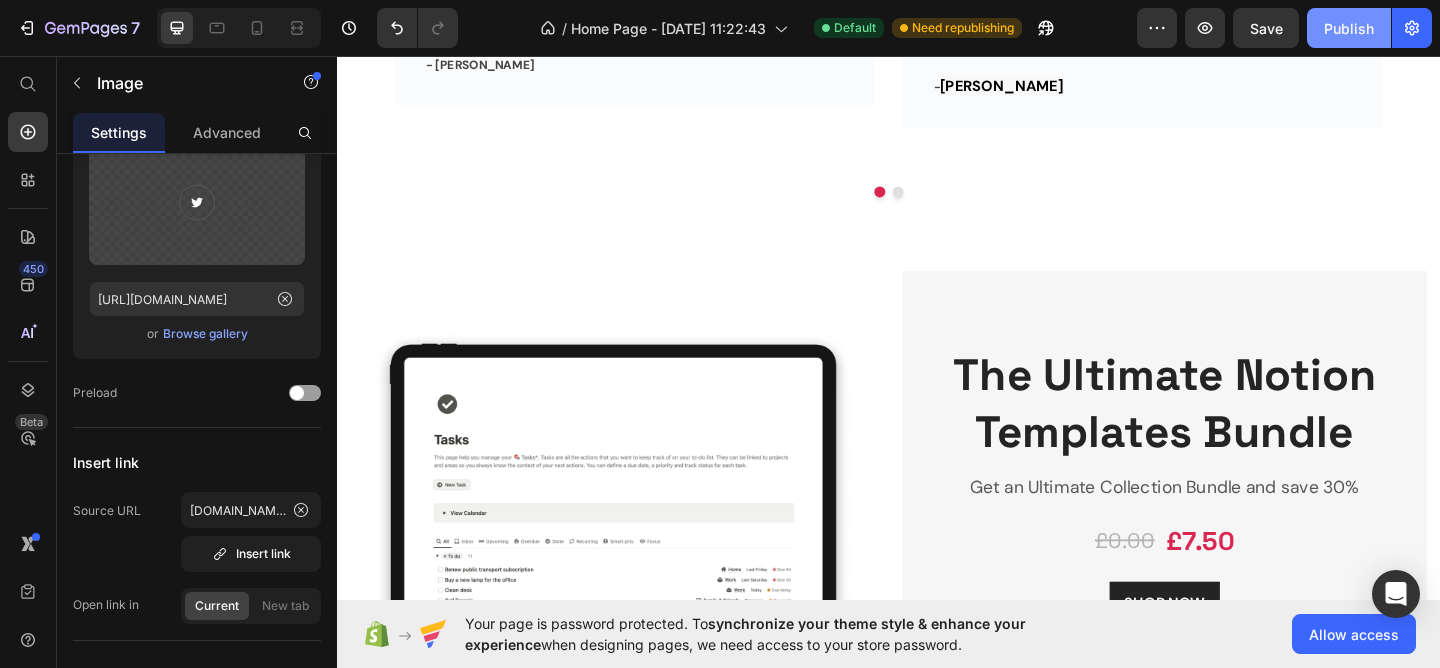 click on "Publish" at bounding box center (1349, 28) 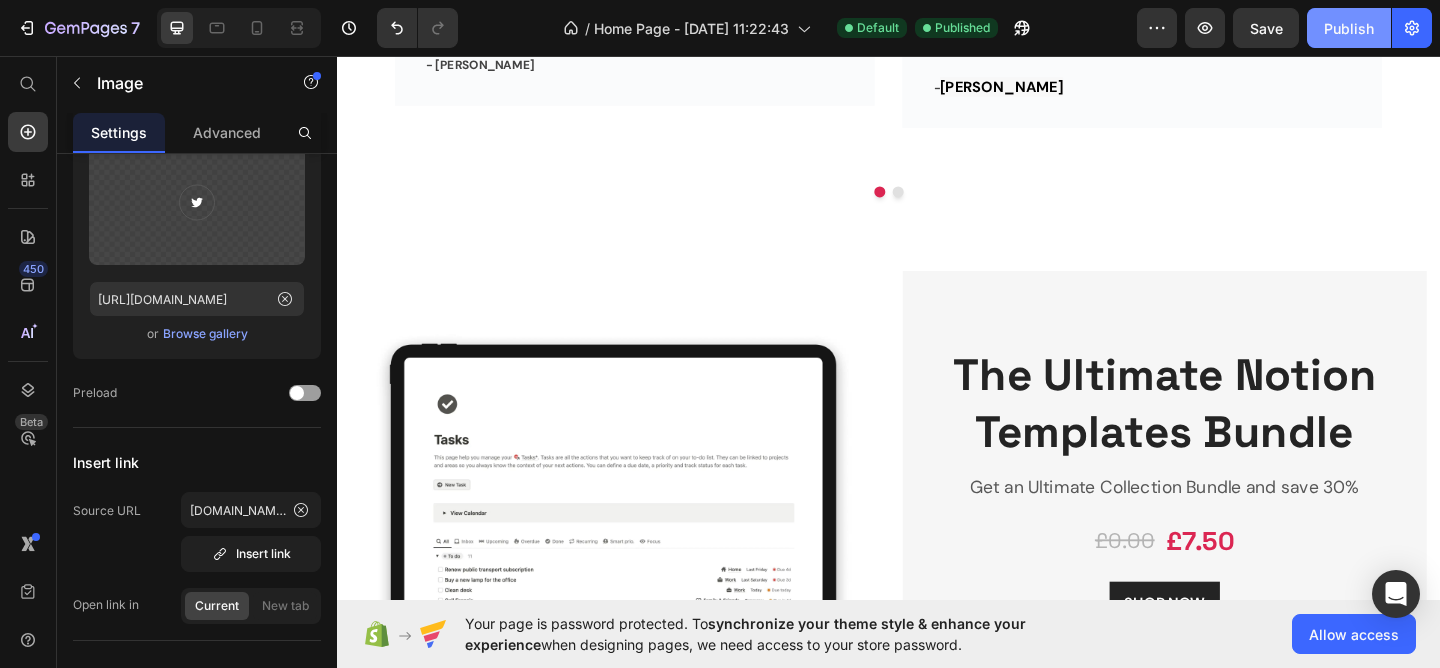 click on "Publish" 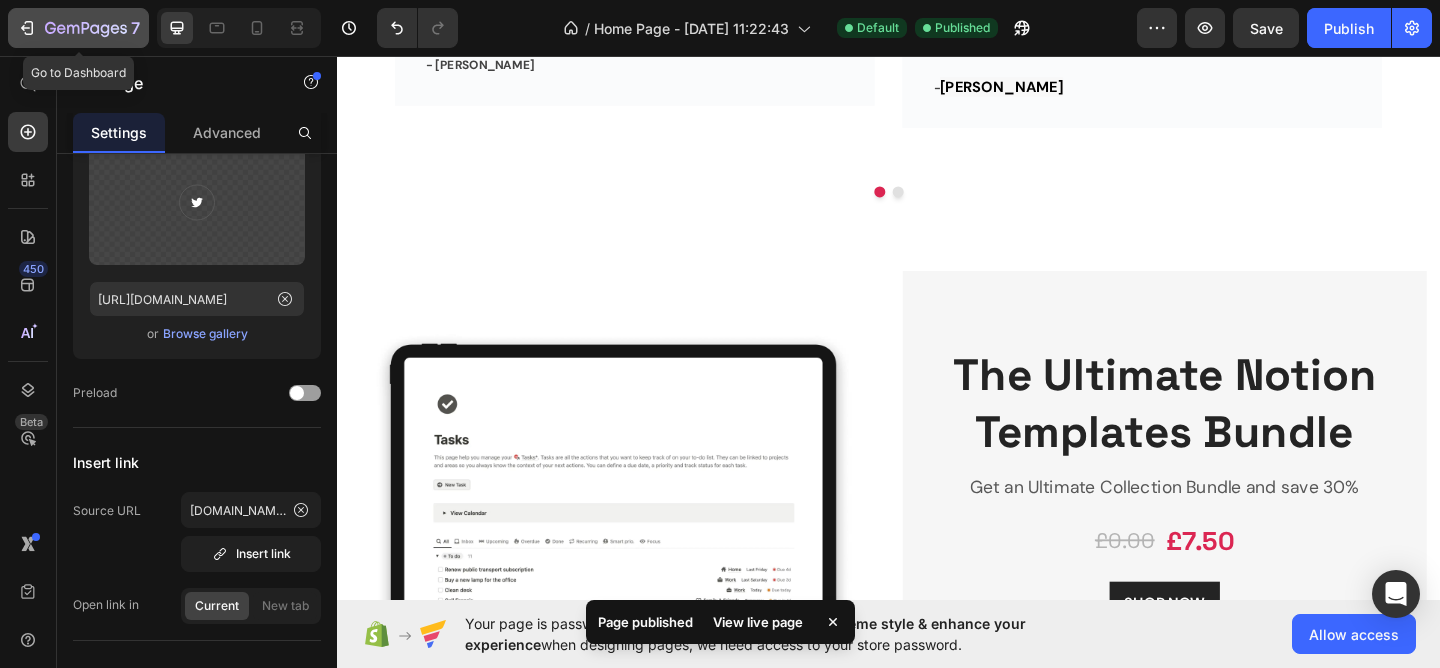 click 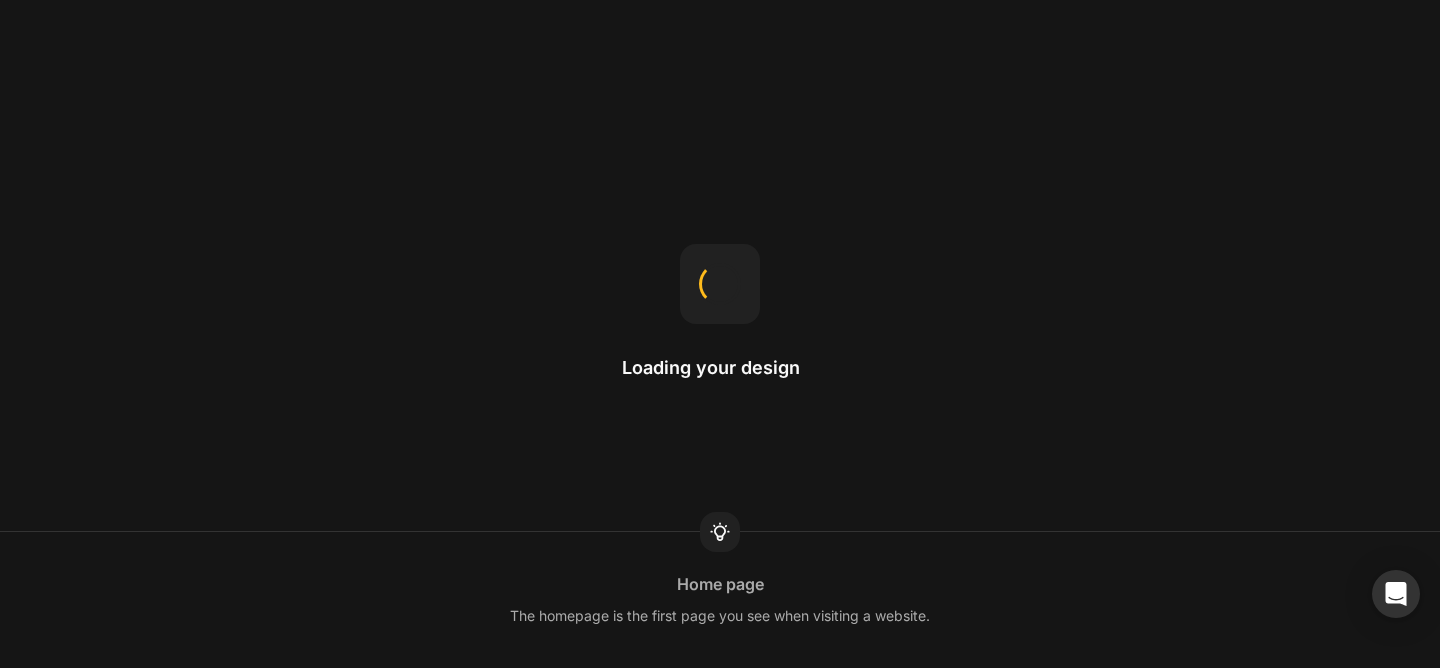 scroll, scrollTop: 0, scrollLeft: 0, axis: both 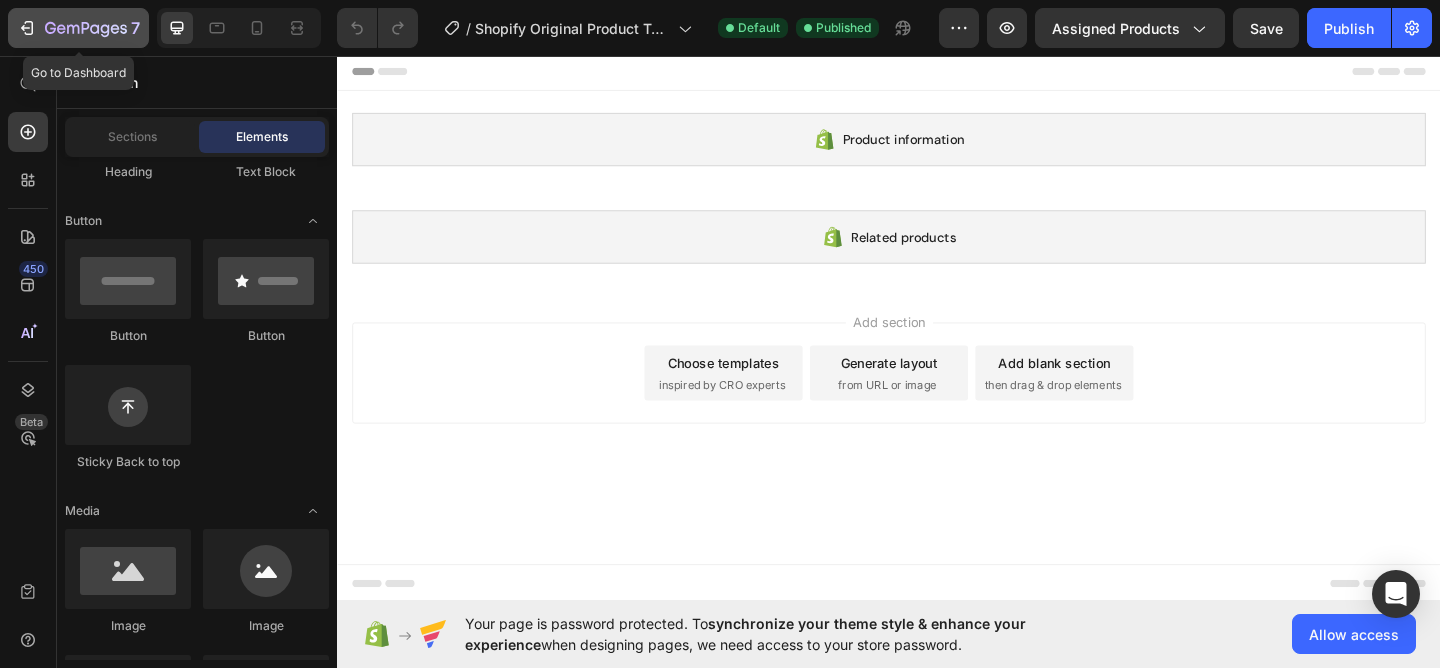 click 